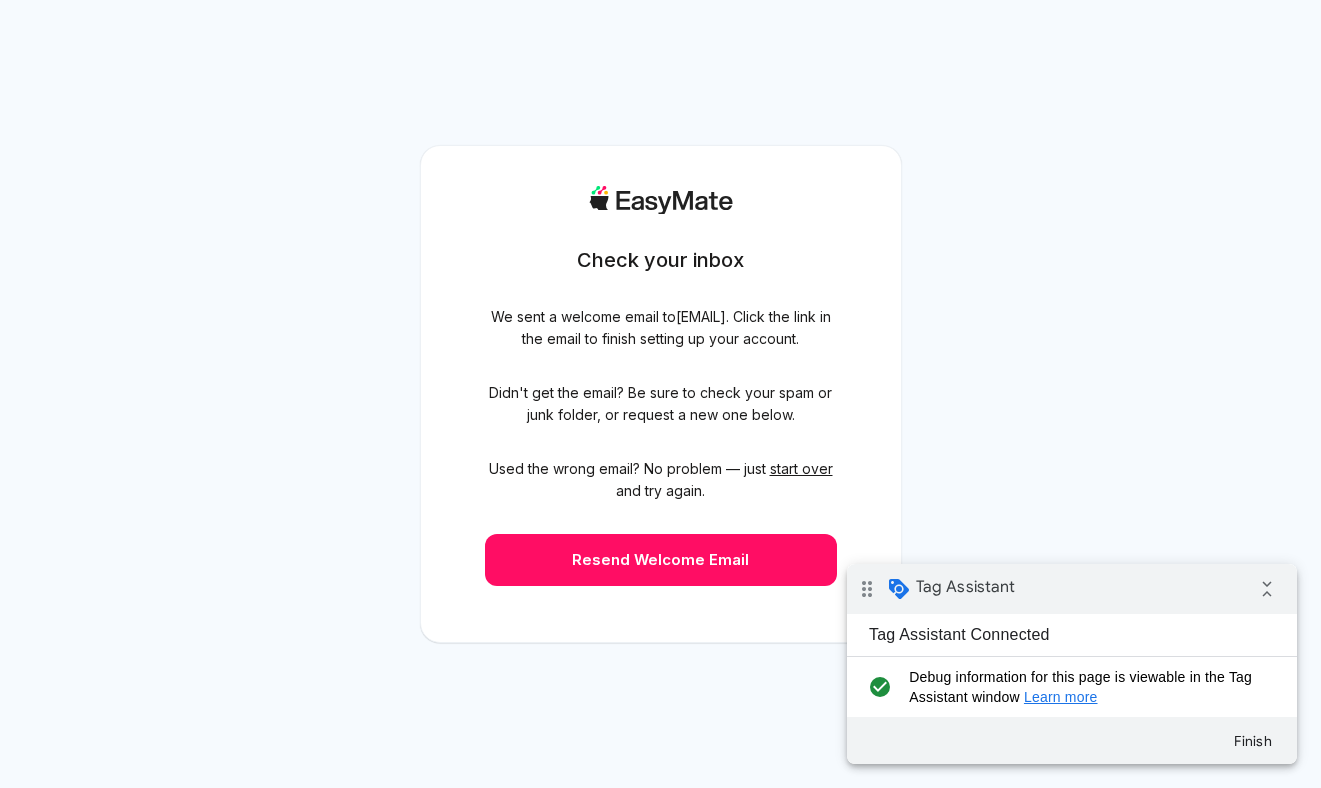 scroll, scrollTop: 0, scrollLeft: 0, axis: both 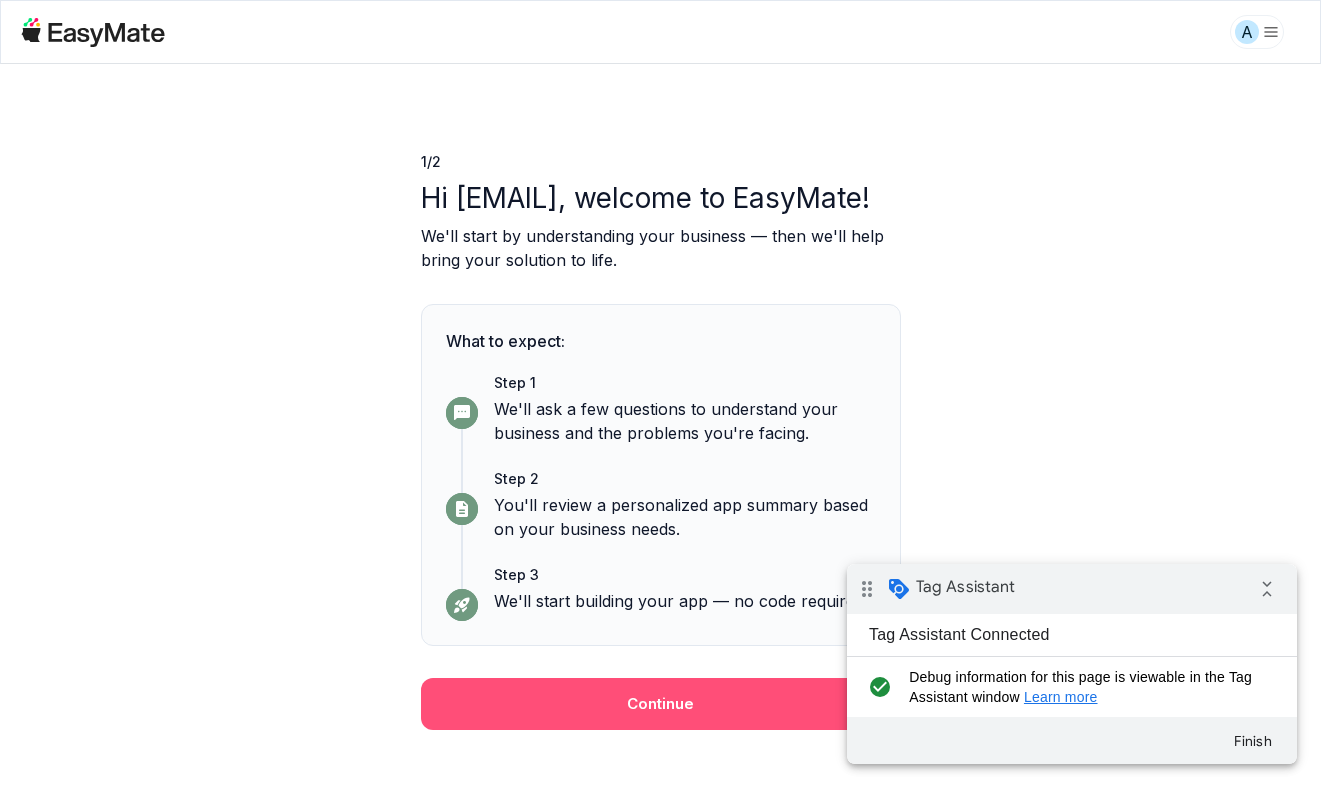 click on "Continue" at bounding box center [661, 704] 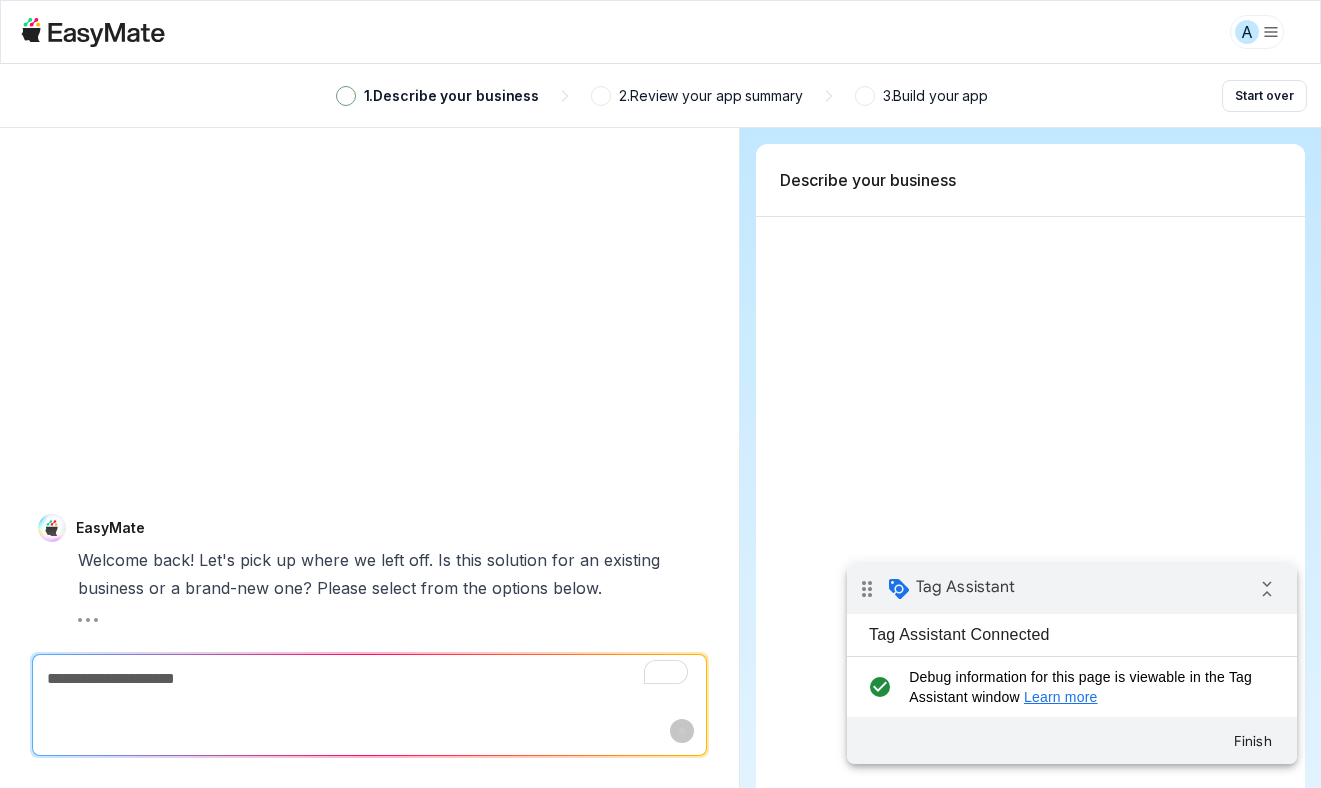scroll, scrollTop: 3, scrollLeft: 0, axis: vertical 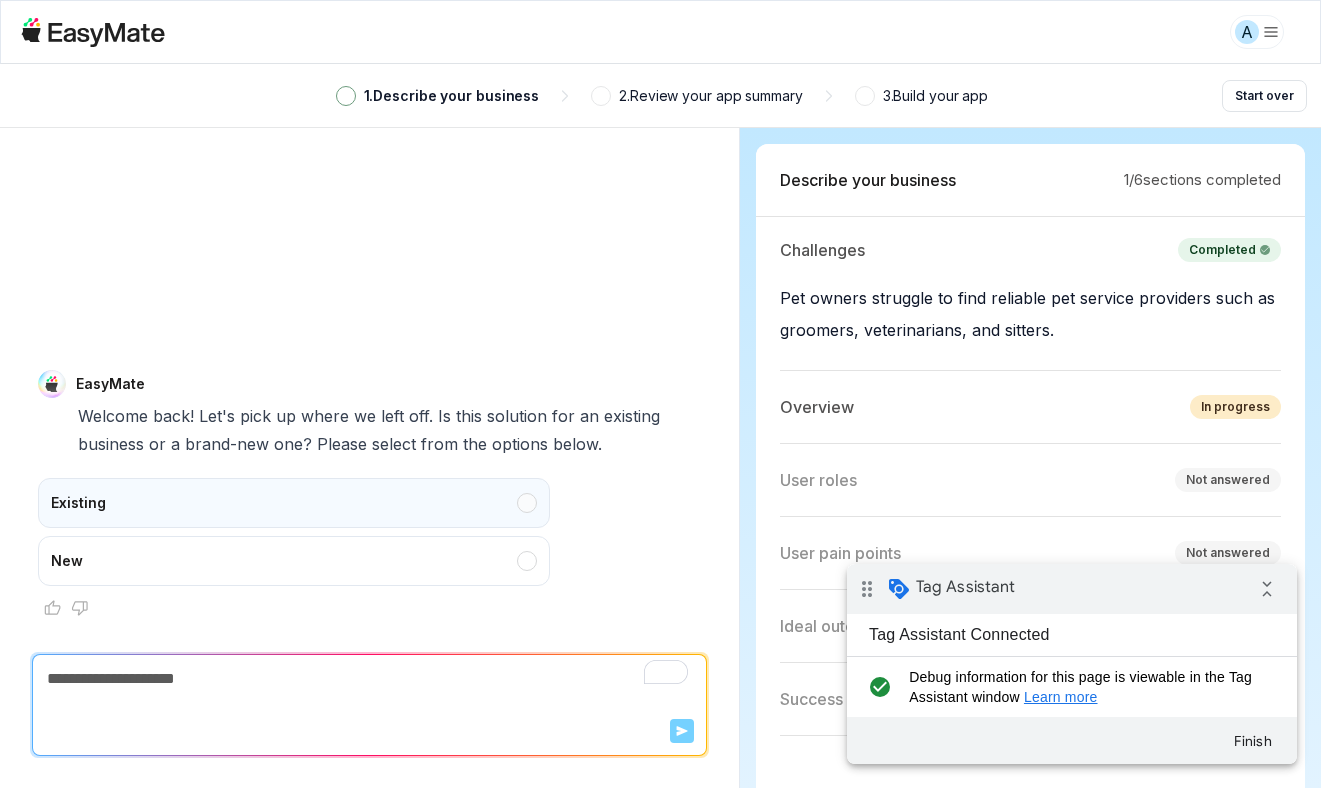 click on "Existing" at bounding box center [294, 503] 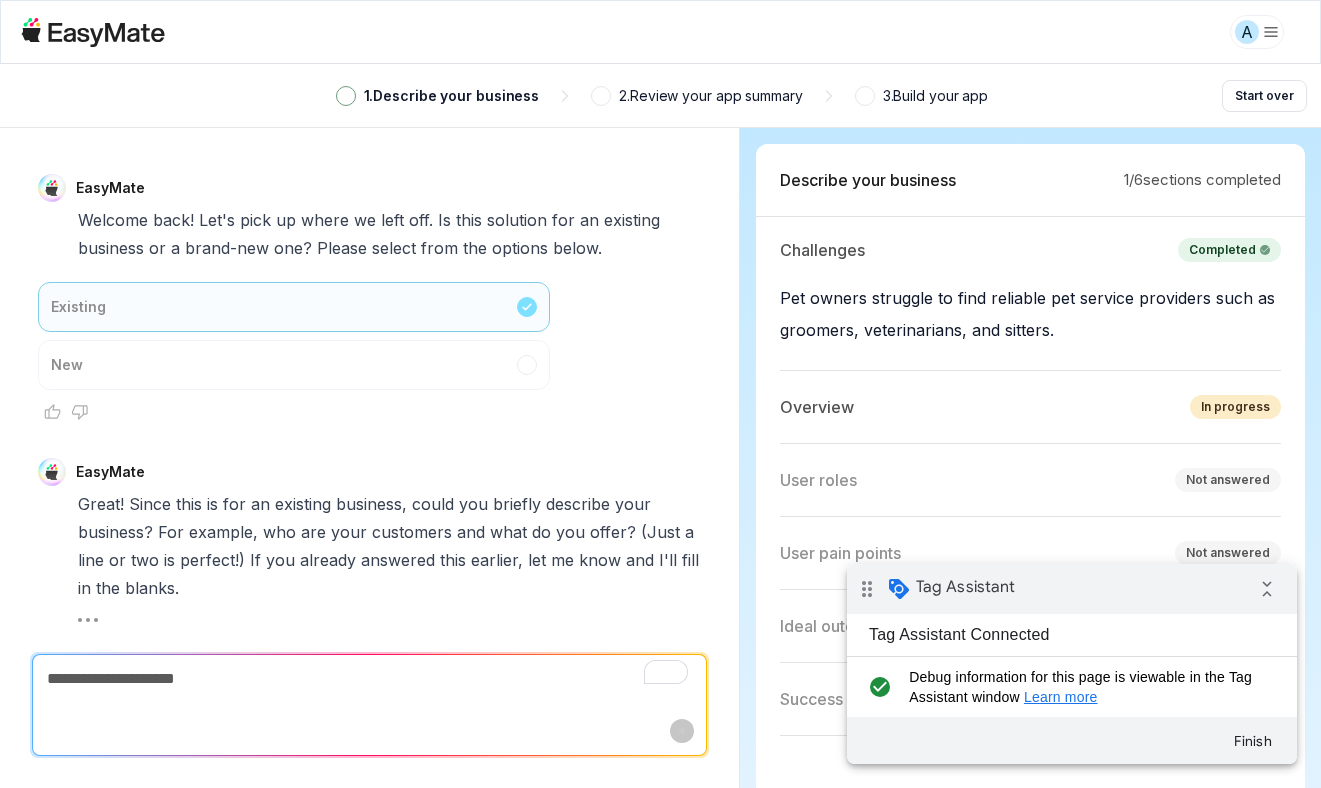 scroll, scrollTop: 22, scrollLeft: 0, axis: vertical 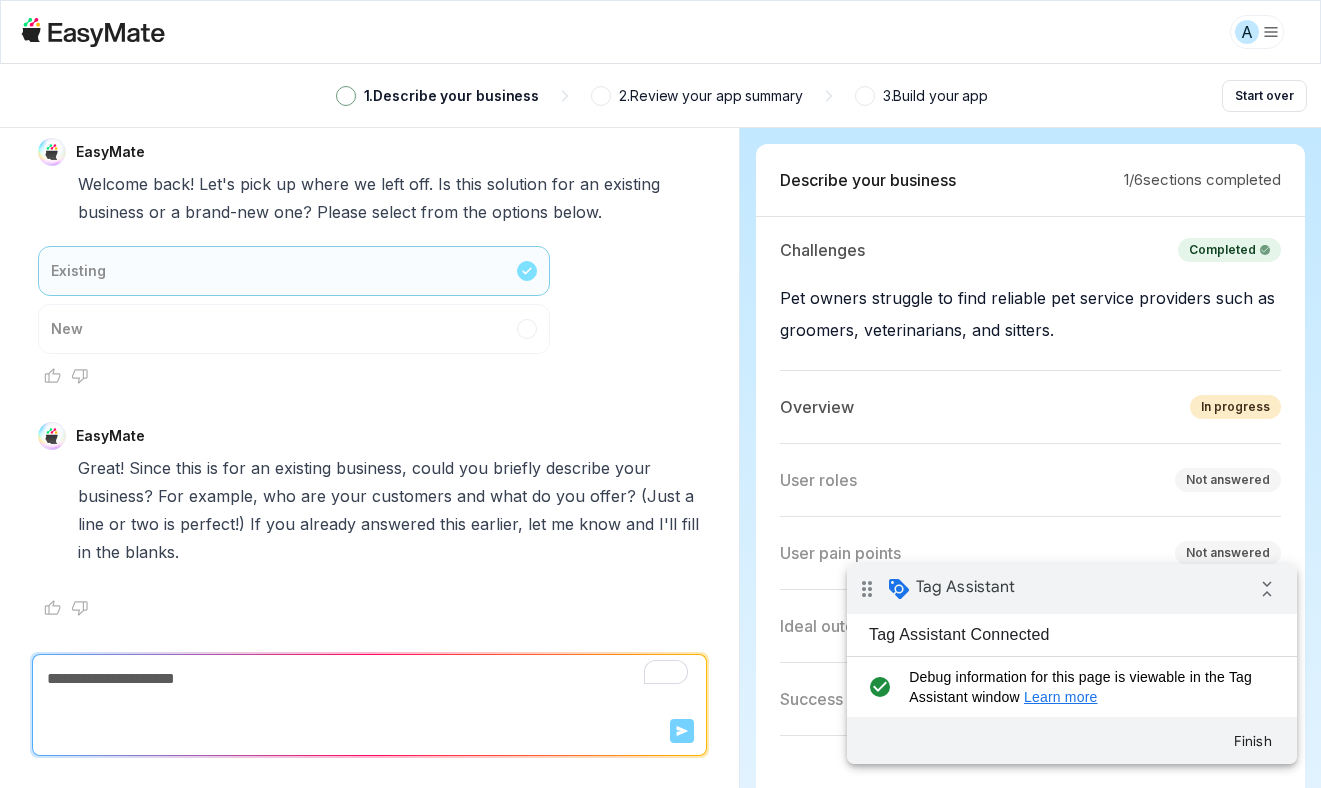 click at bounding box center [369, 679] 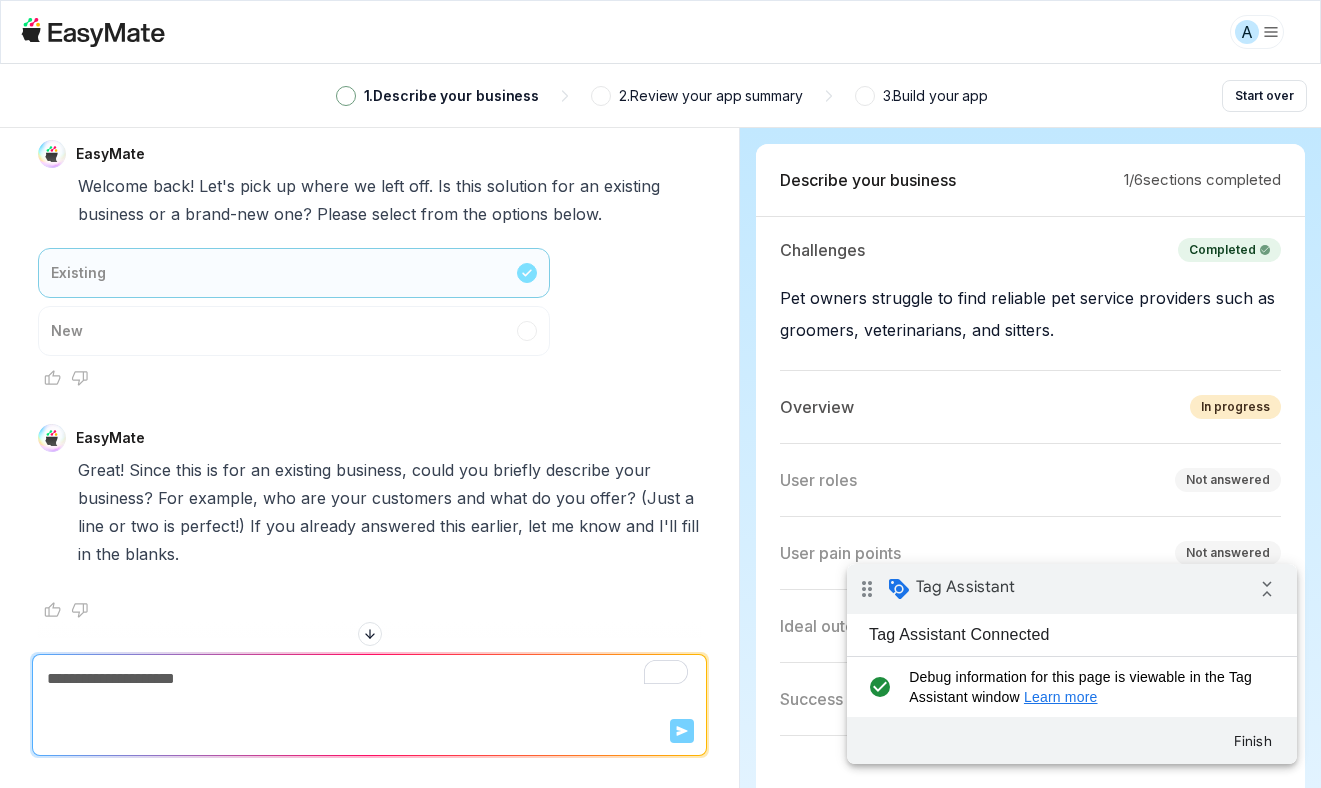 scroll, scrollTop: 22, scrollLeft: 0, axis: vertical 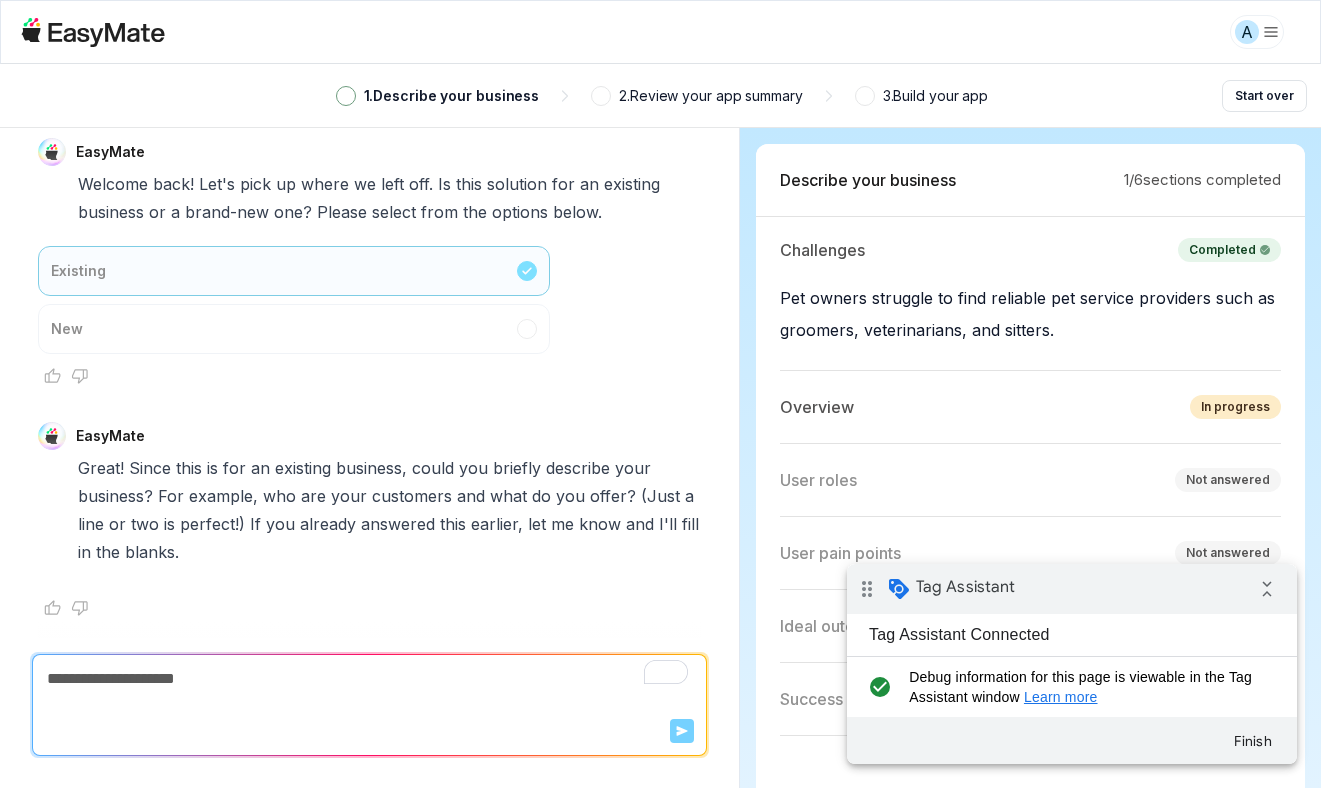 click at bounding box center (369, 679) 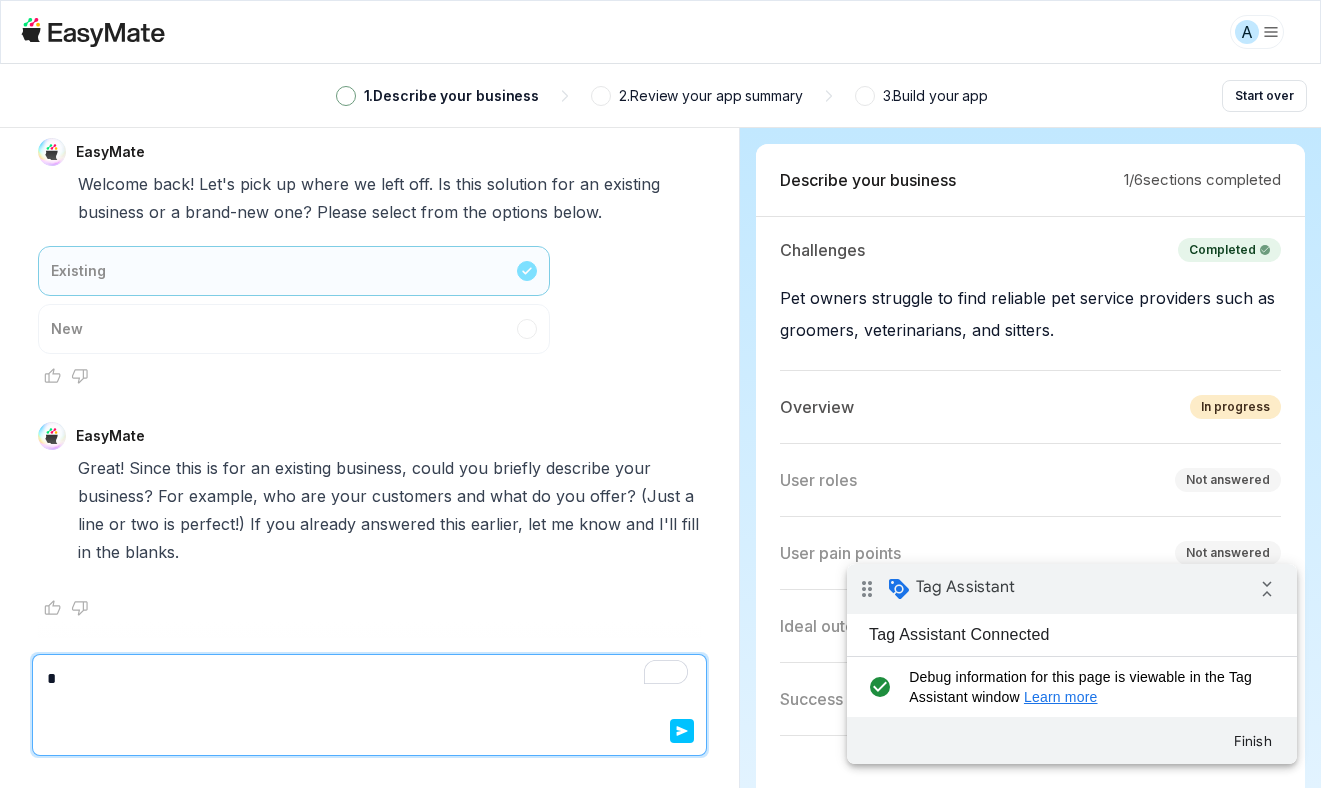 type on "*" 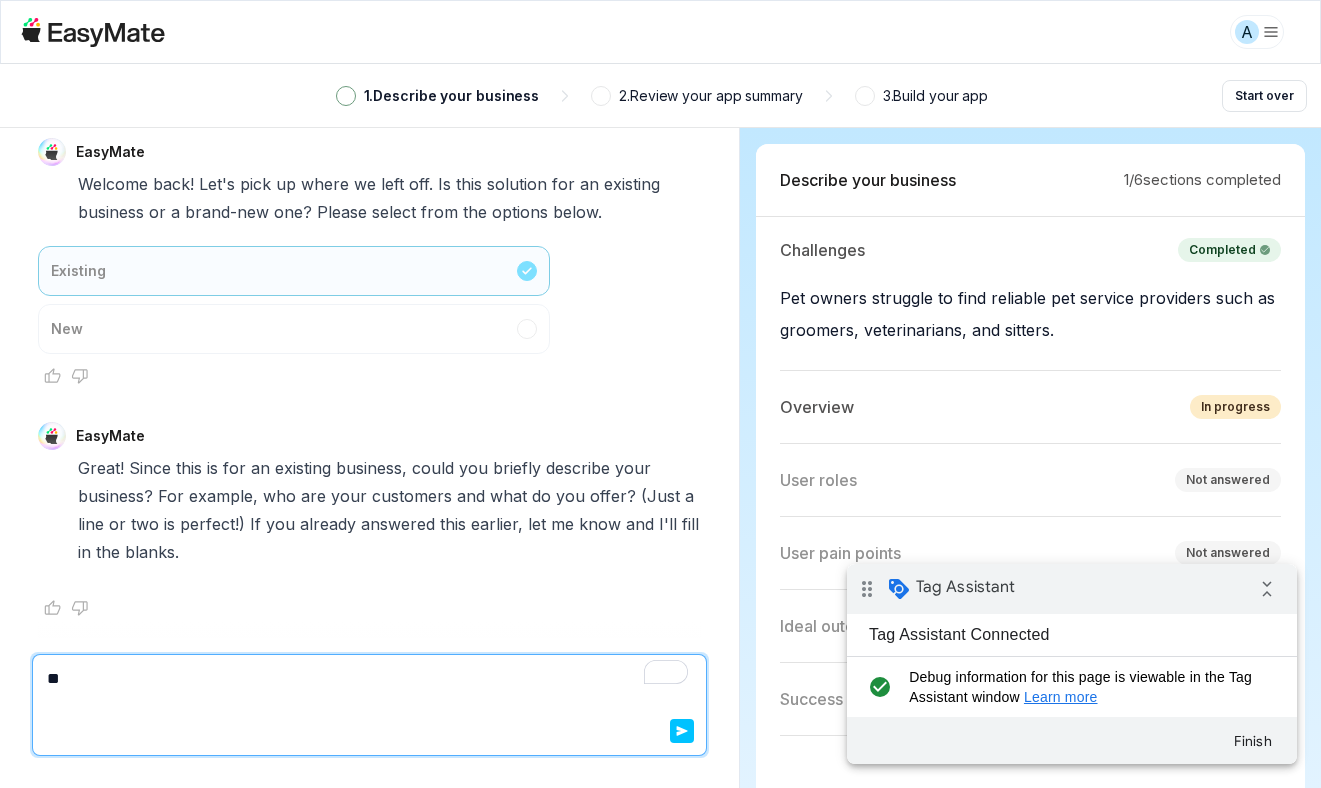 type on "*" 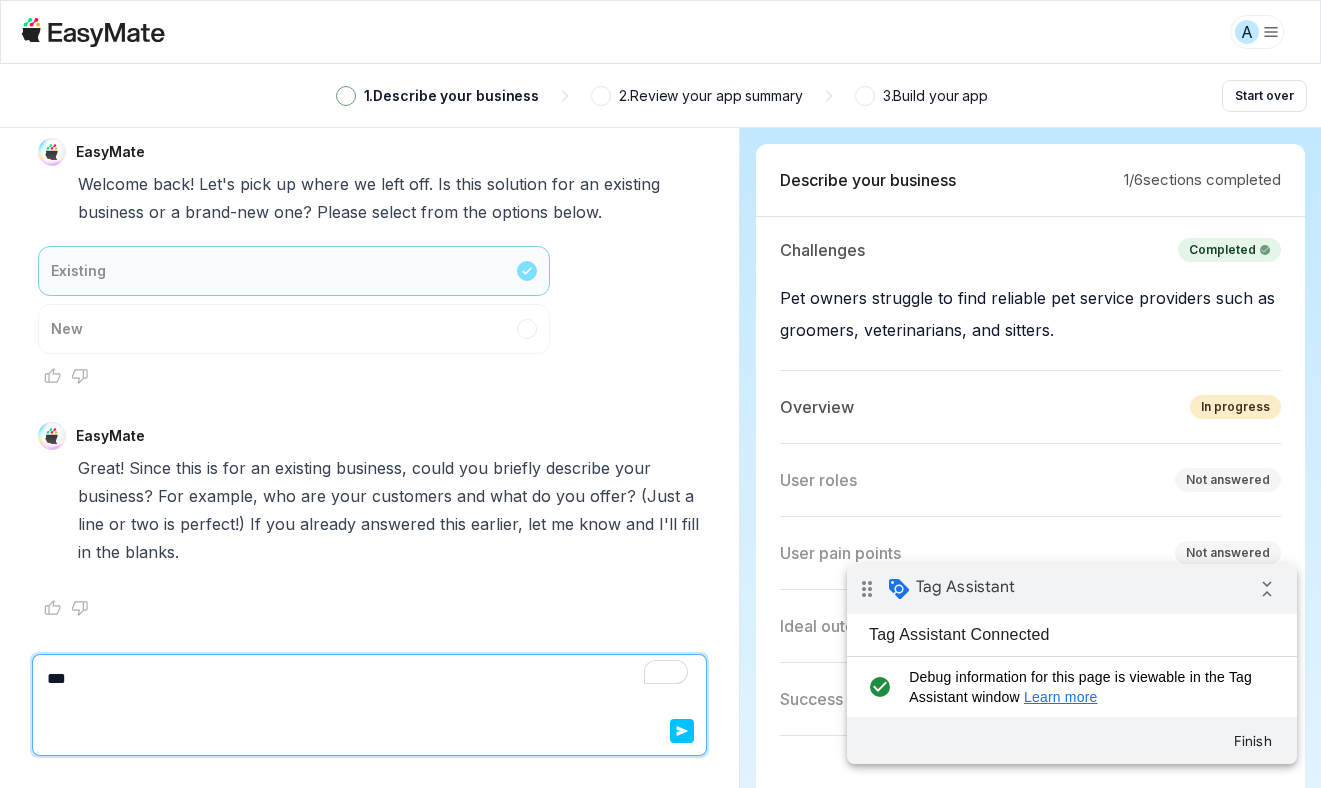 type on "*" 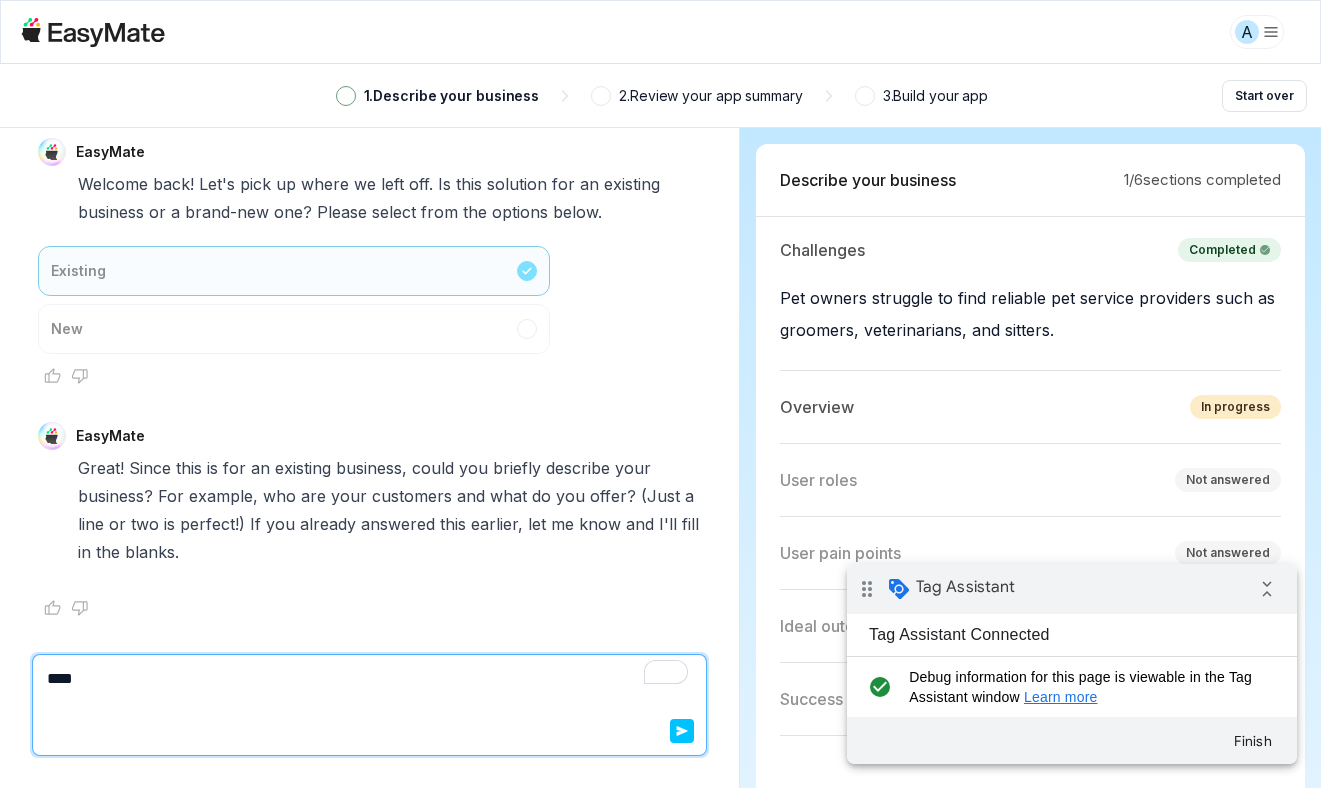 type on "*" 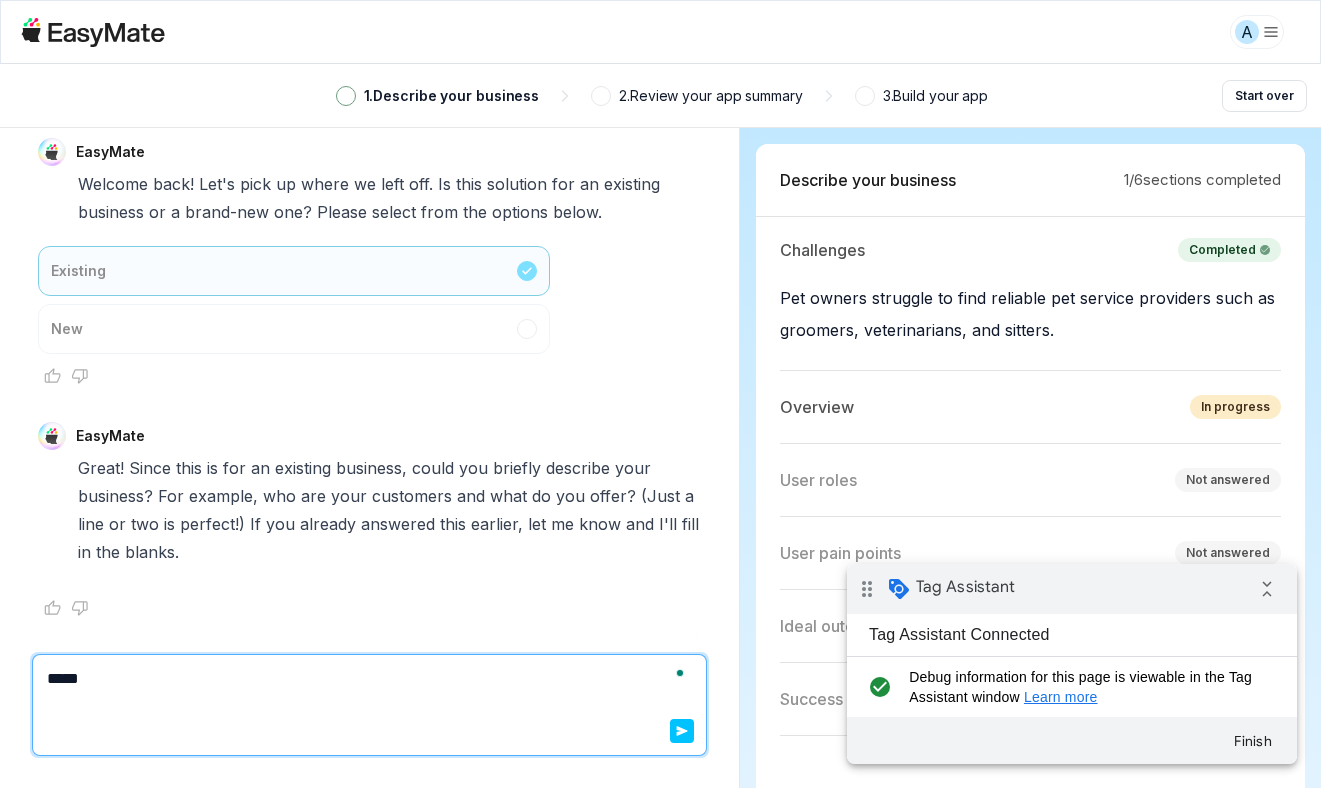 type on "*" 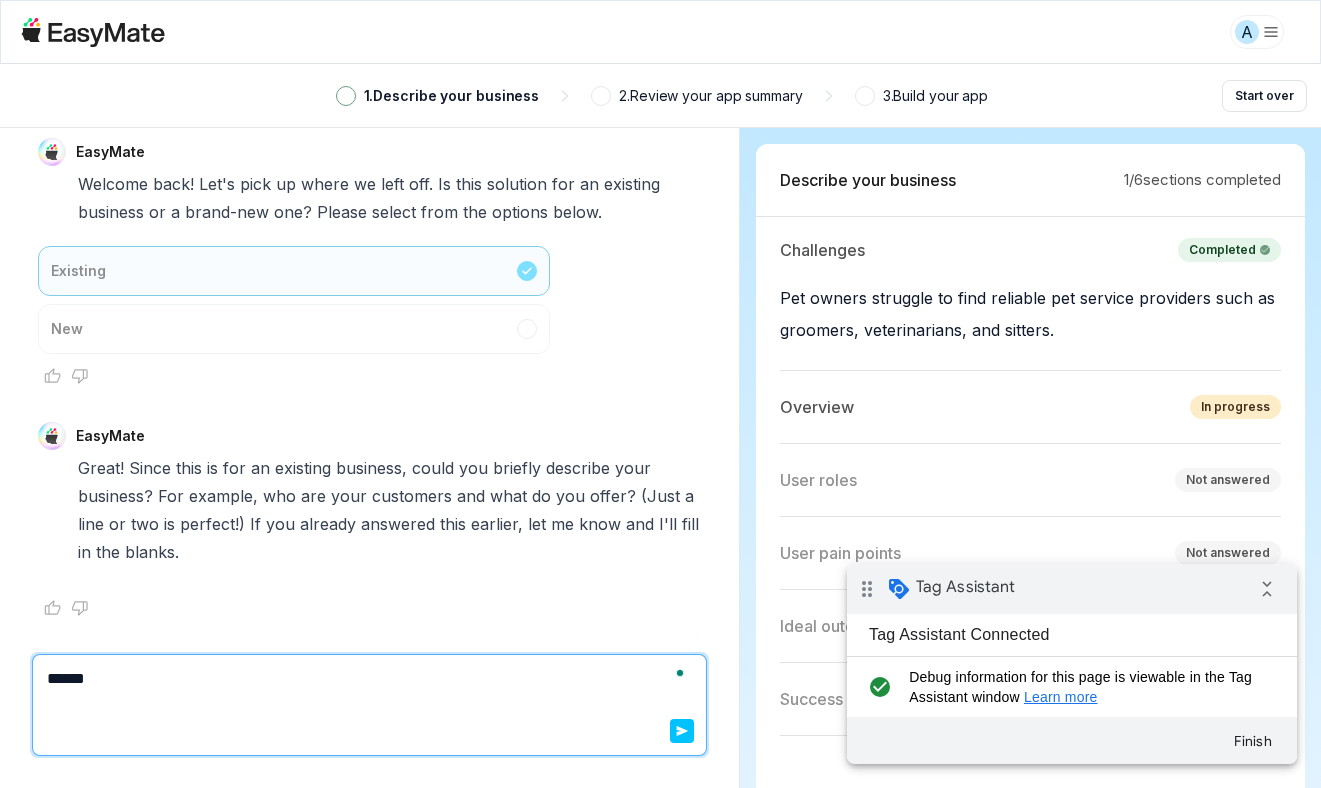 type on "*" 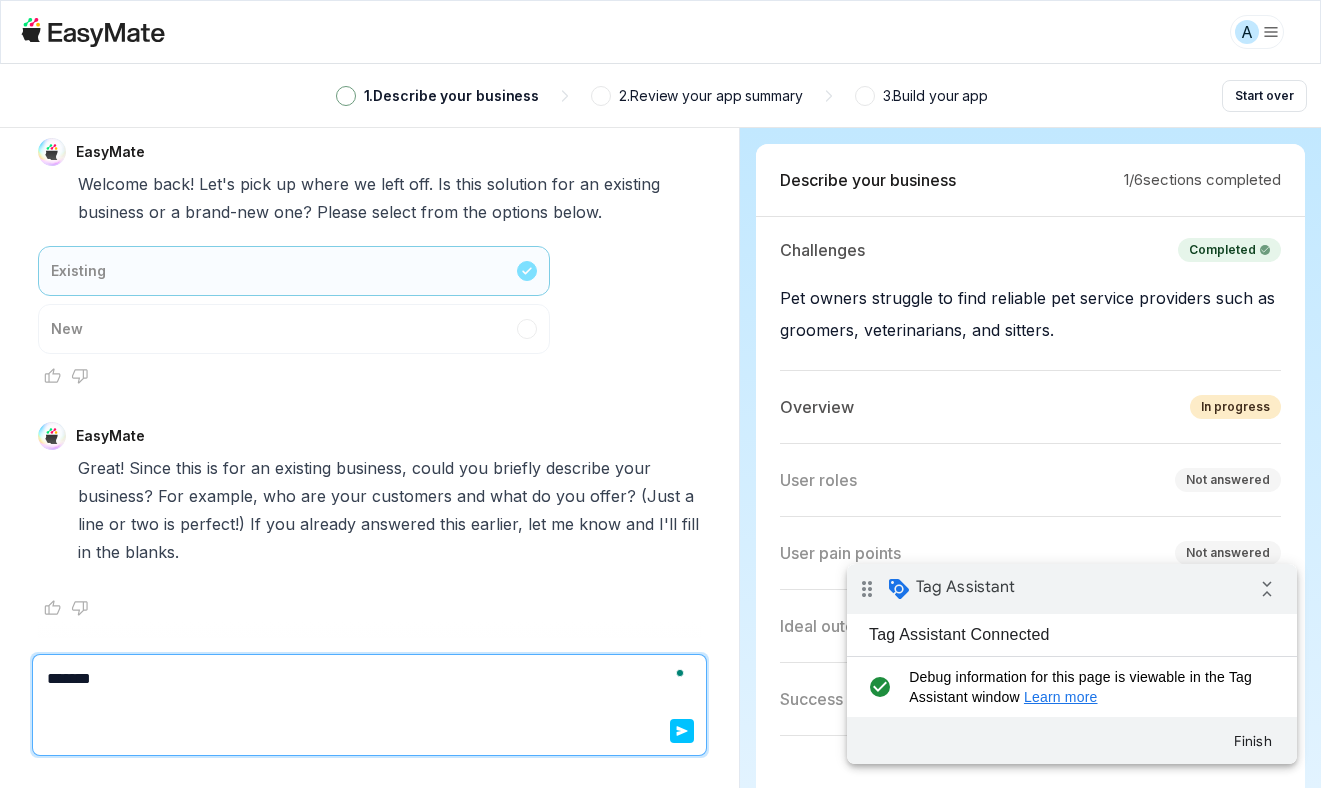 type on "*" 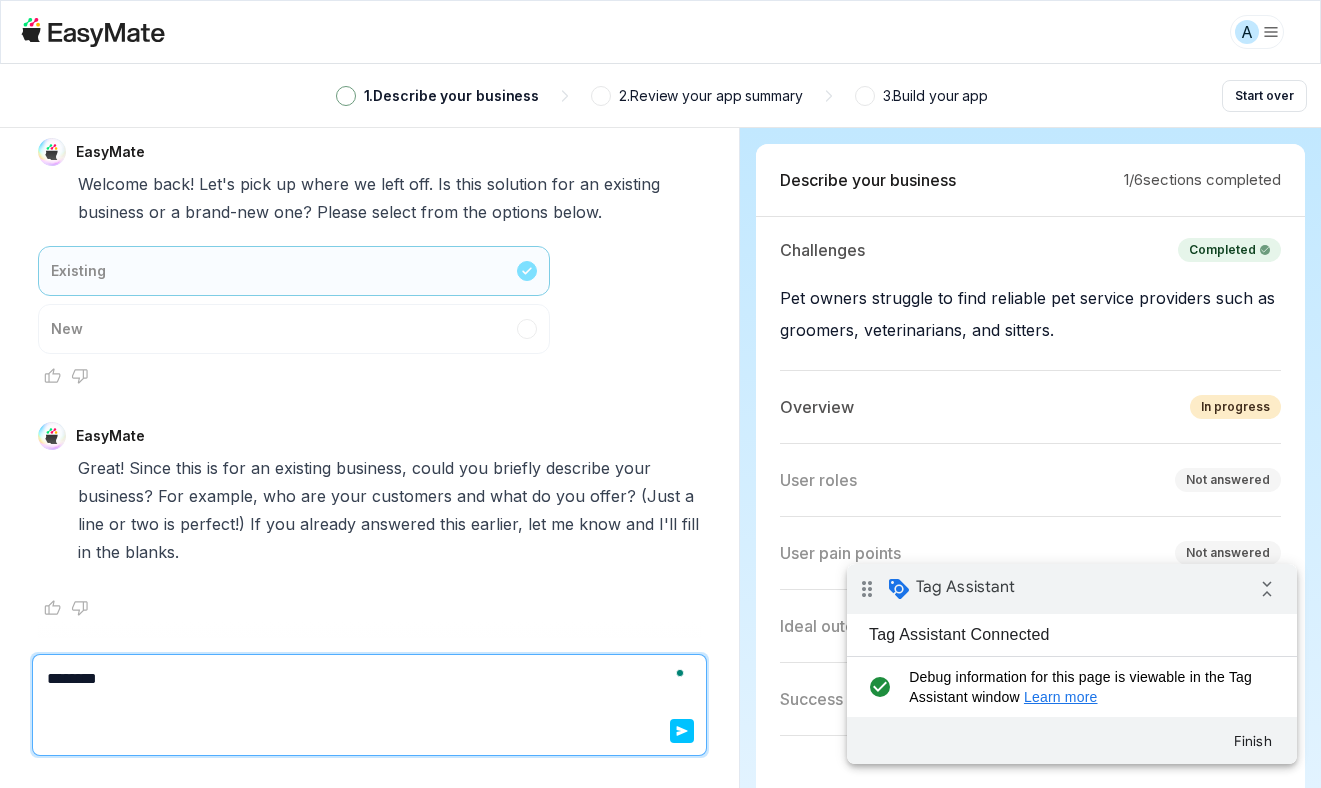type on "*" 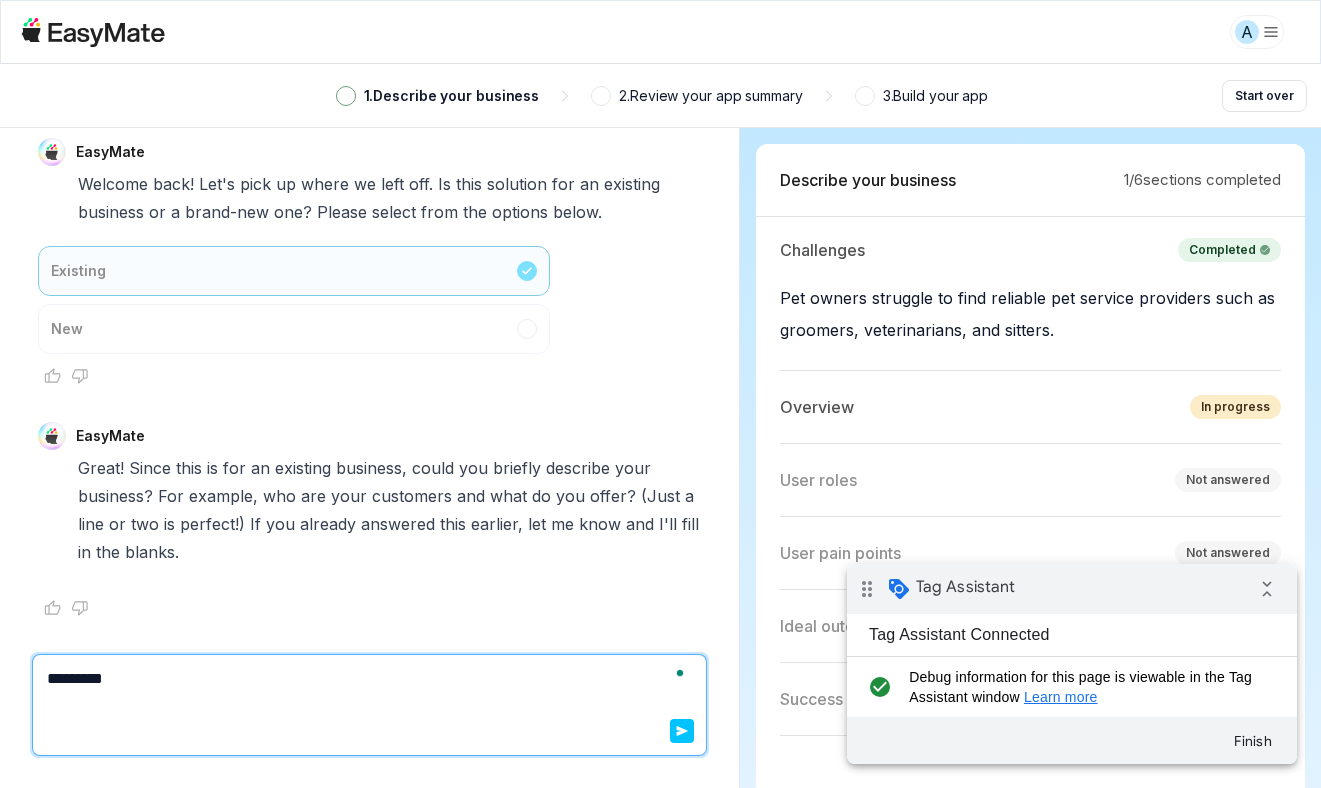 type on "*" 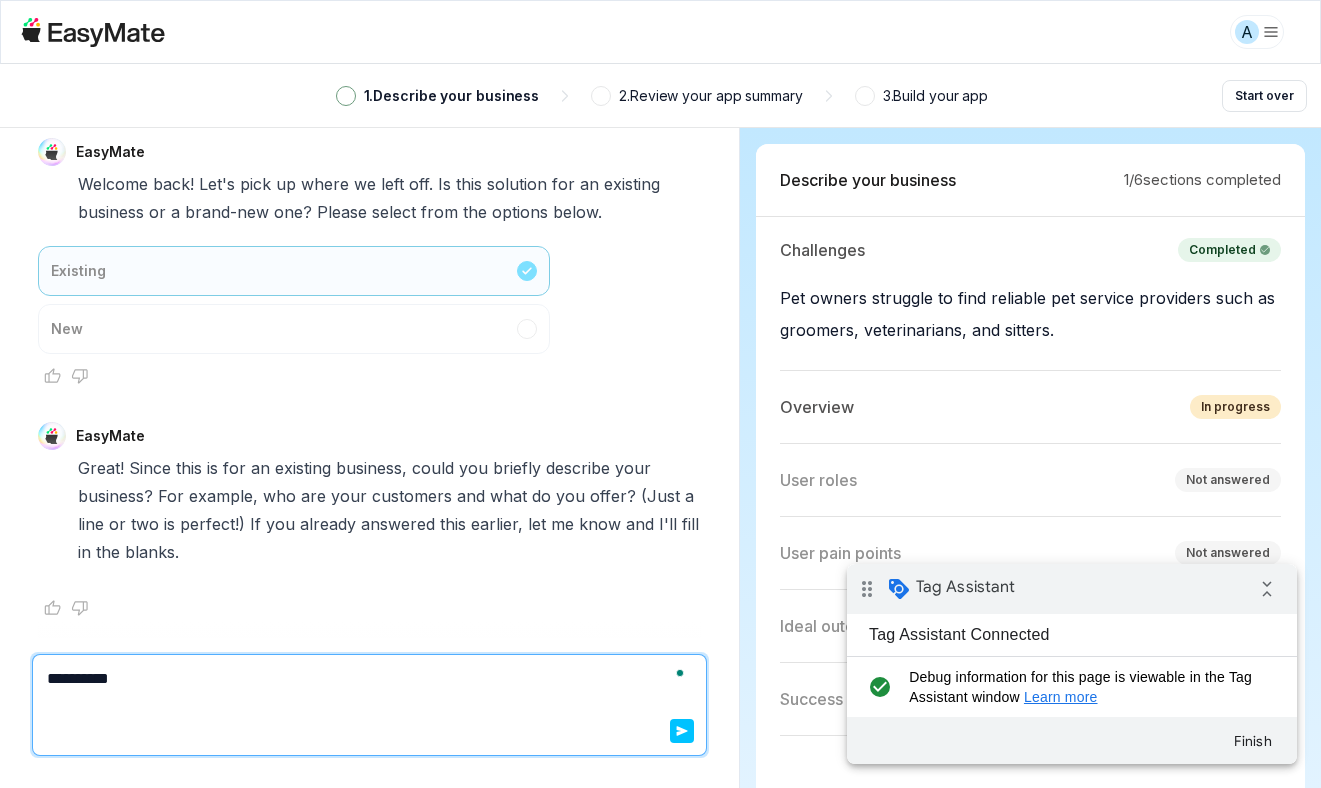 type on "*" 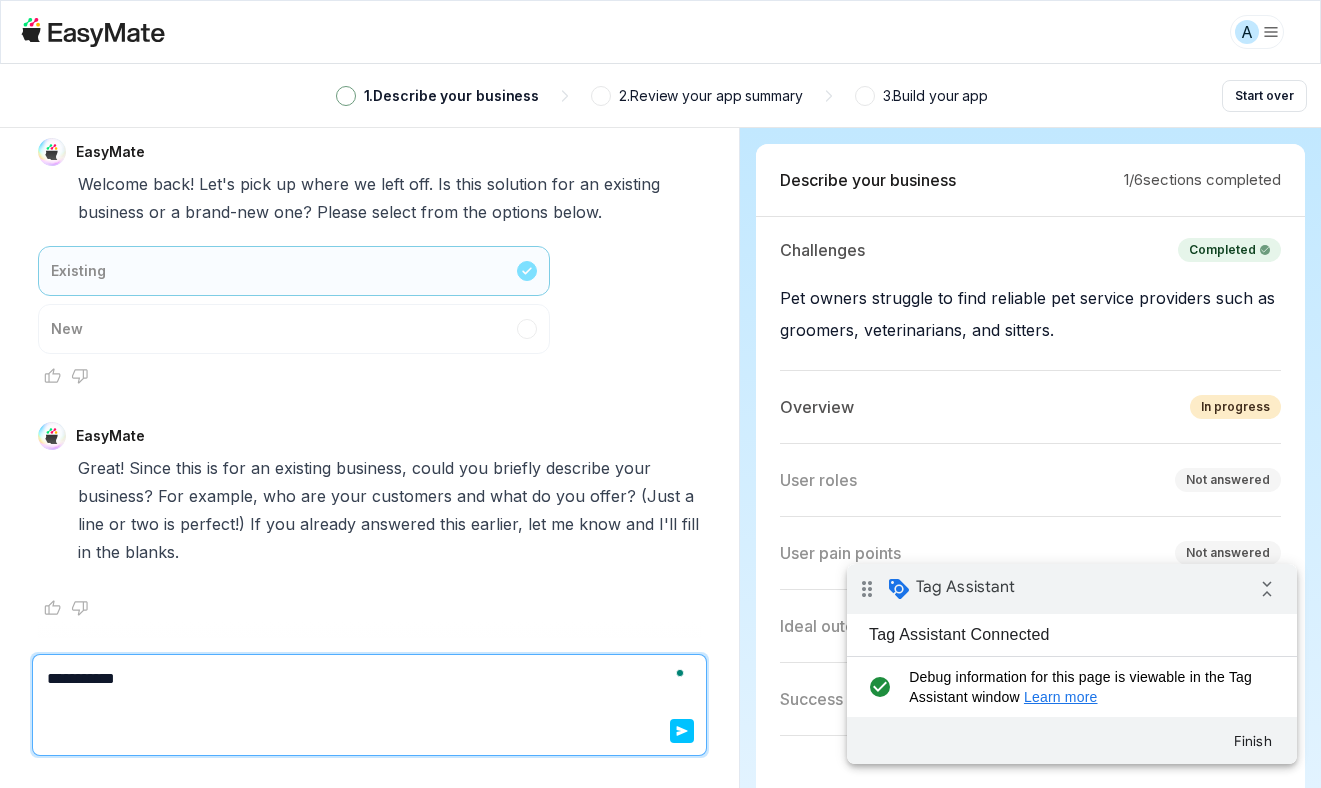 type on "*" 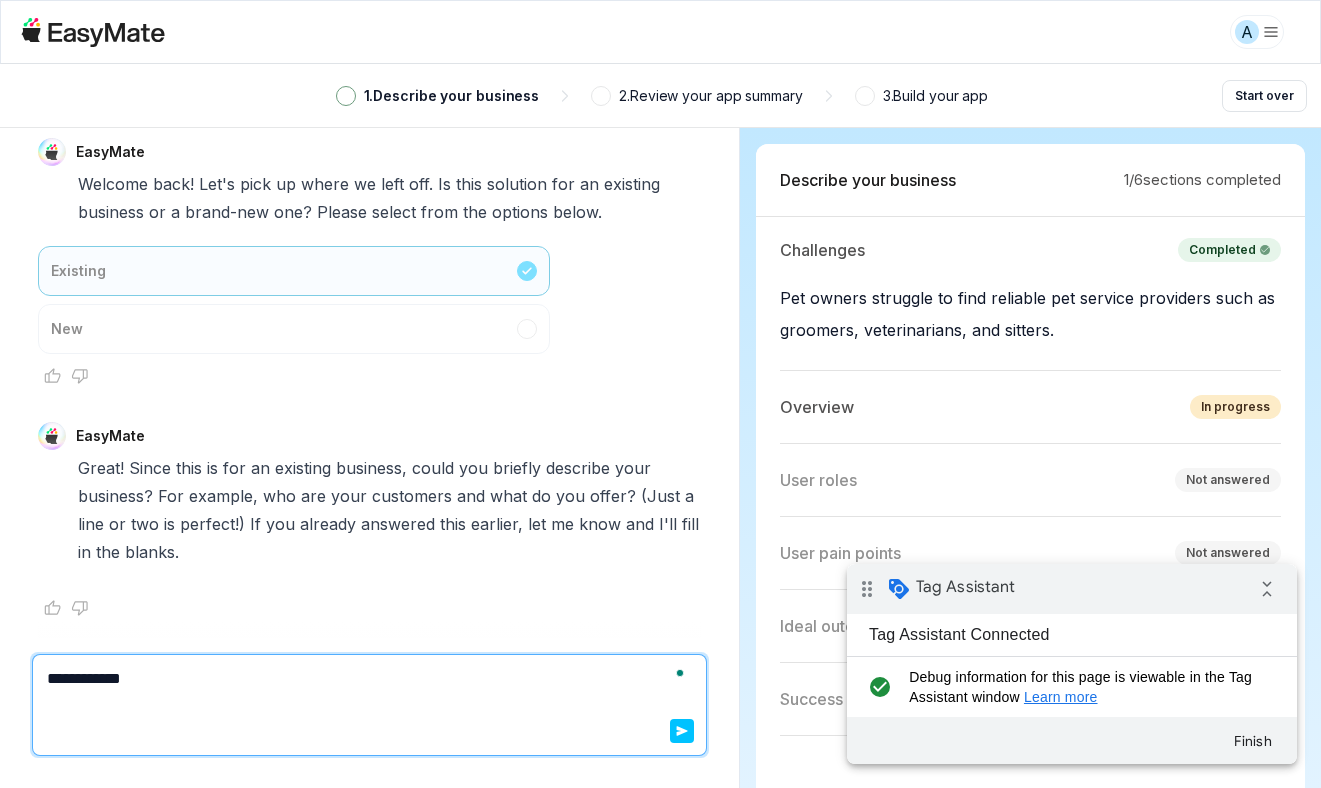 type on "*" 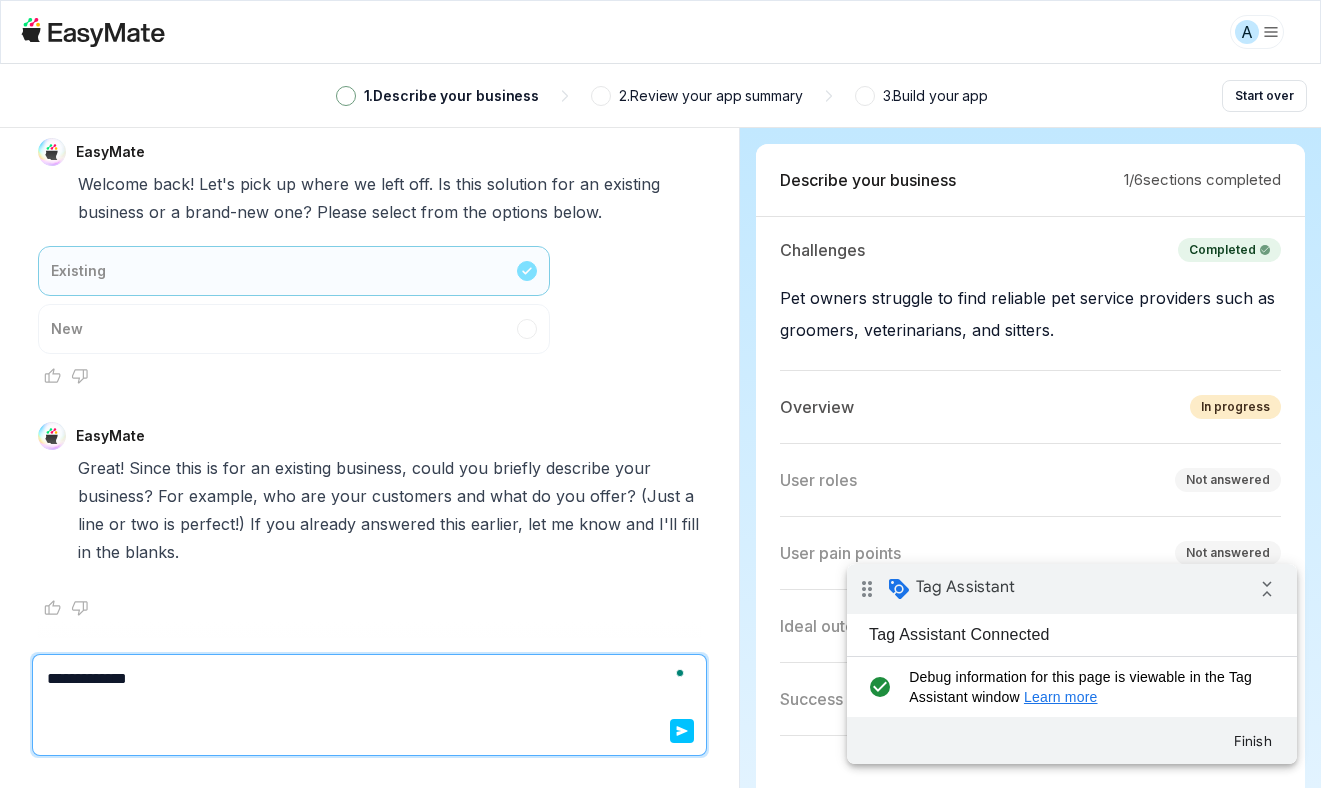 type on "*" 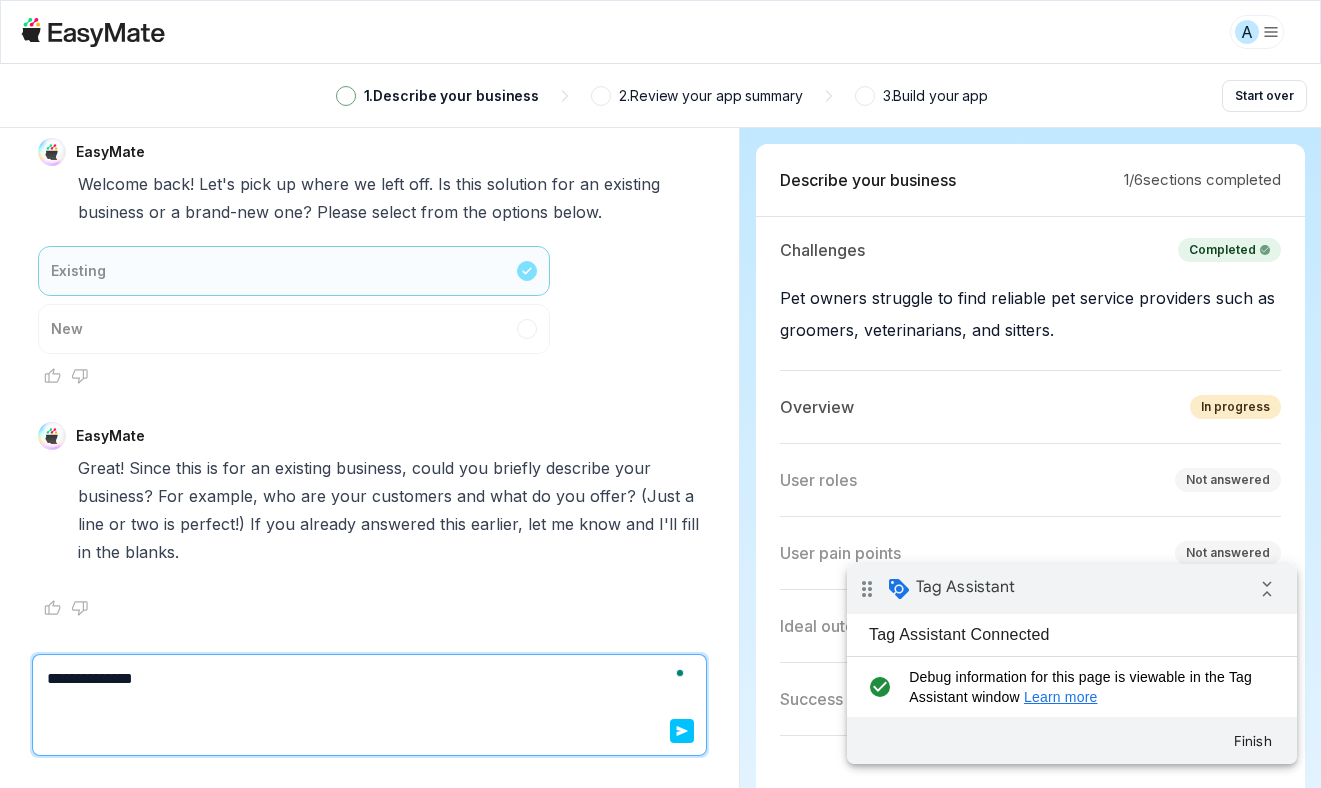 type on "*" 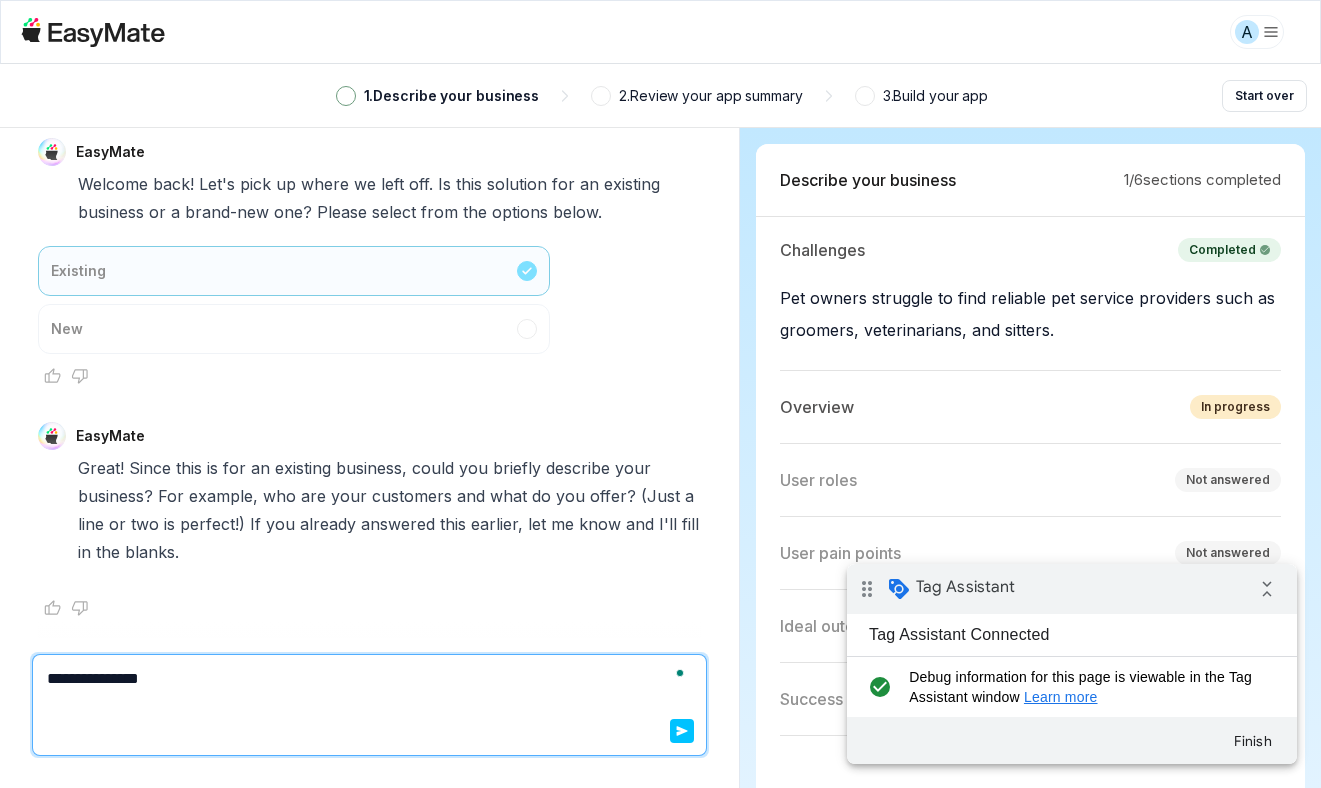 type on "*" 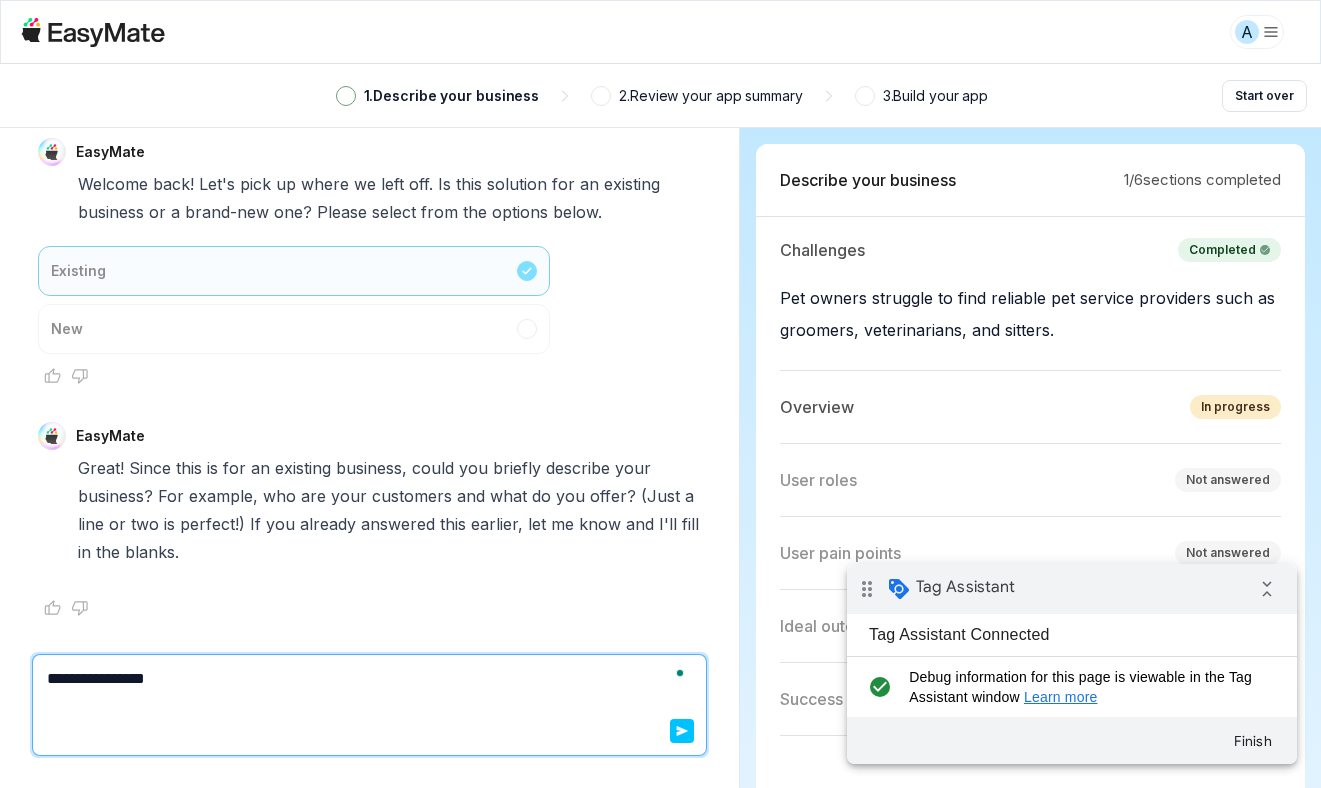 type on "*" 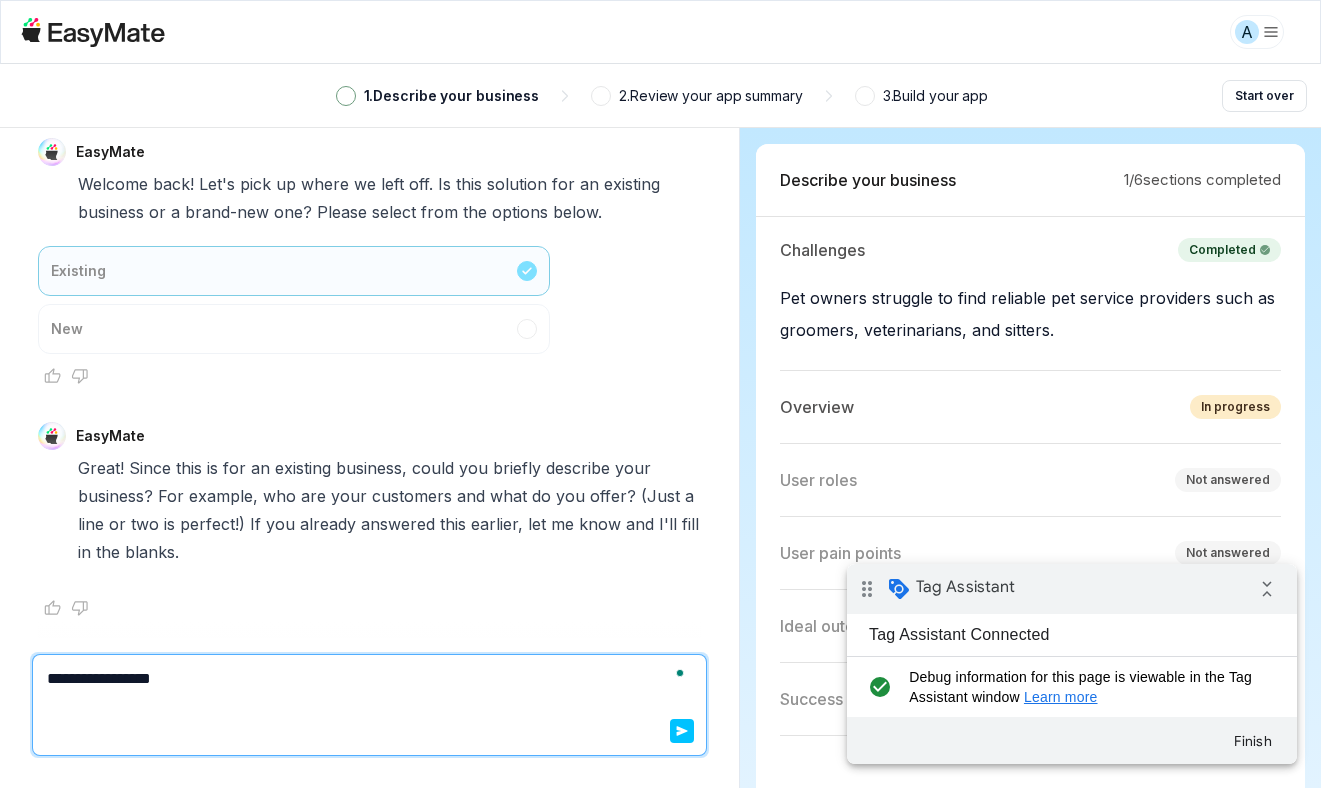 type on "*" 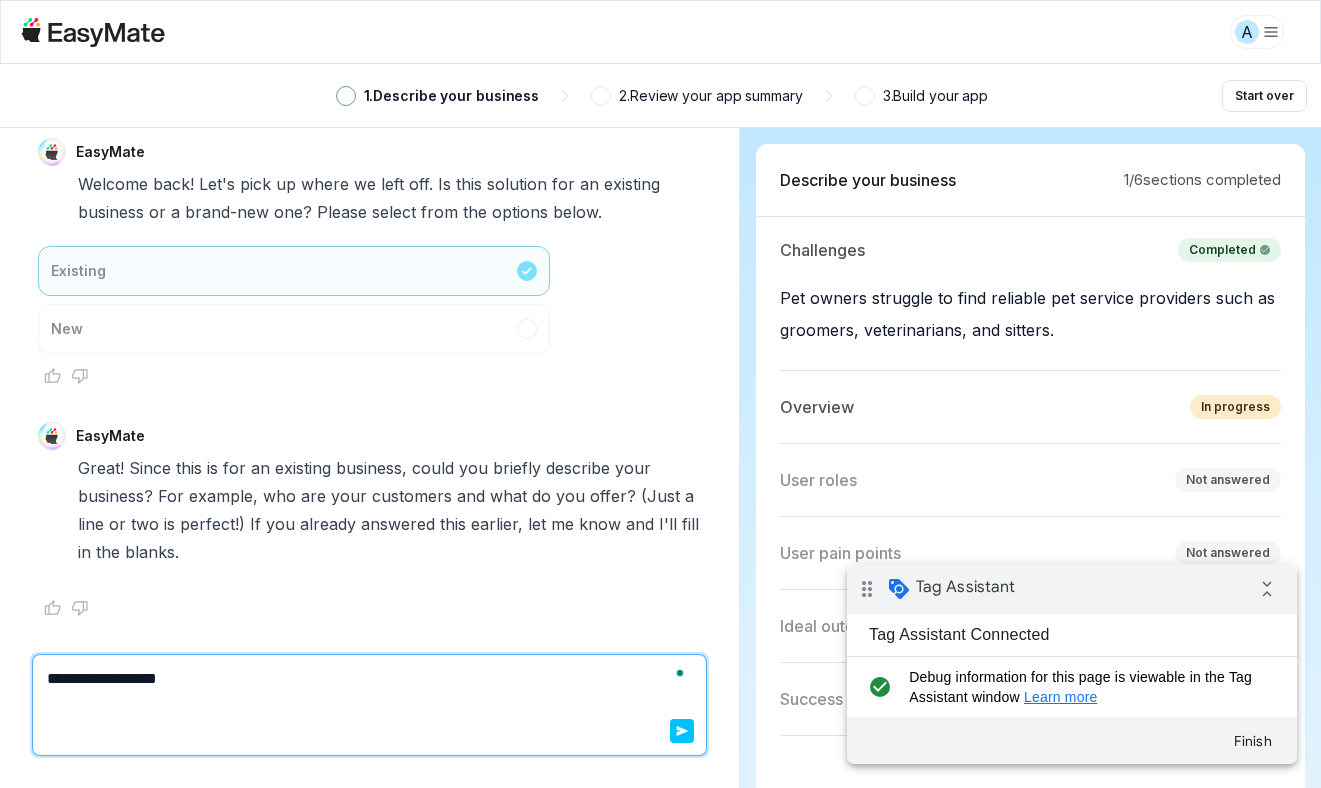 type on "*" 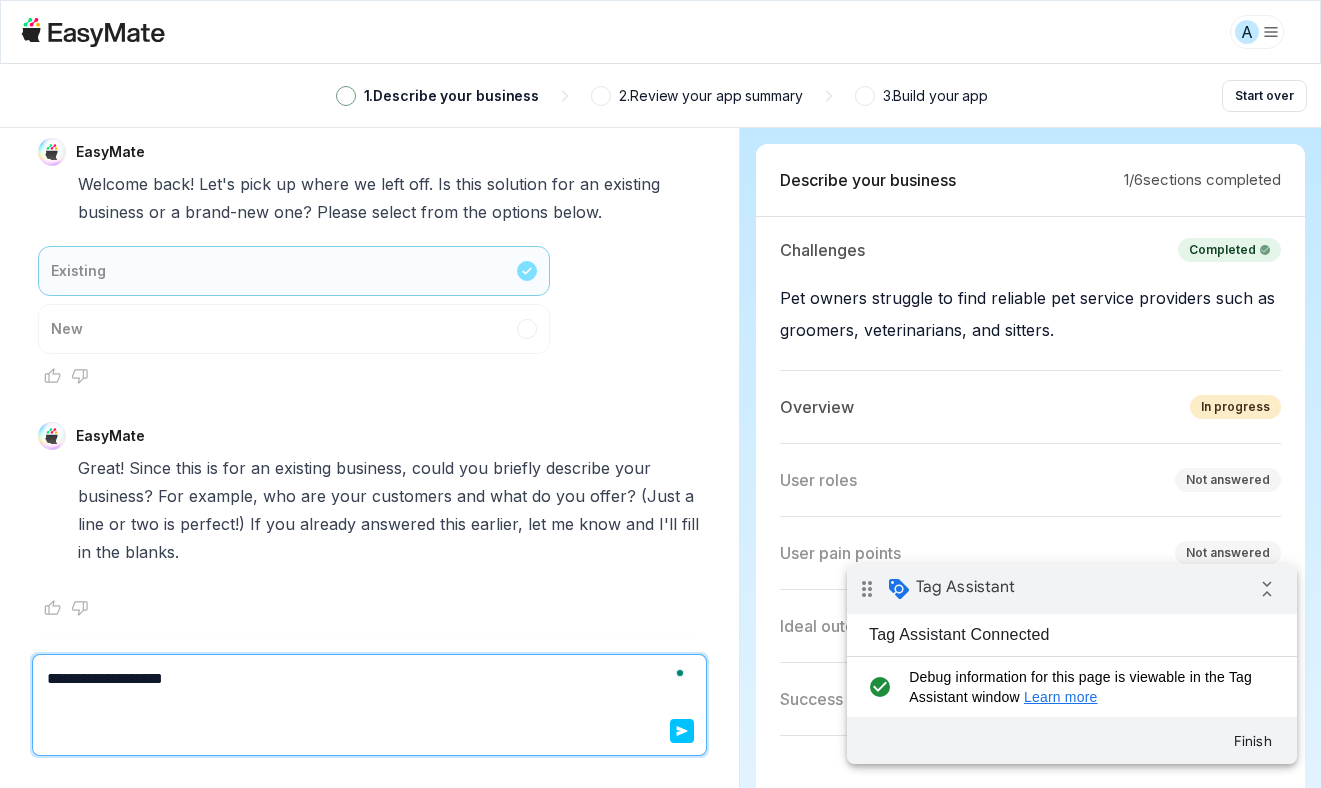 type on "*" 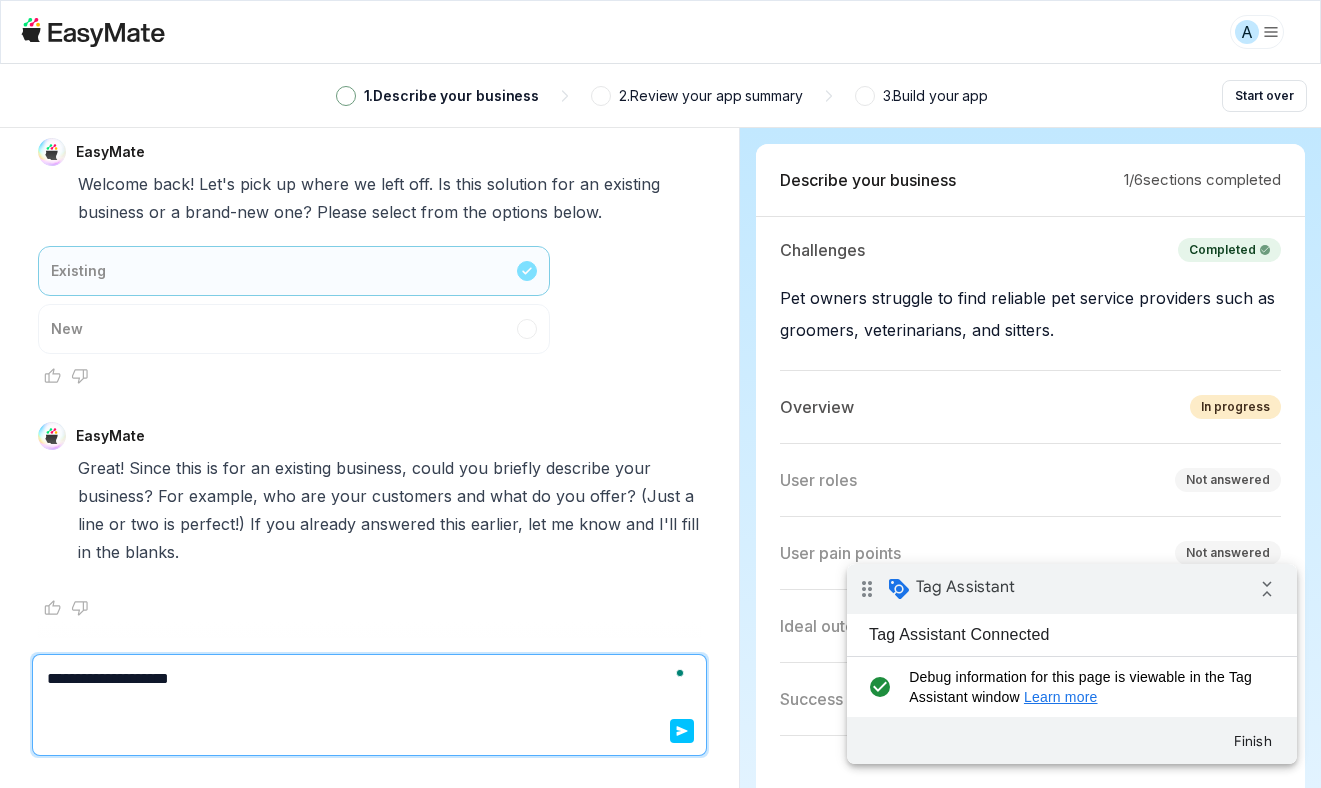 type on "*" 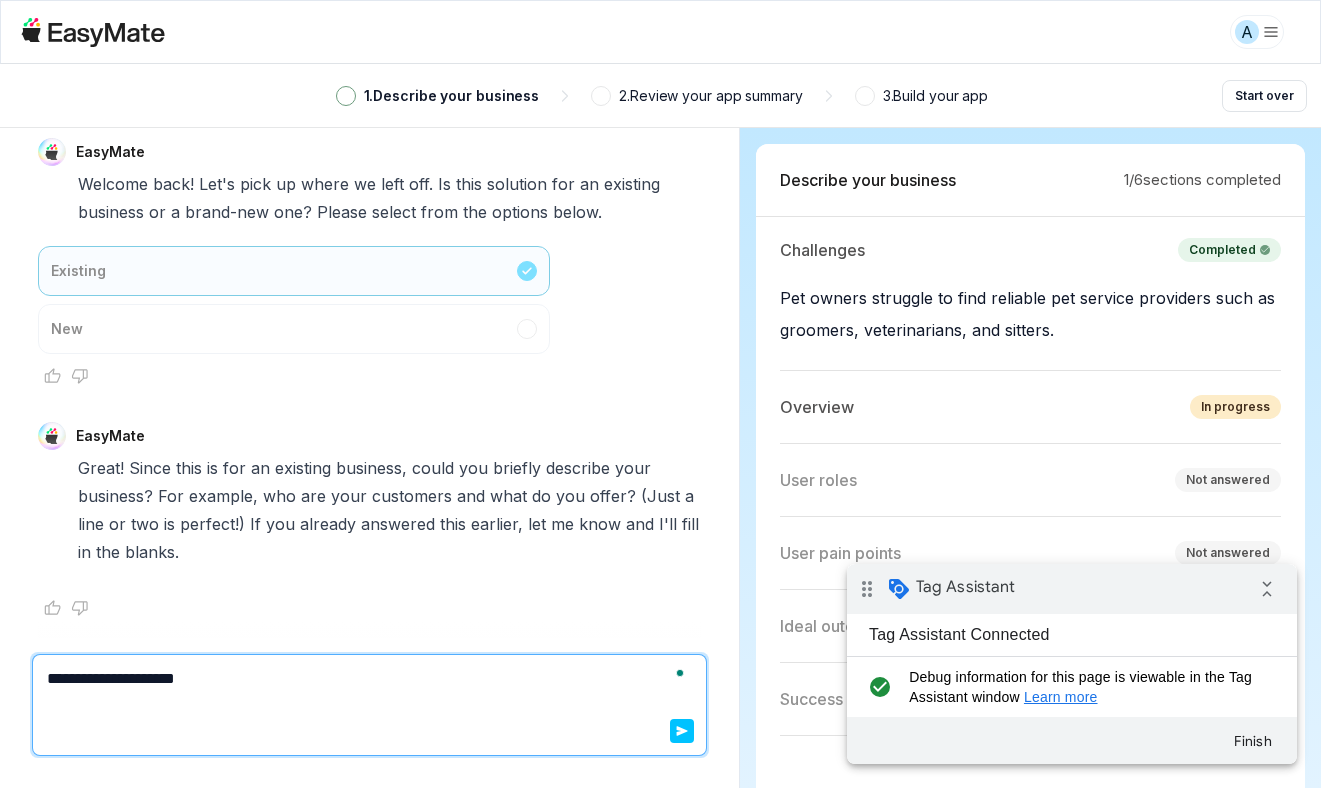 type on "*" 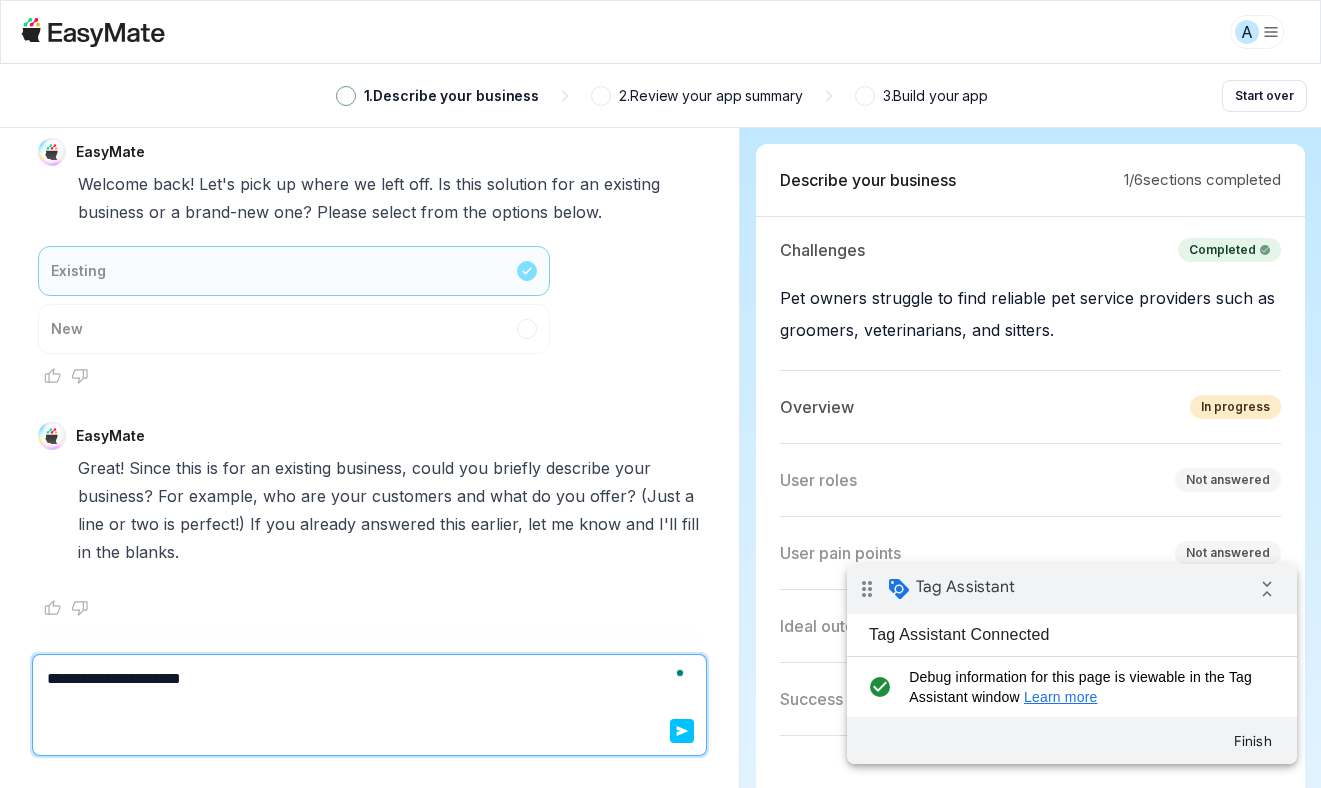type on "*" 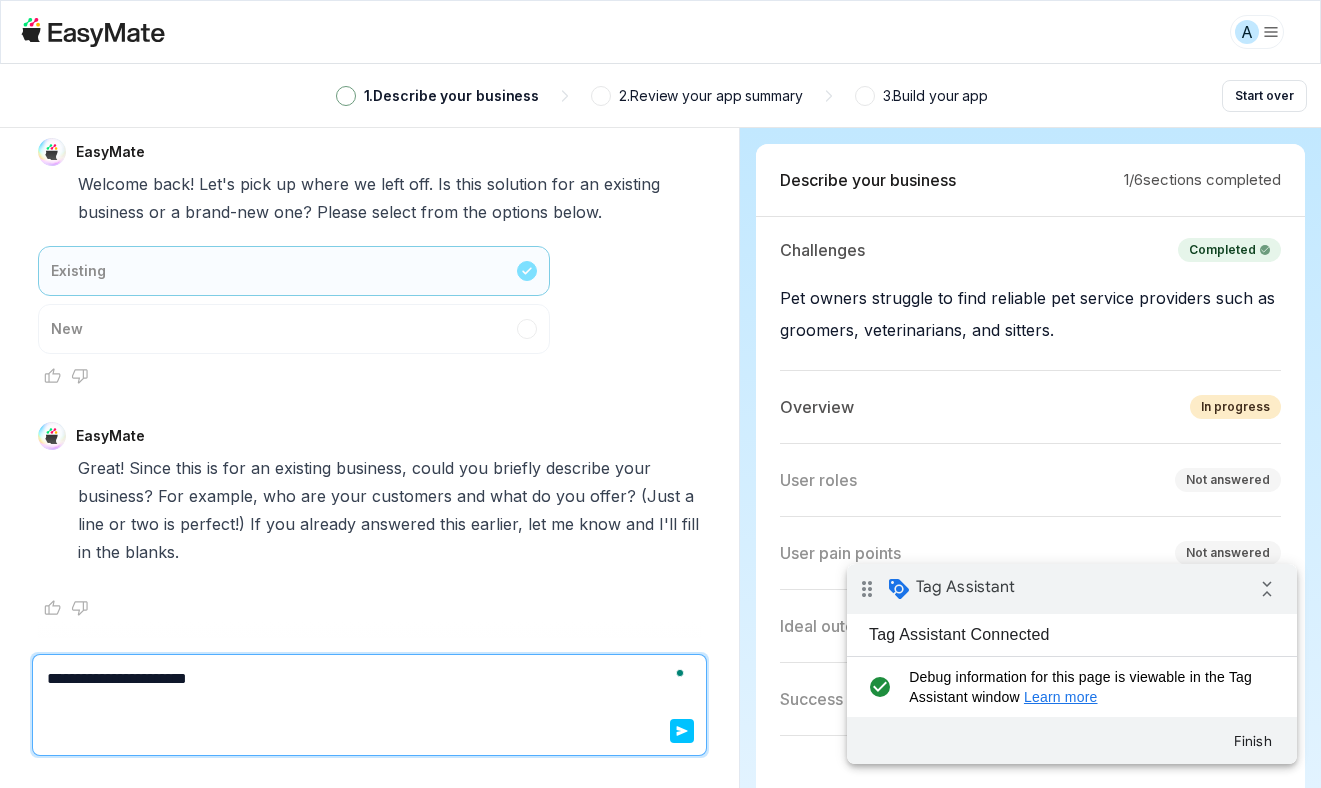 type on "*" 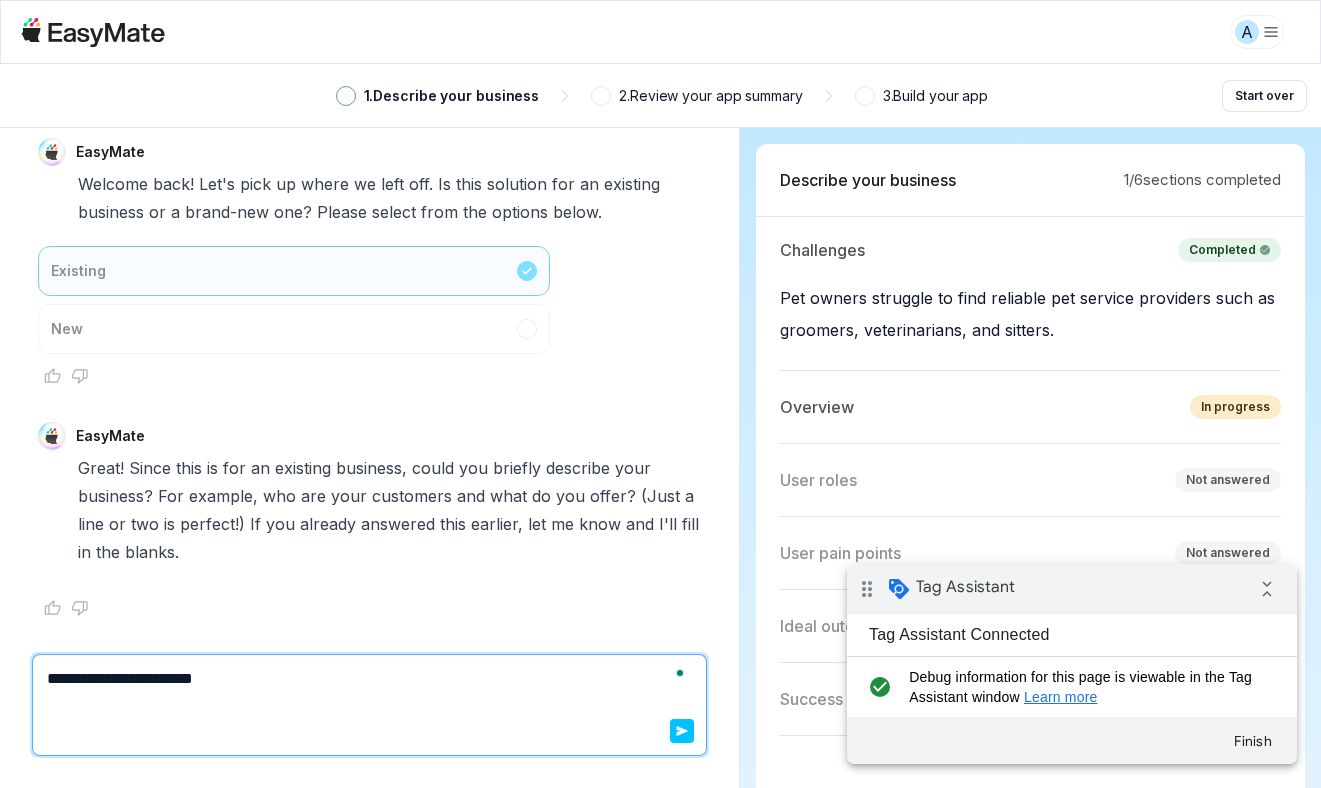 type on "*" 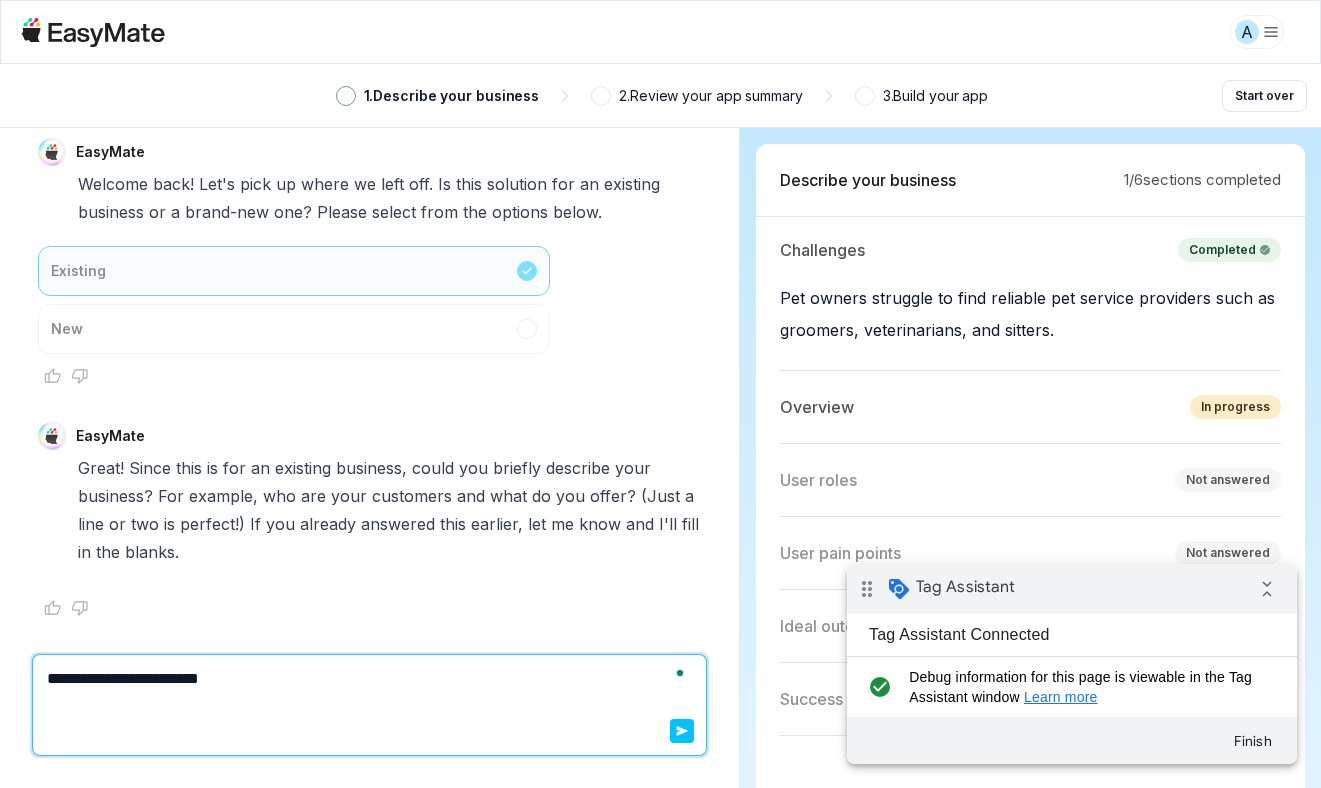 type on "*" 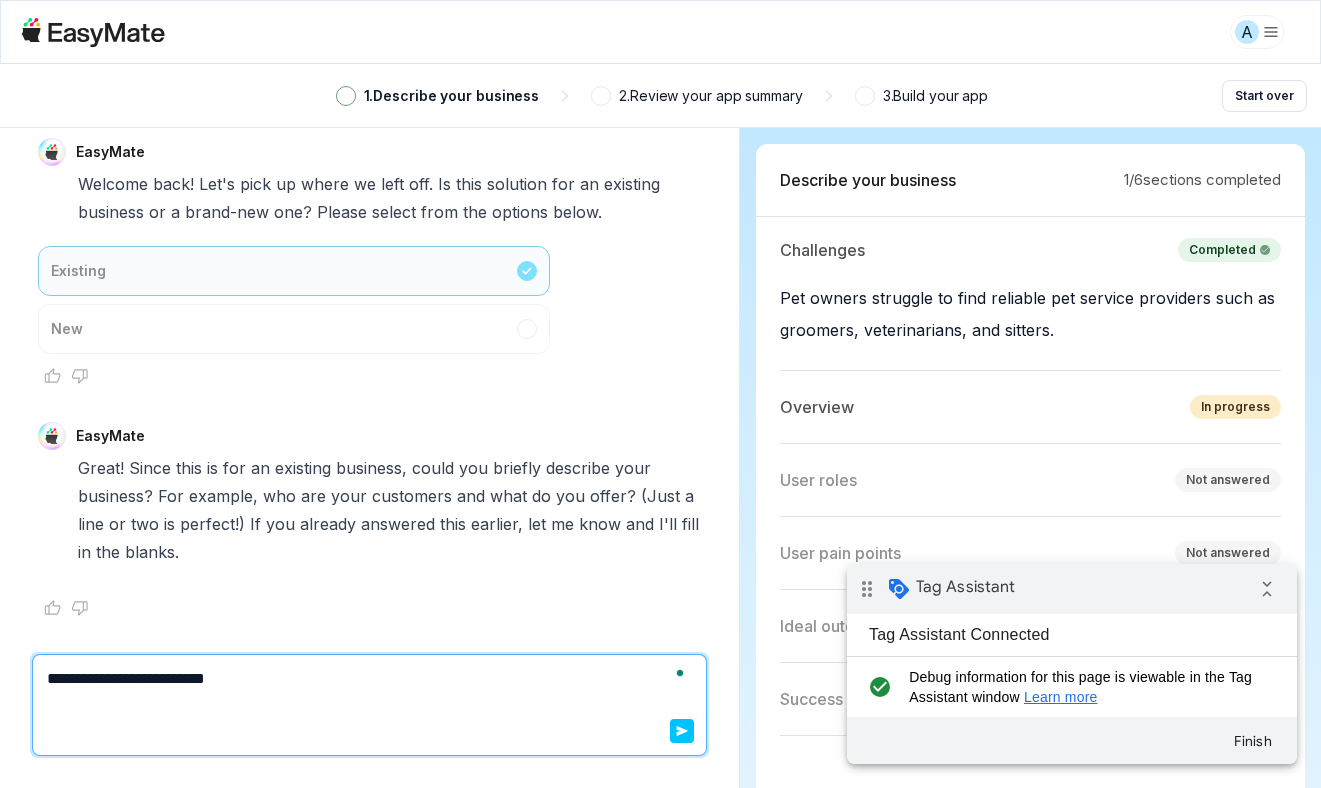 type on "*" 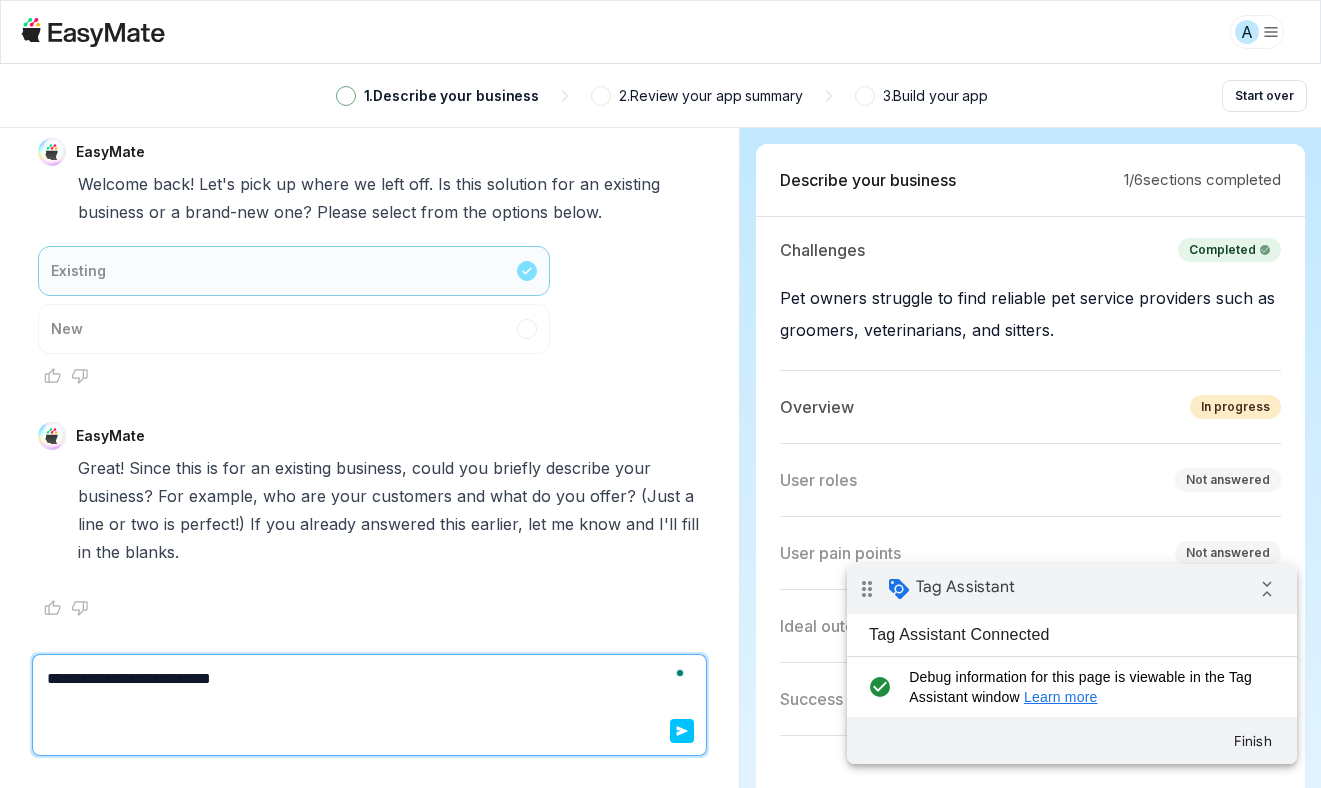 type on "*" 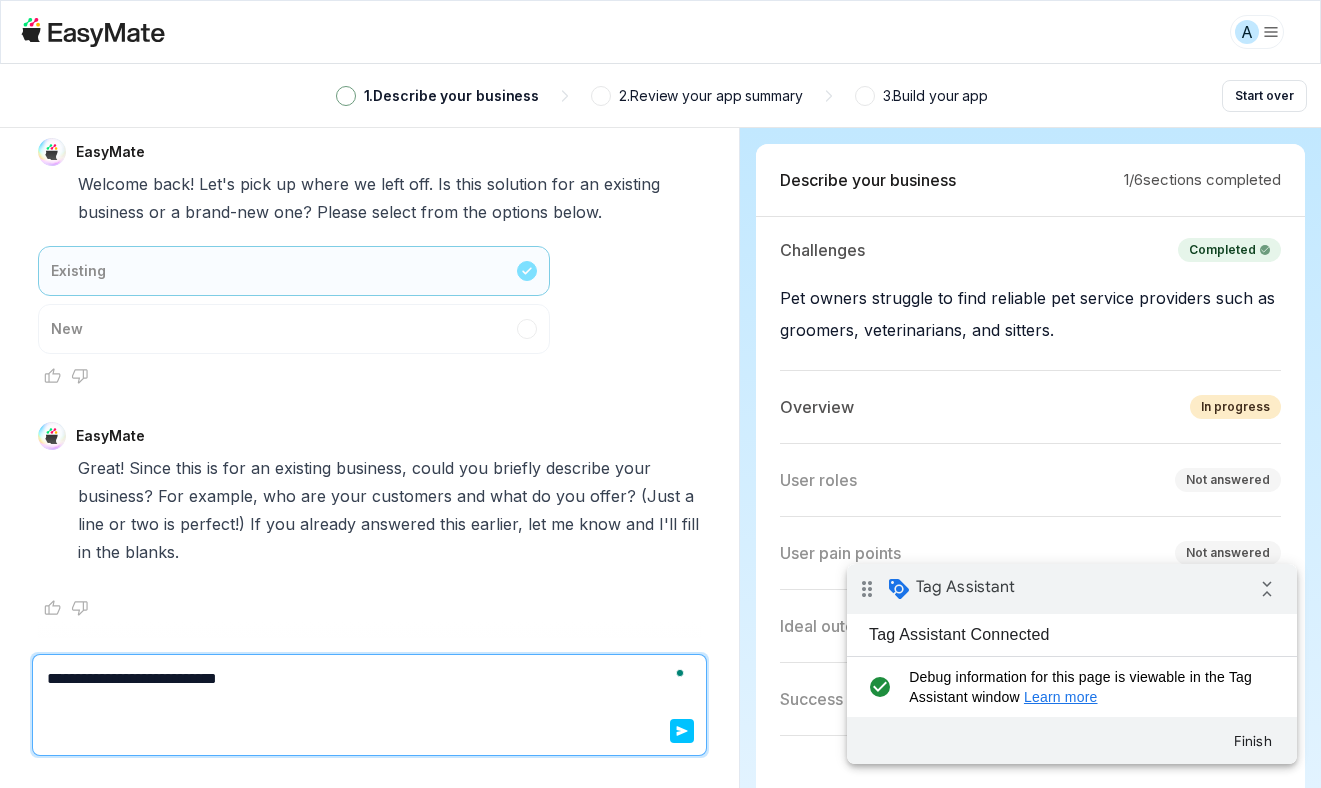 type on "*" 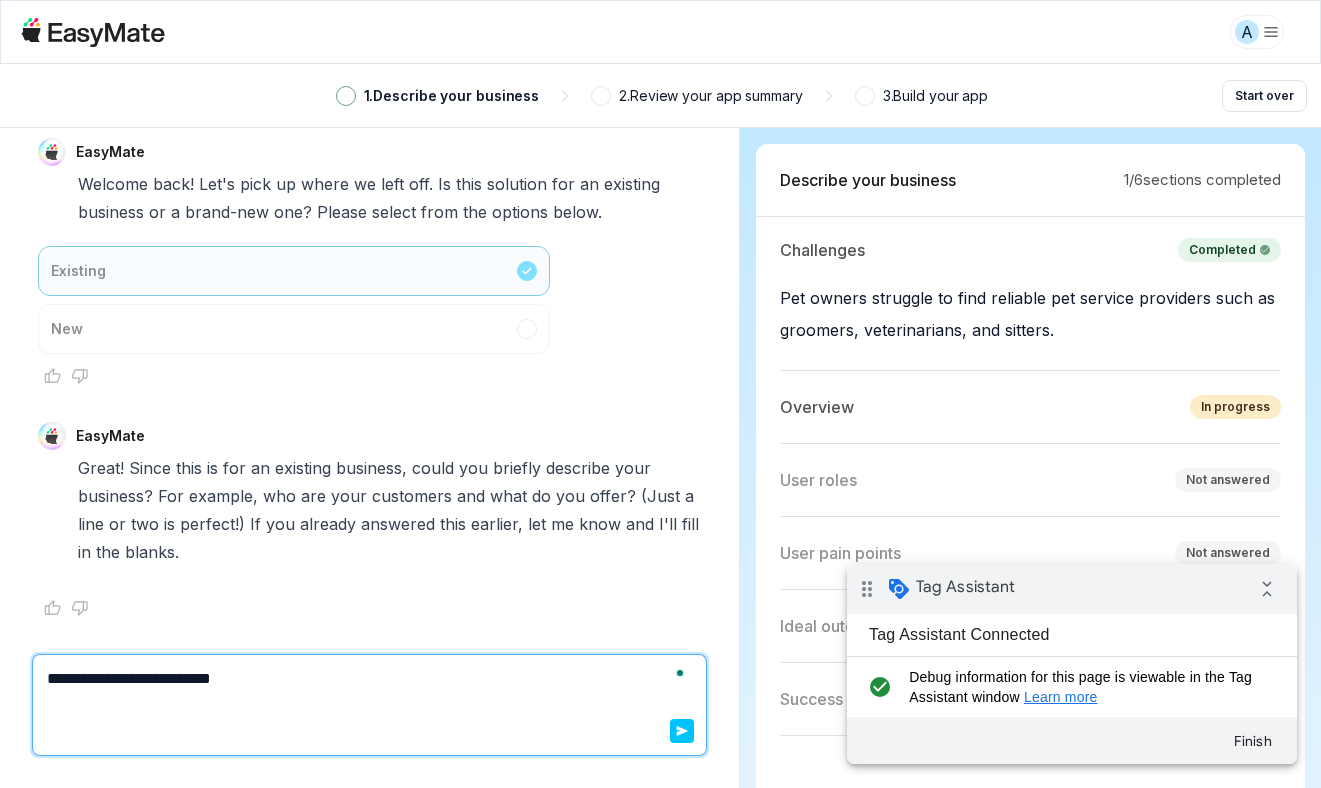 type on "*" 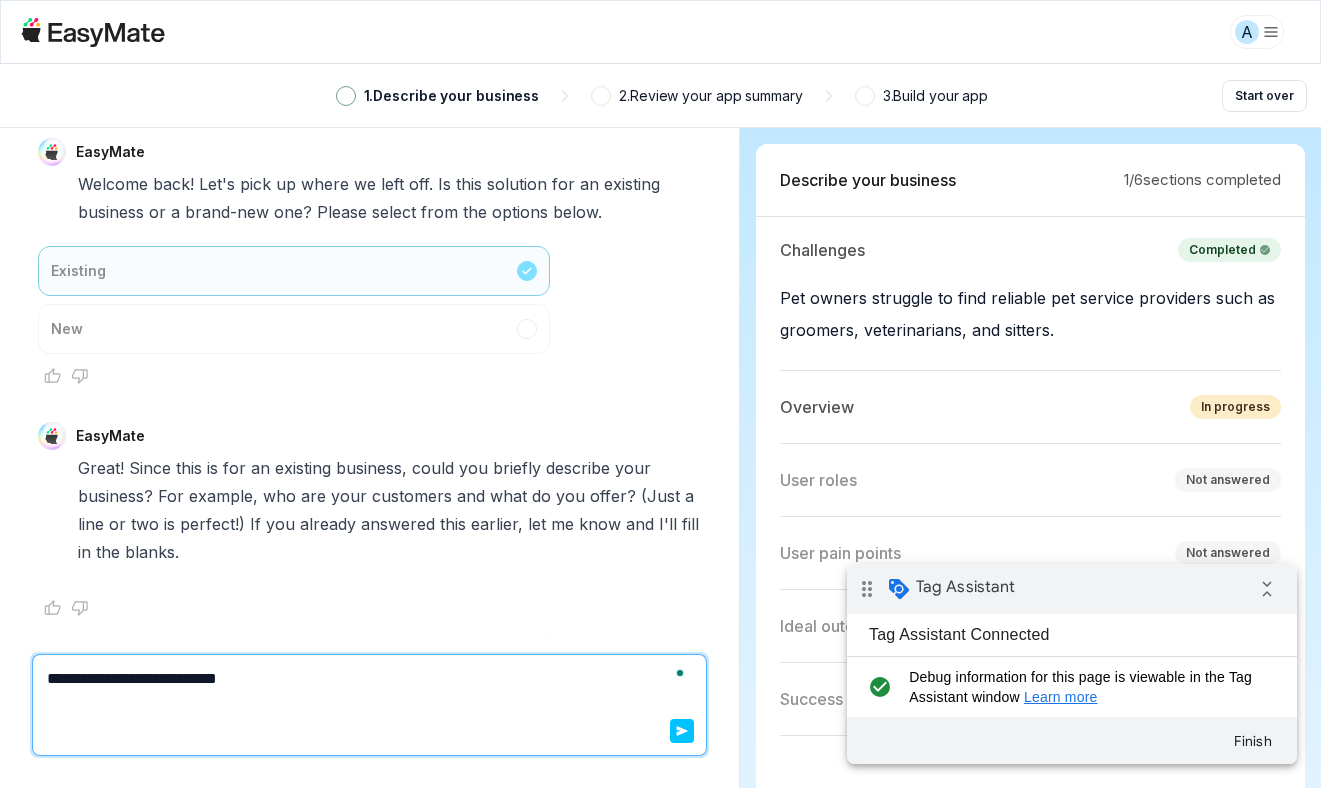 type on "*" 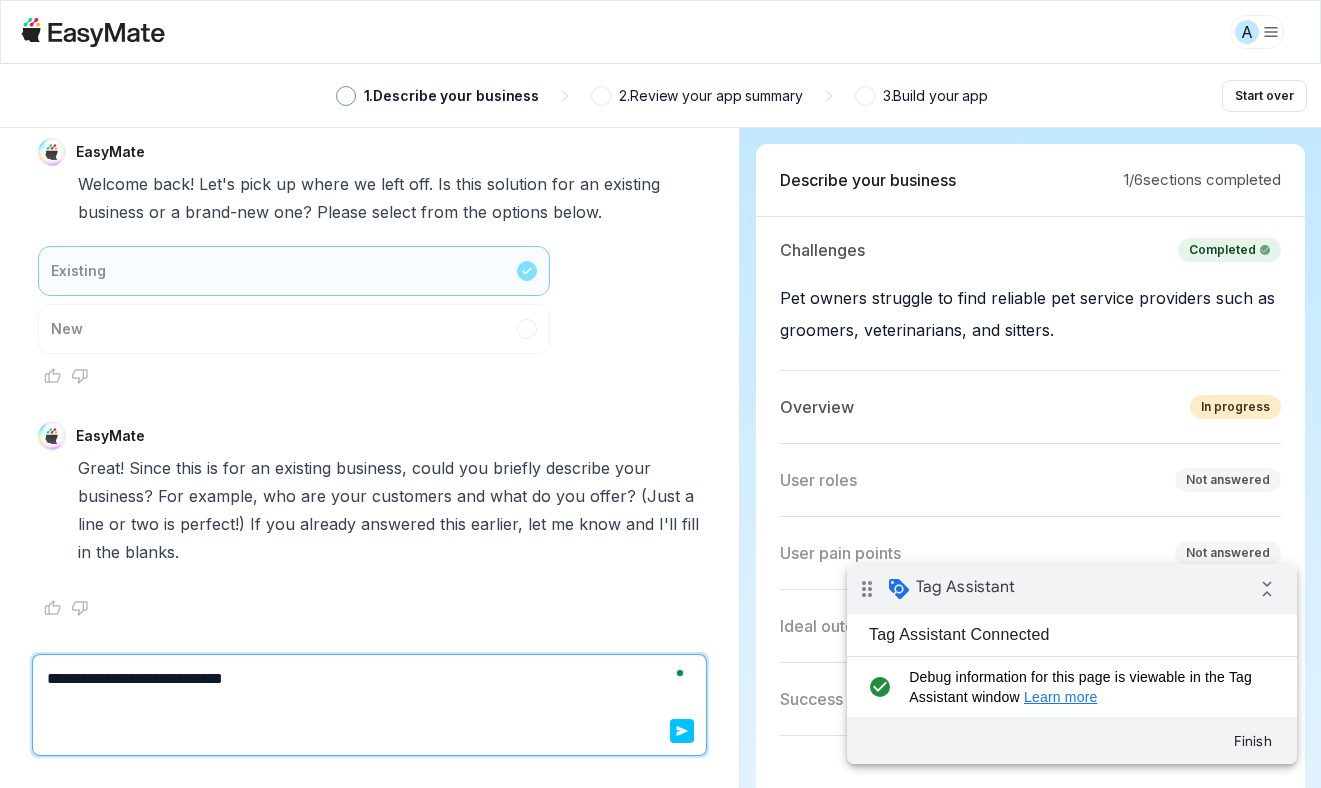 type on "*" 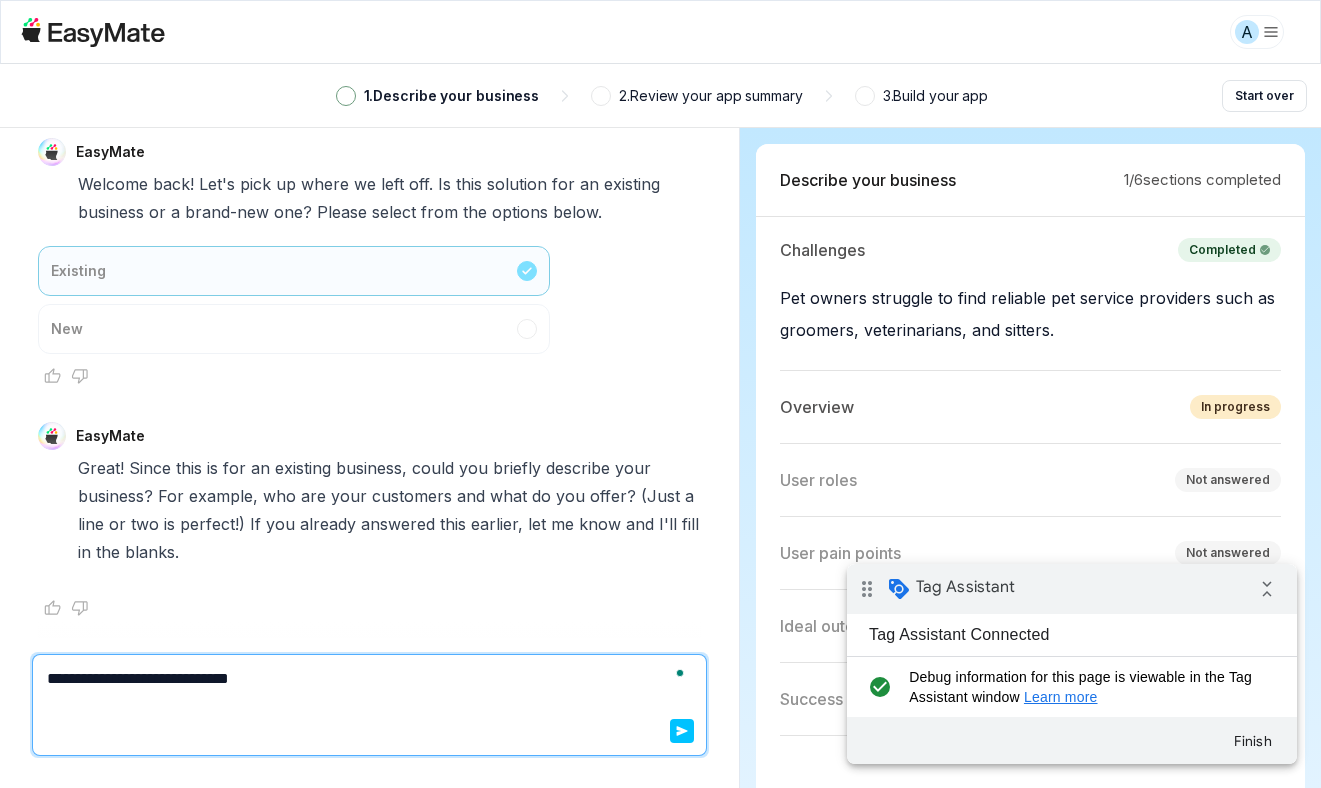 type on "*" 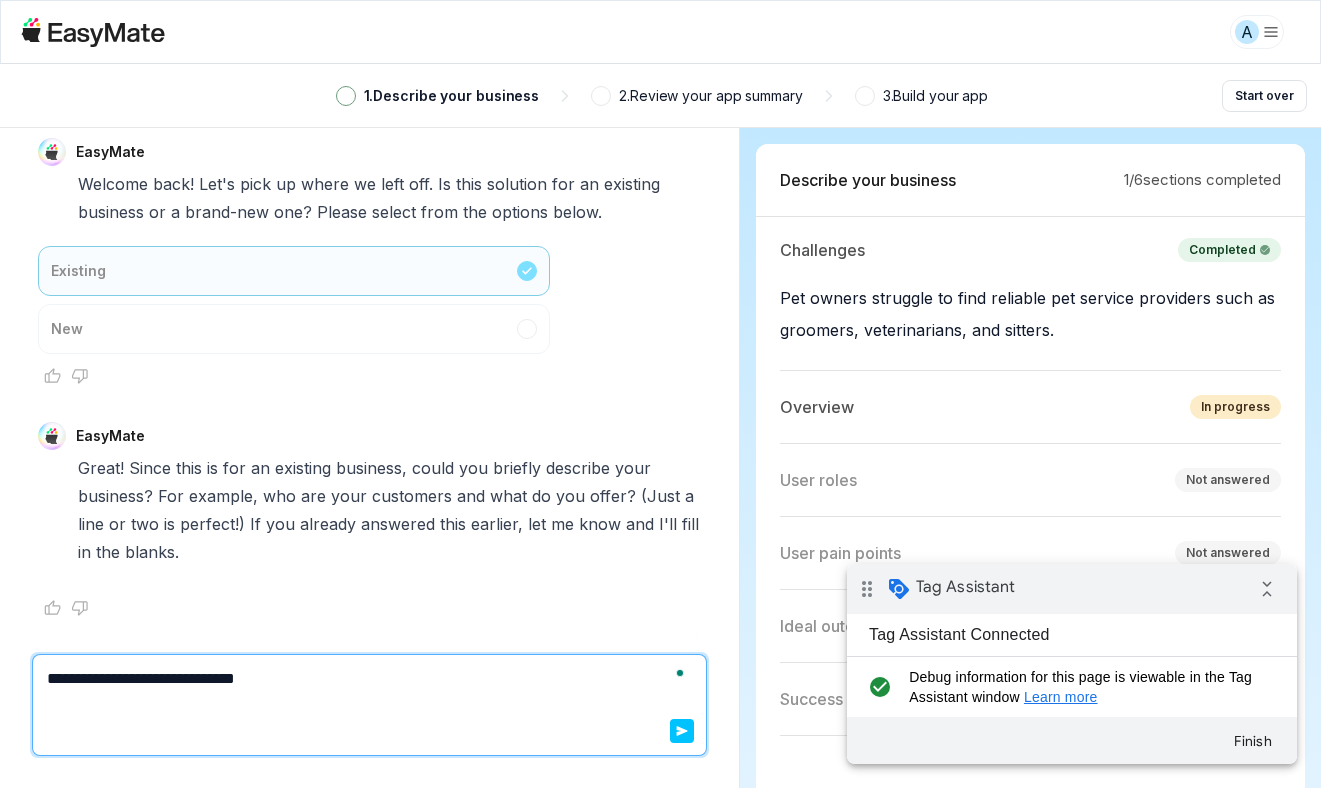 type on "*" 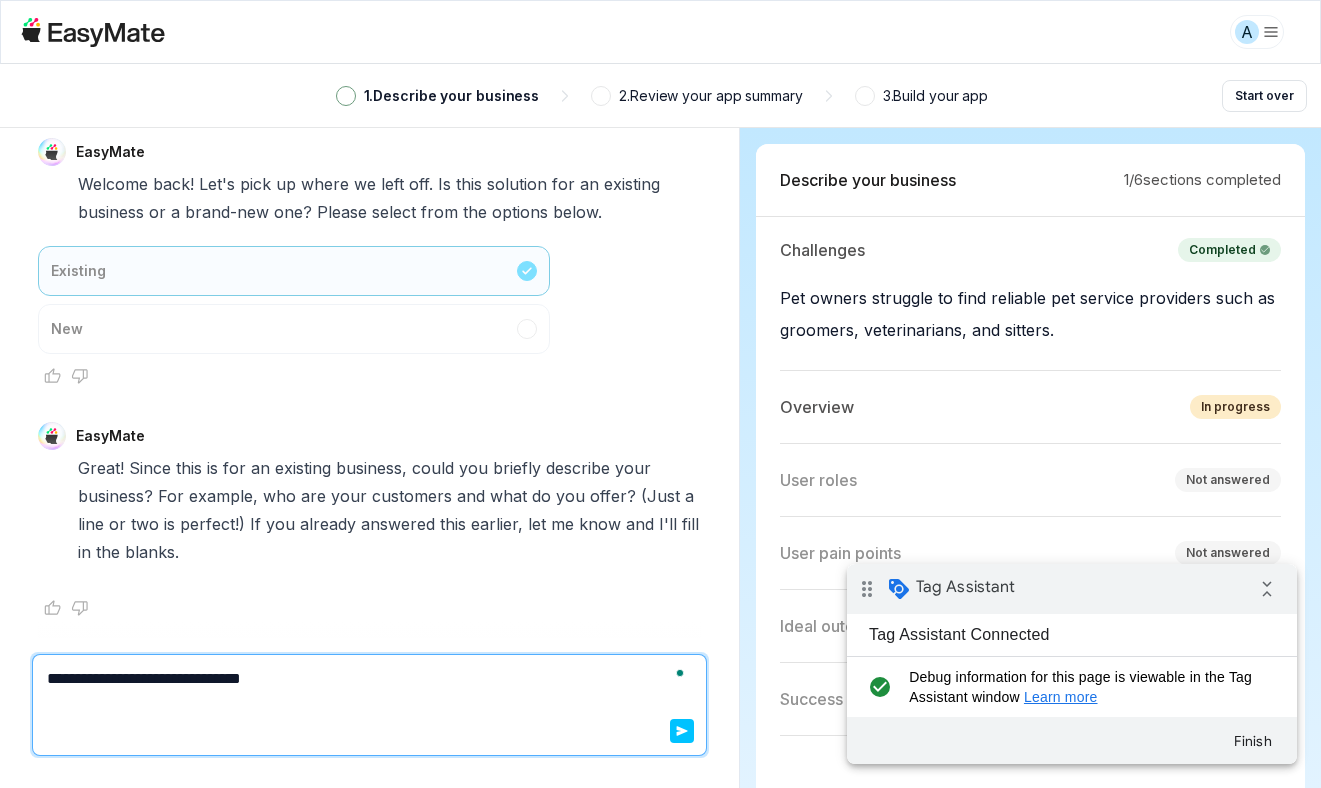type on "*" 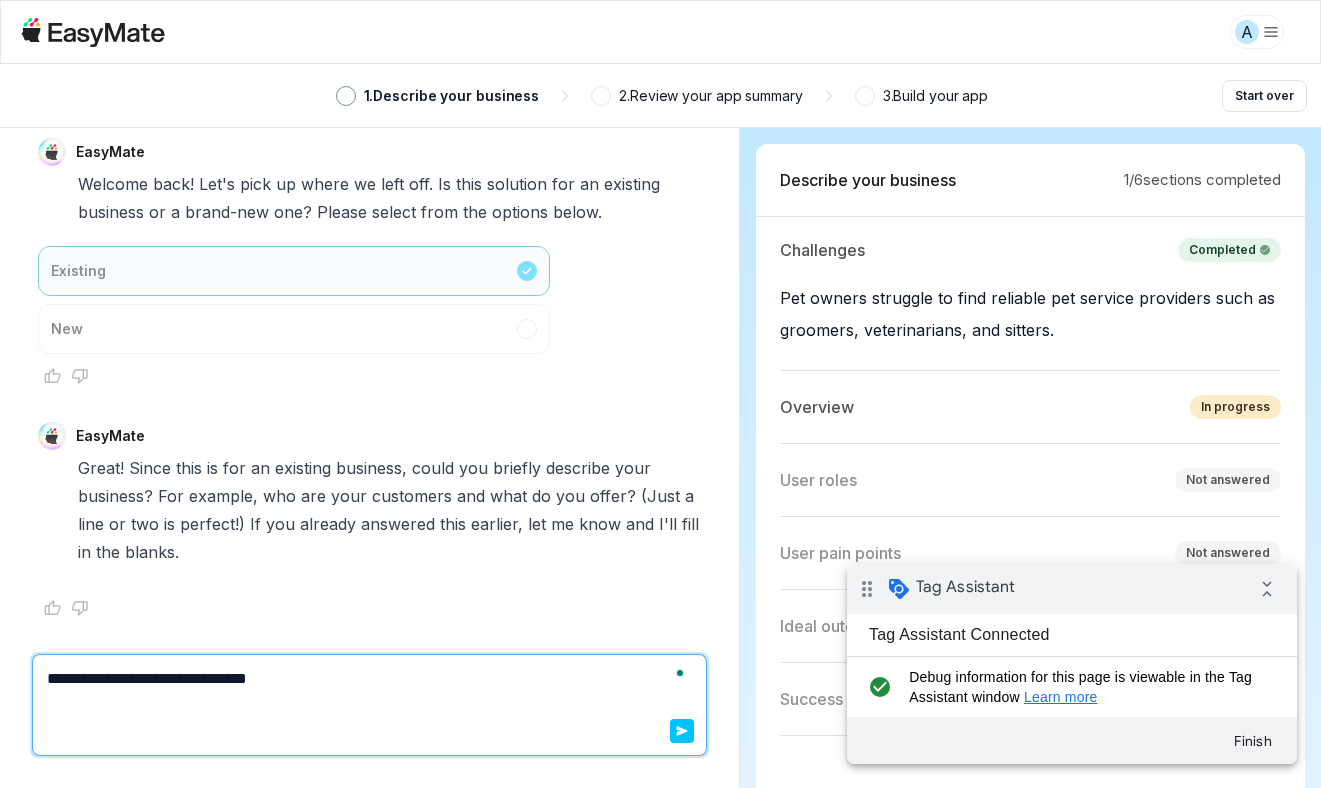 type on "*" 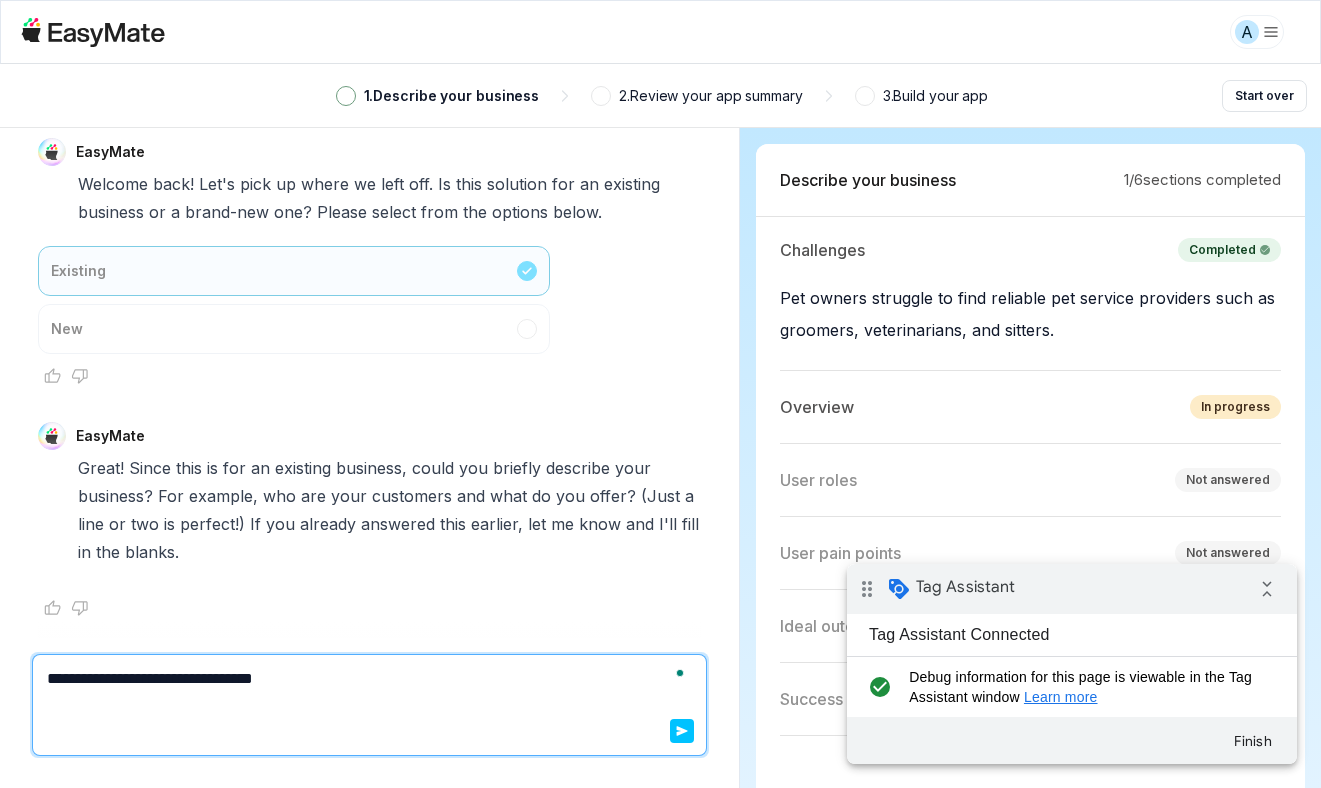 type on "*" 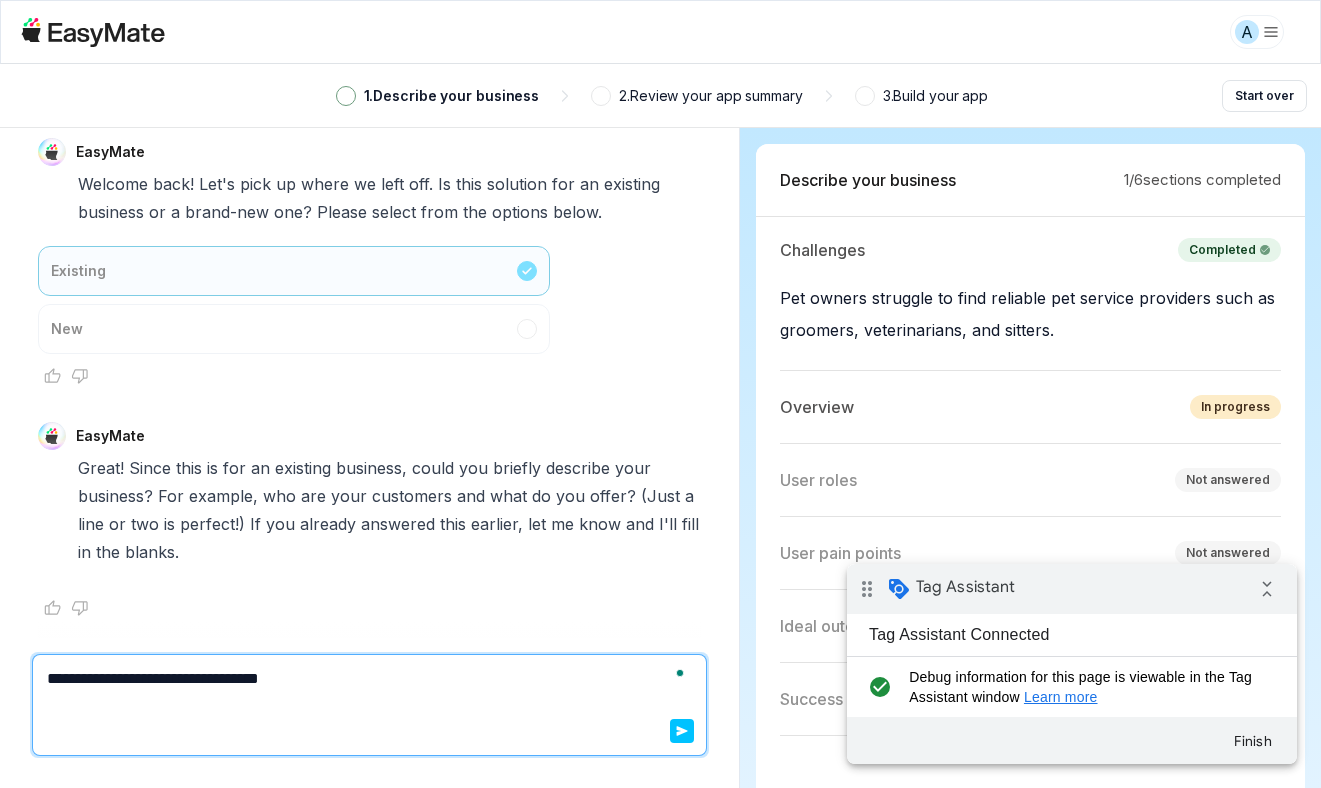 type on "*" 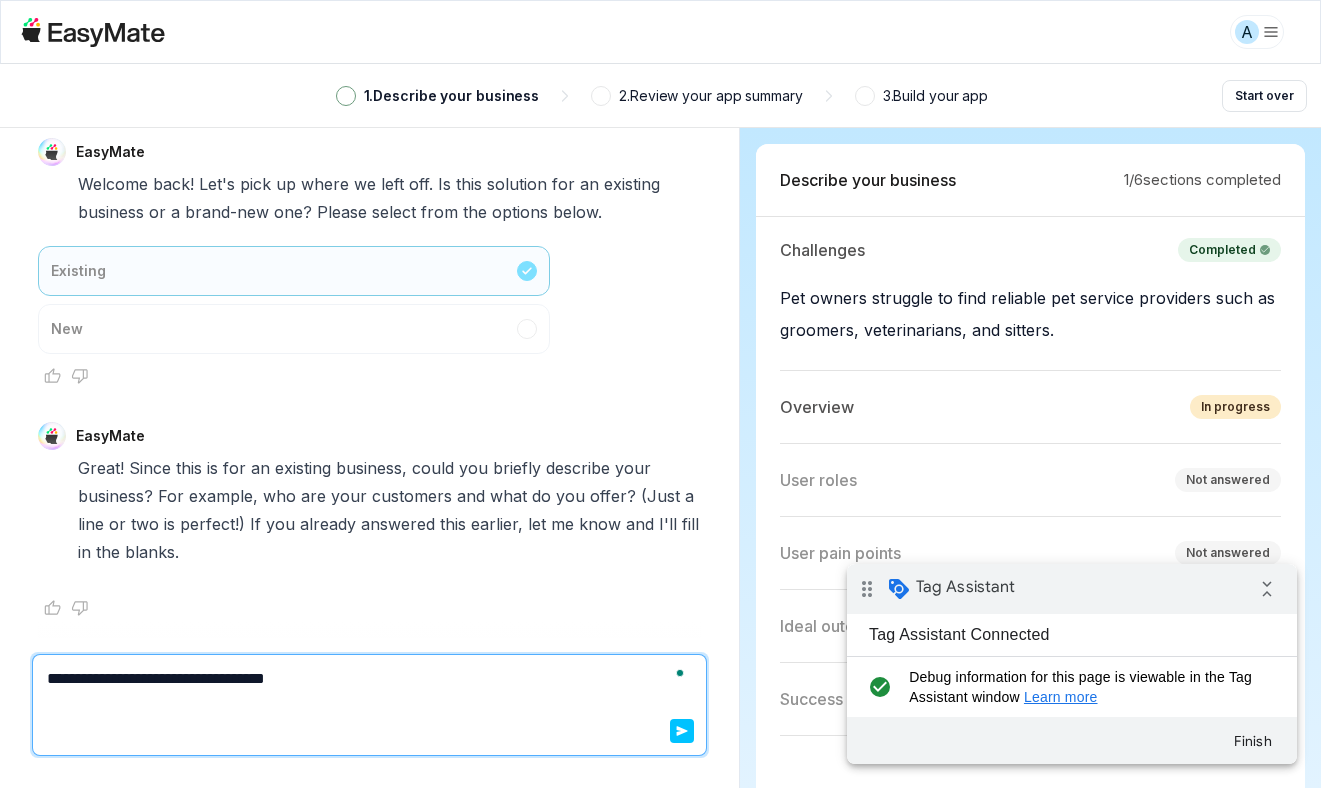 type on "*" 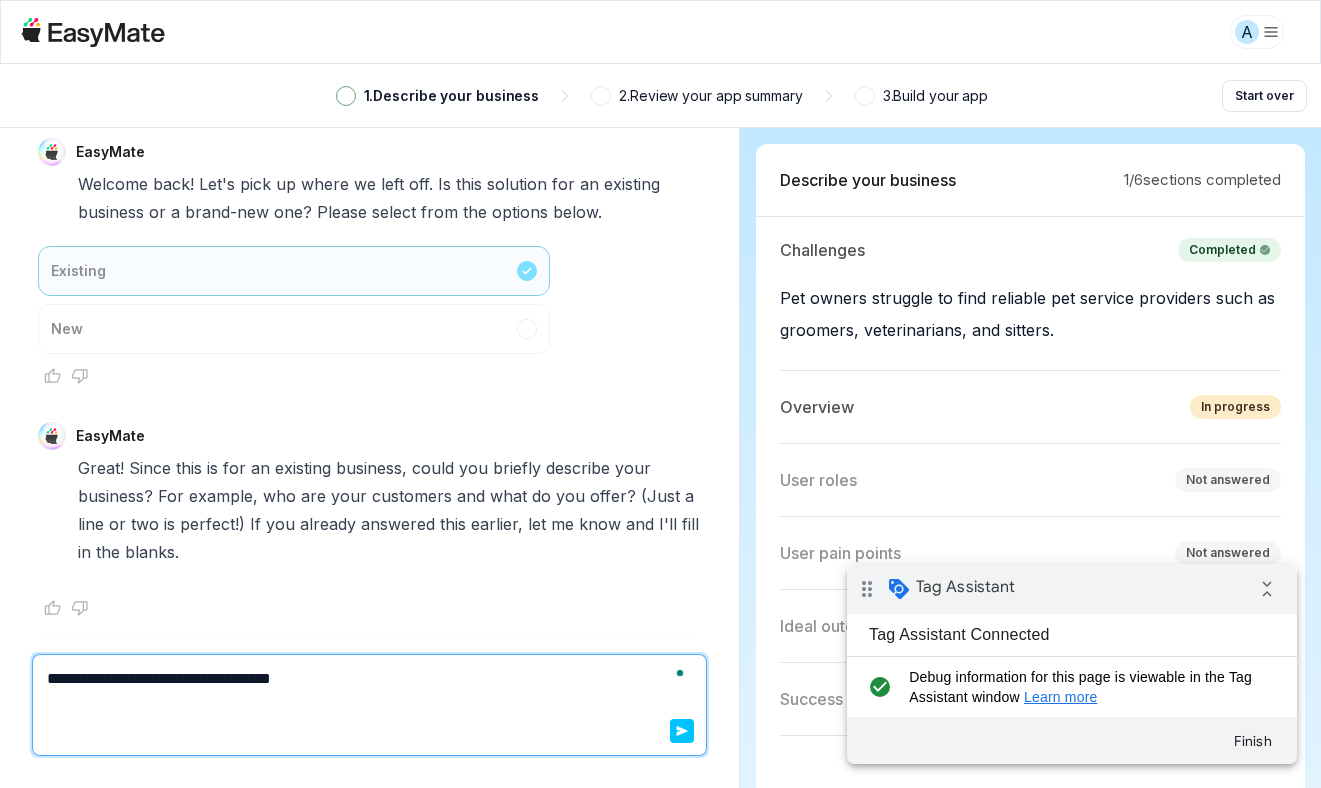 type on "*" 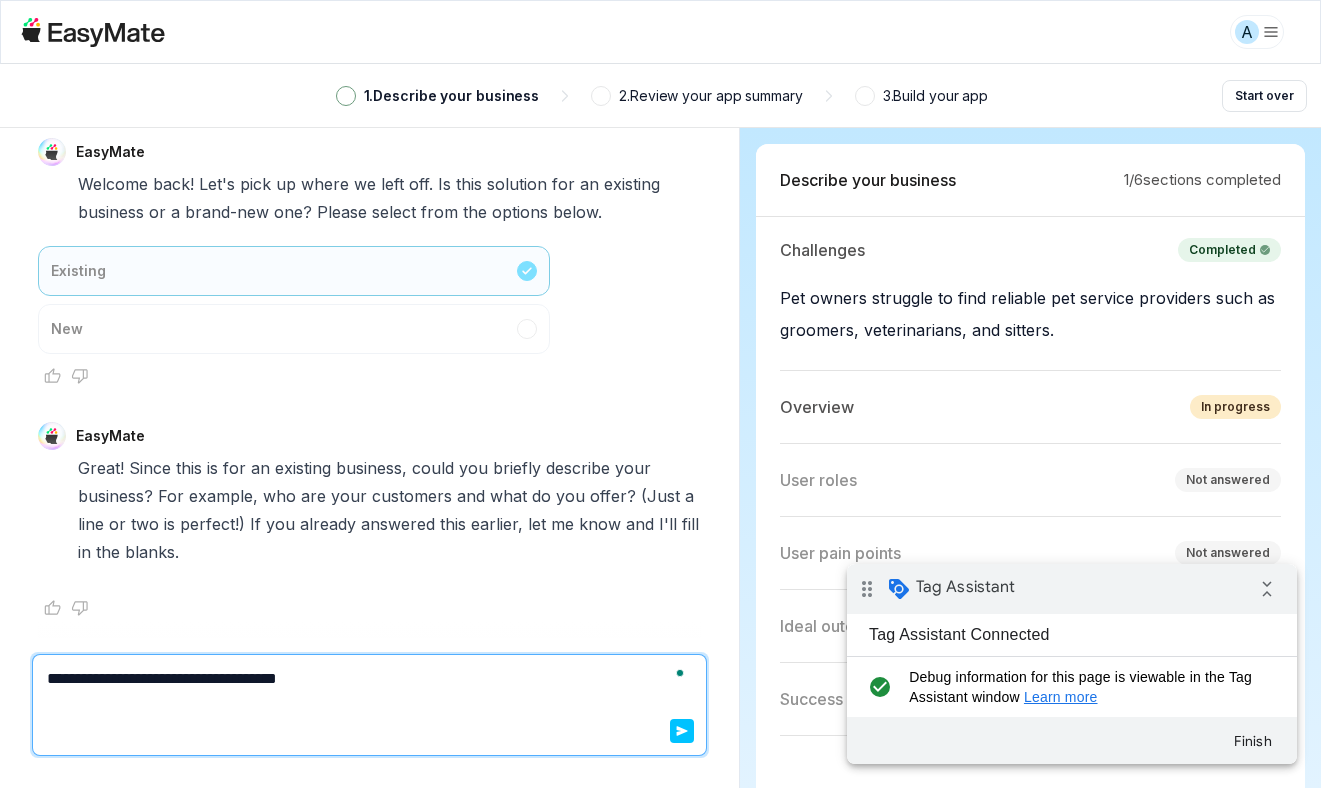 type on "*" 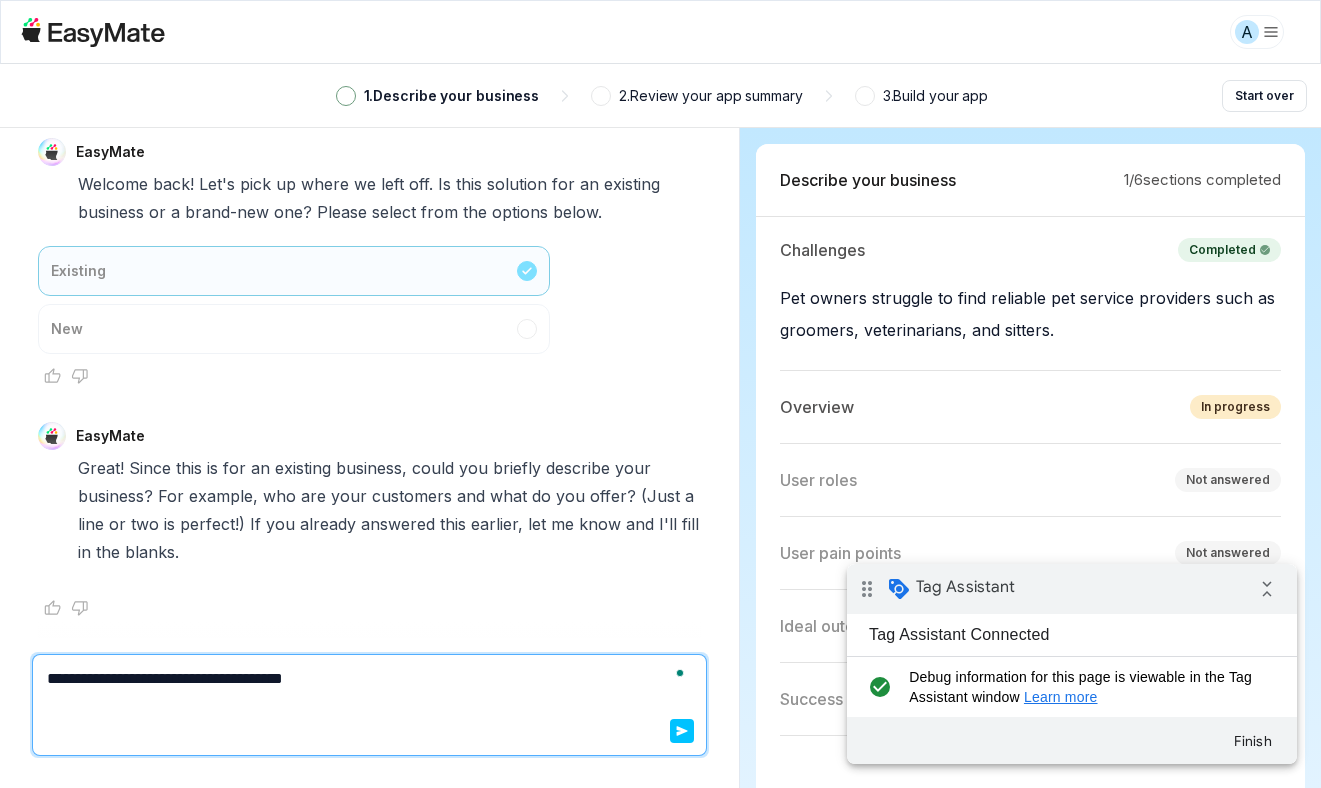 type on "*" 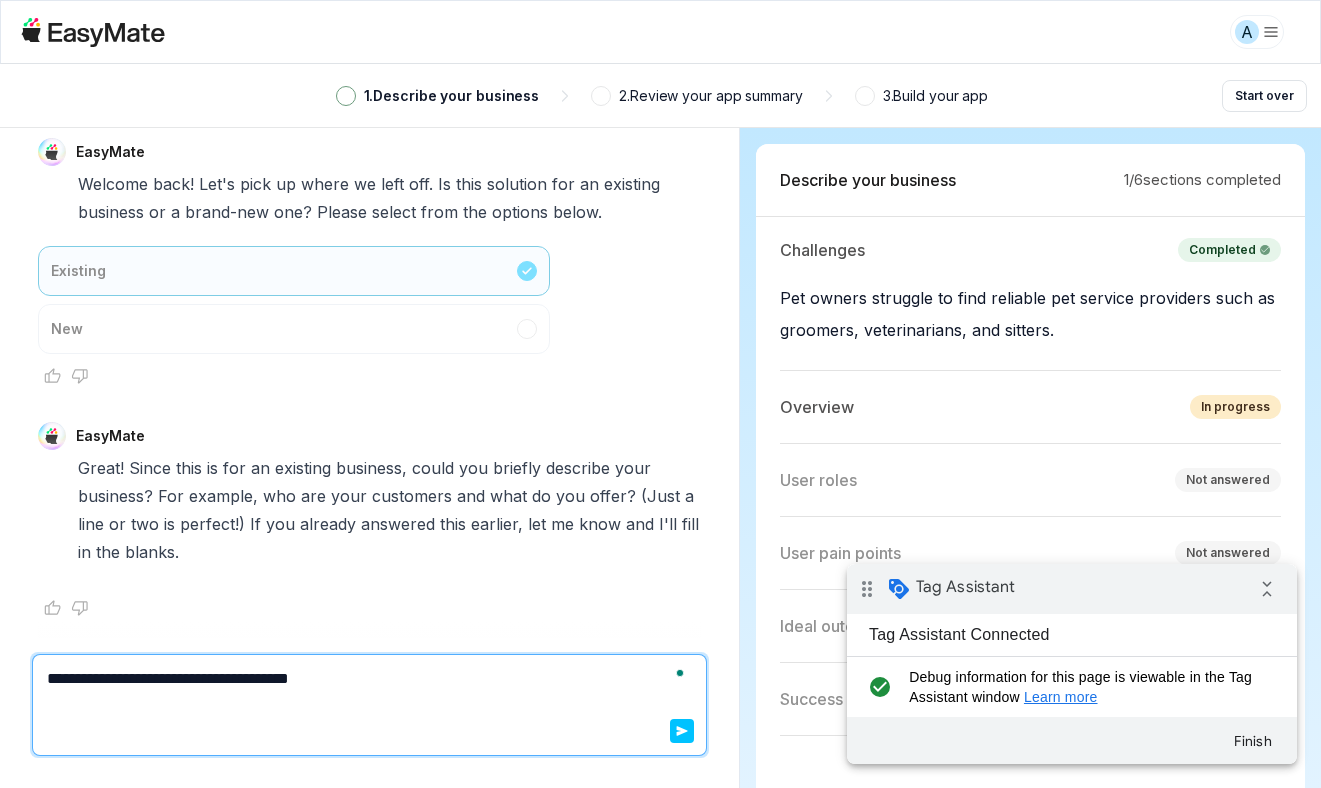 type on "*" 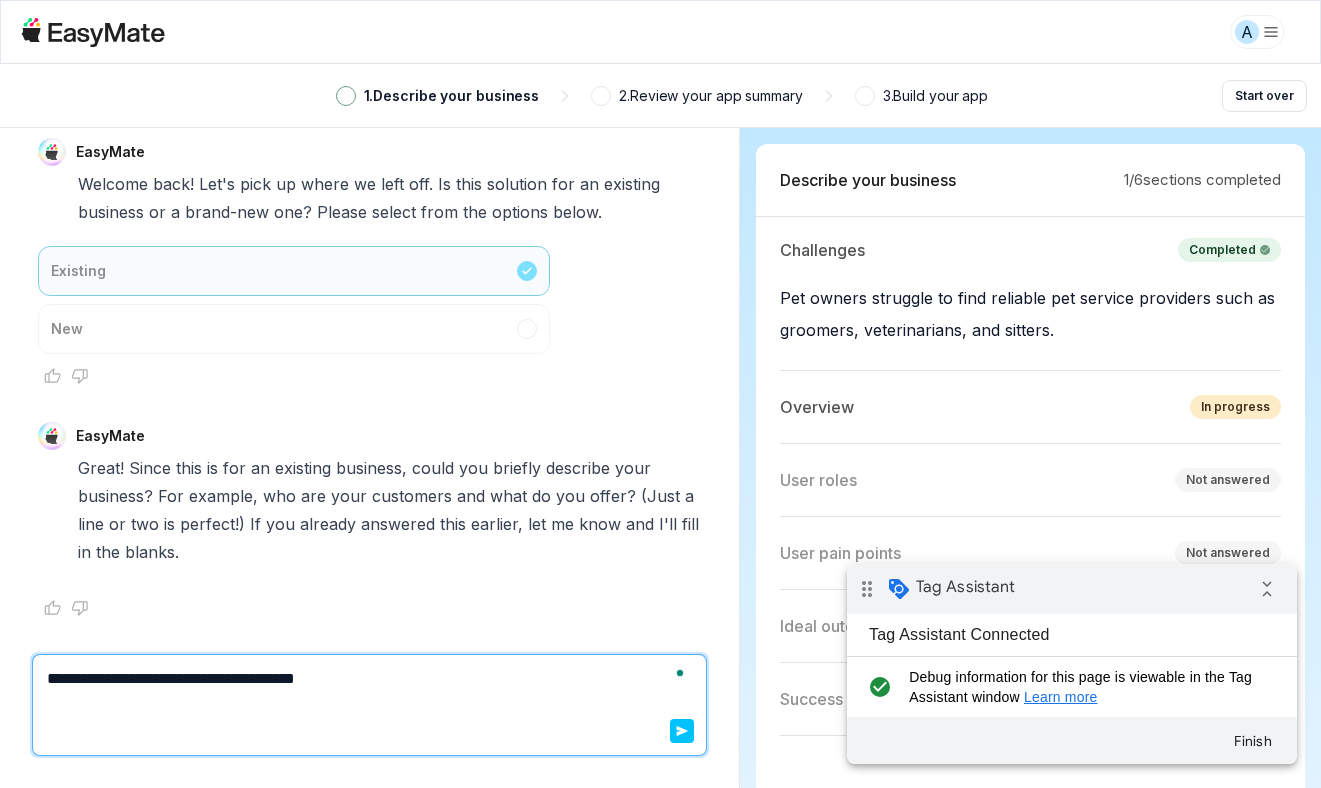 type on "*" 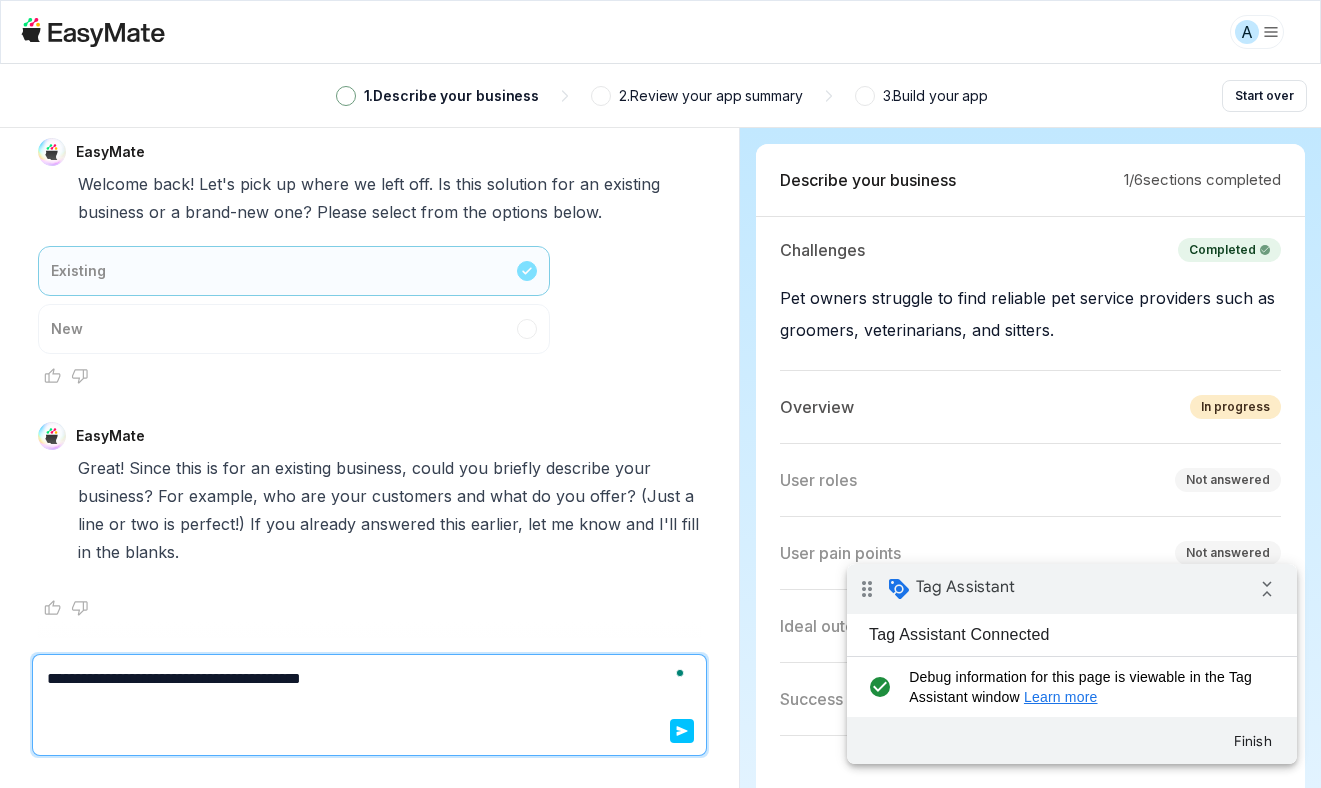type on "*" 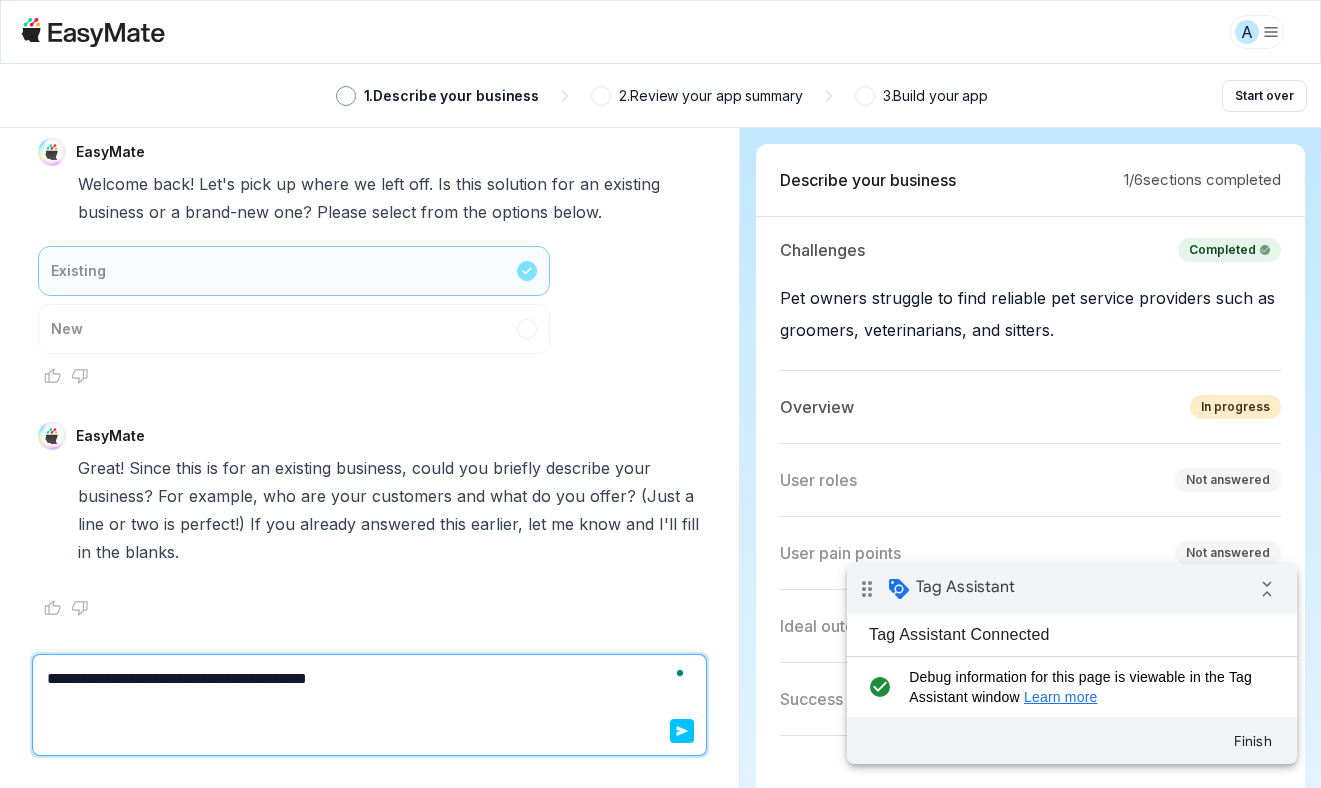 type on "*" 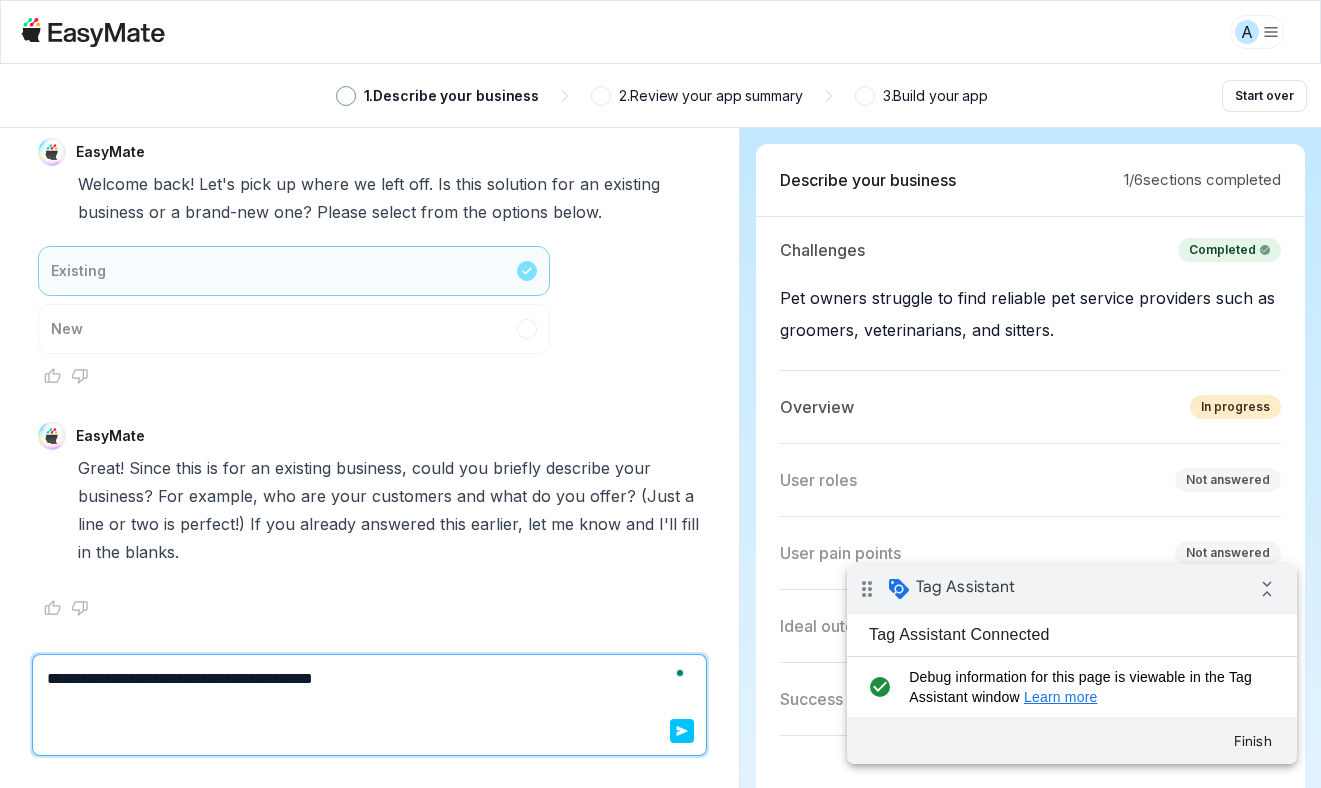 type on "*" 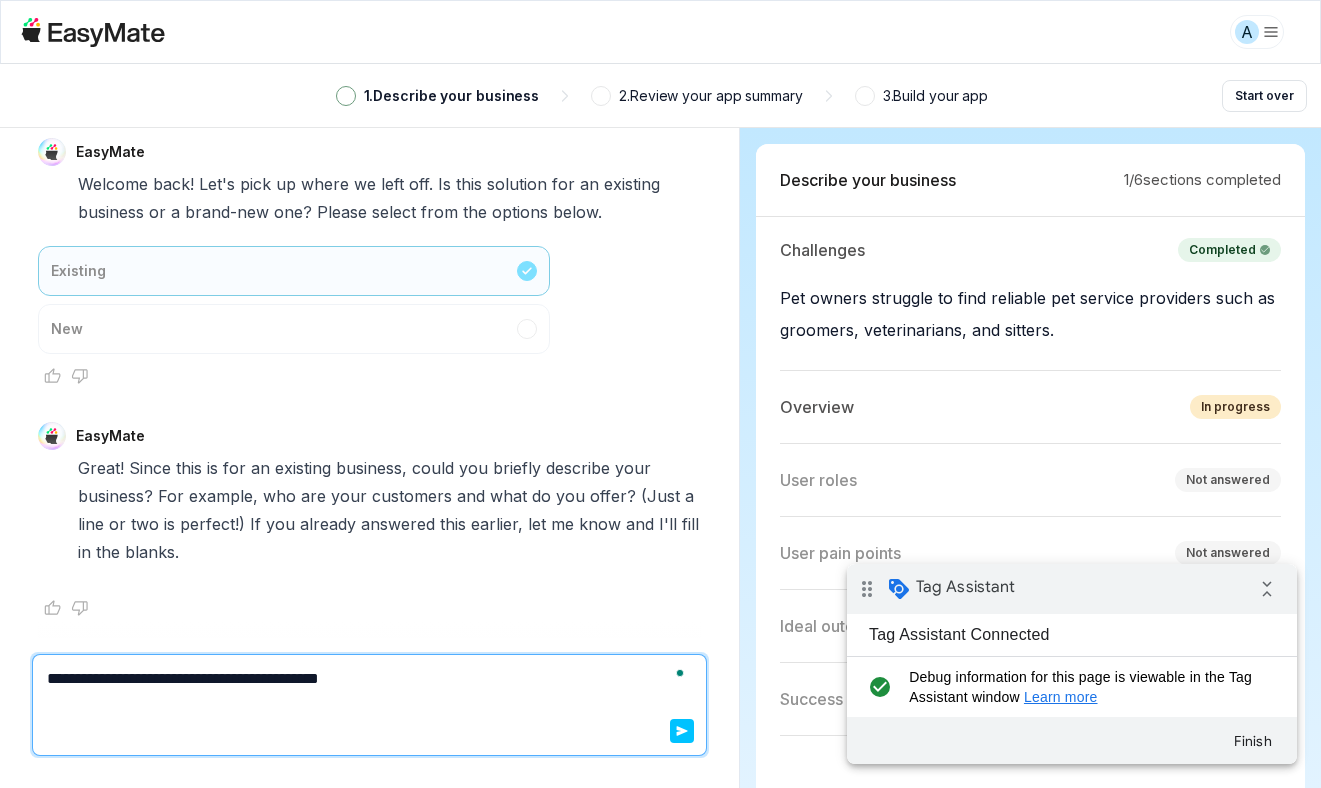 type on "*" 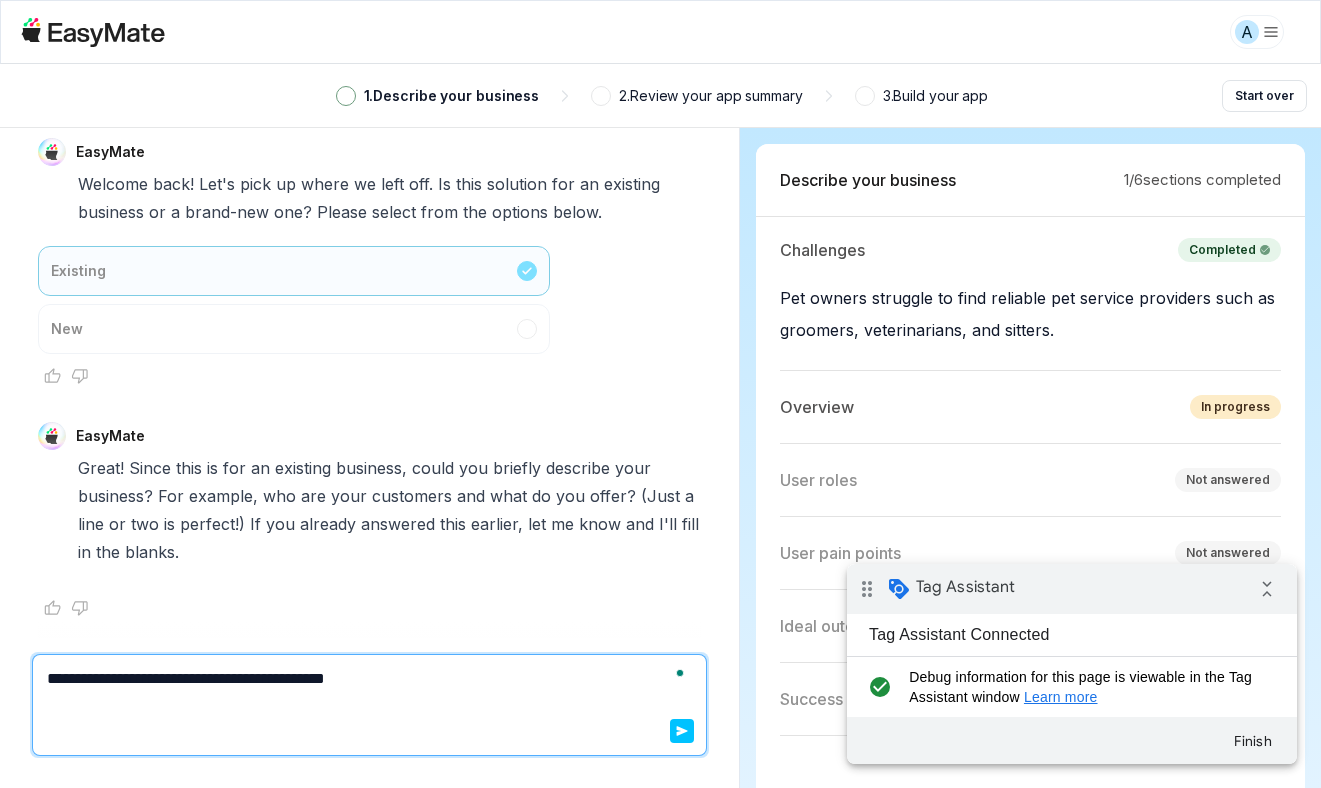 type on "**********" 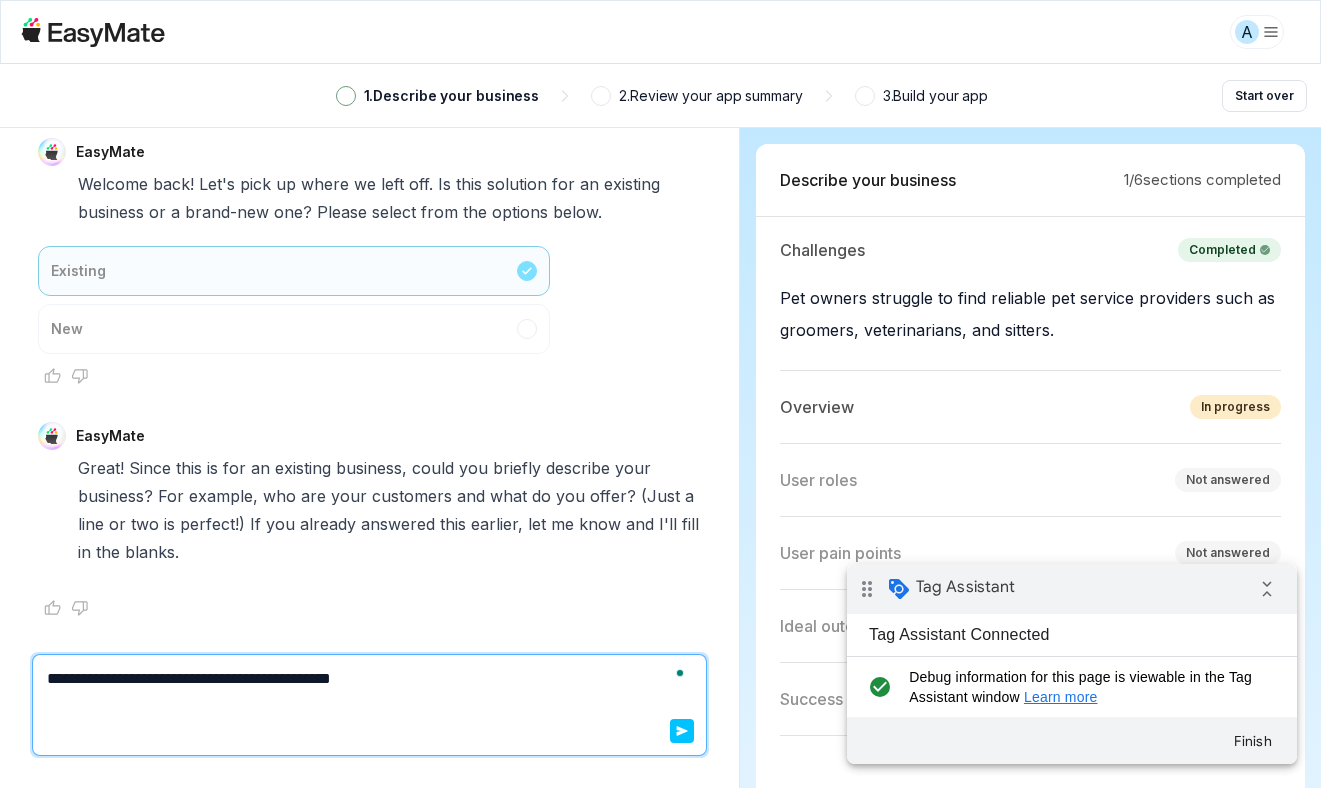 type on "*" 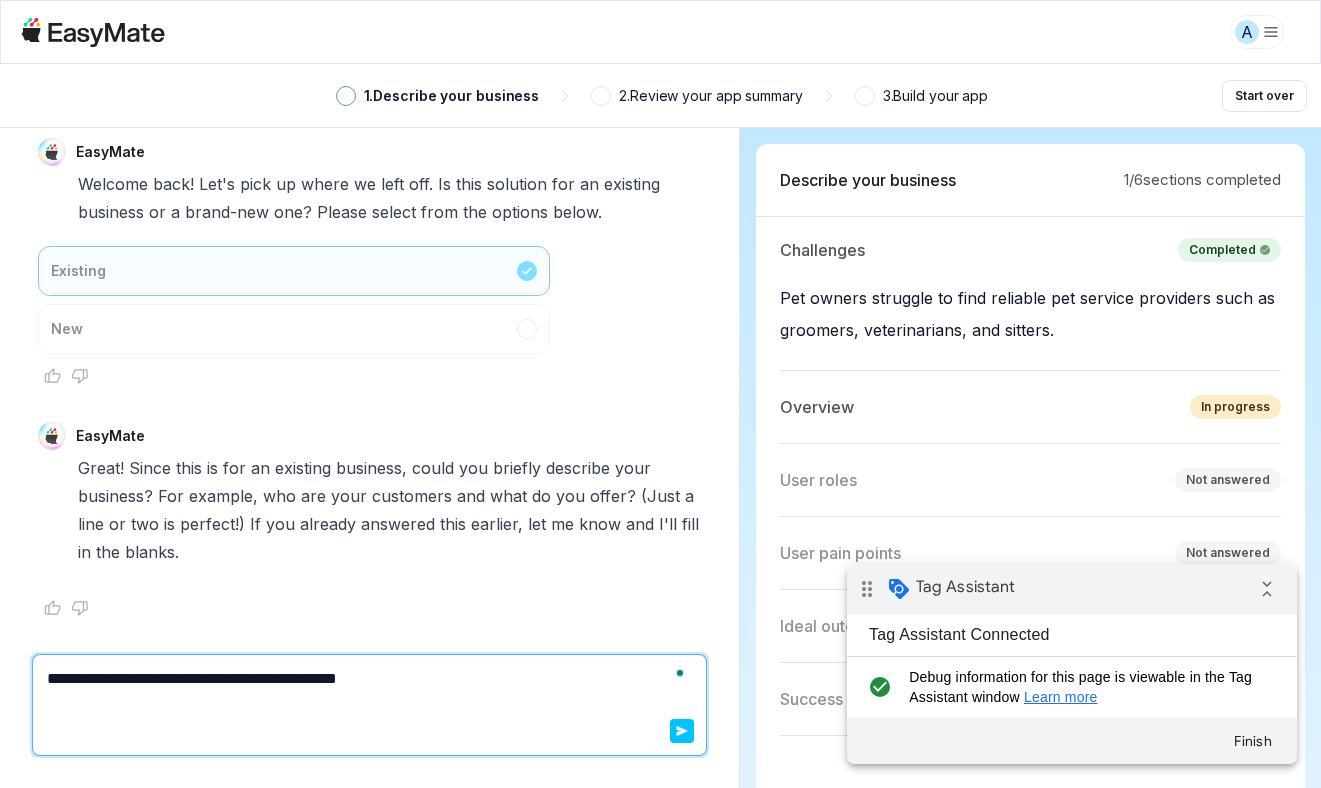 type on "*" 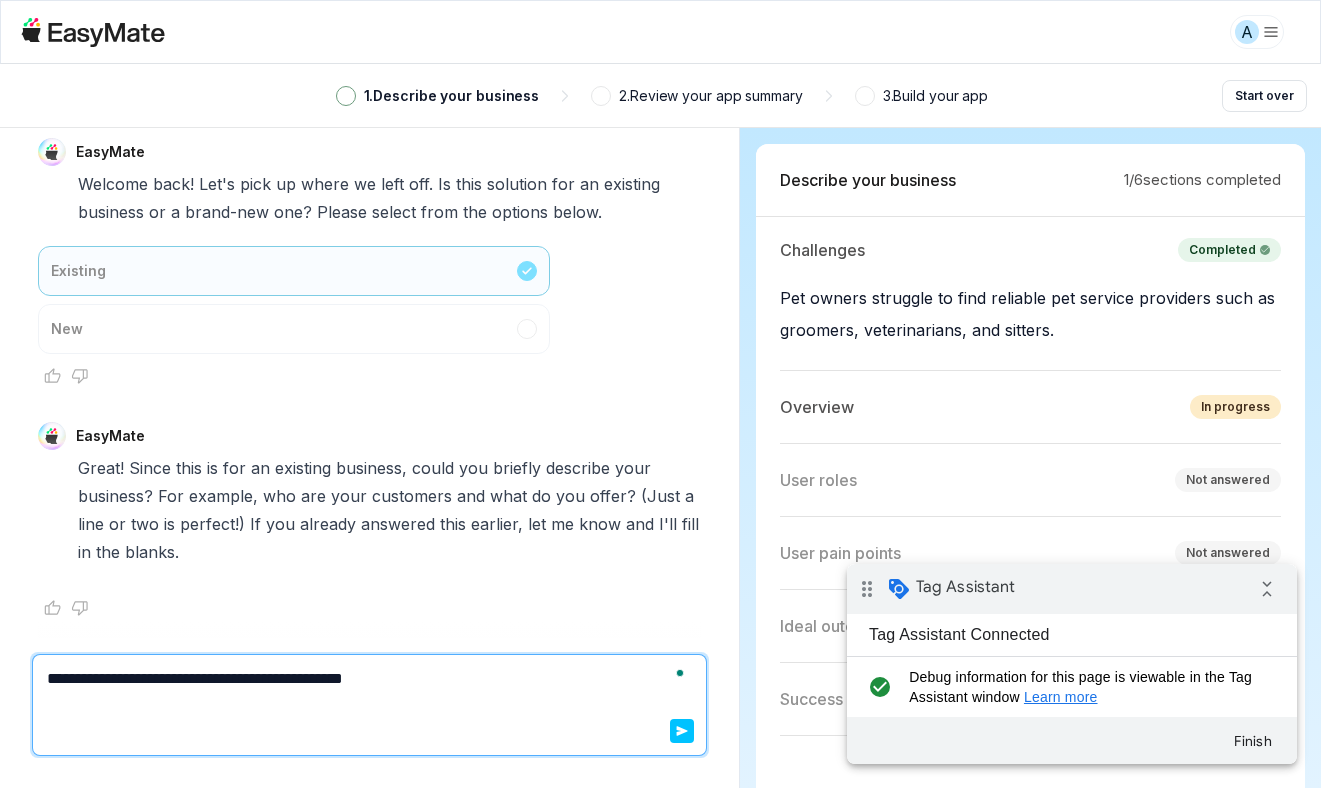 type on "*" 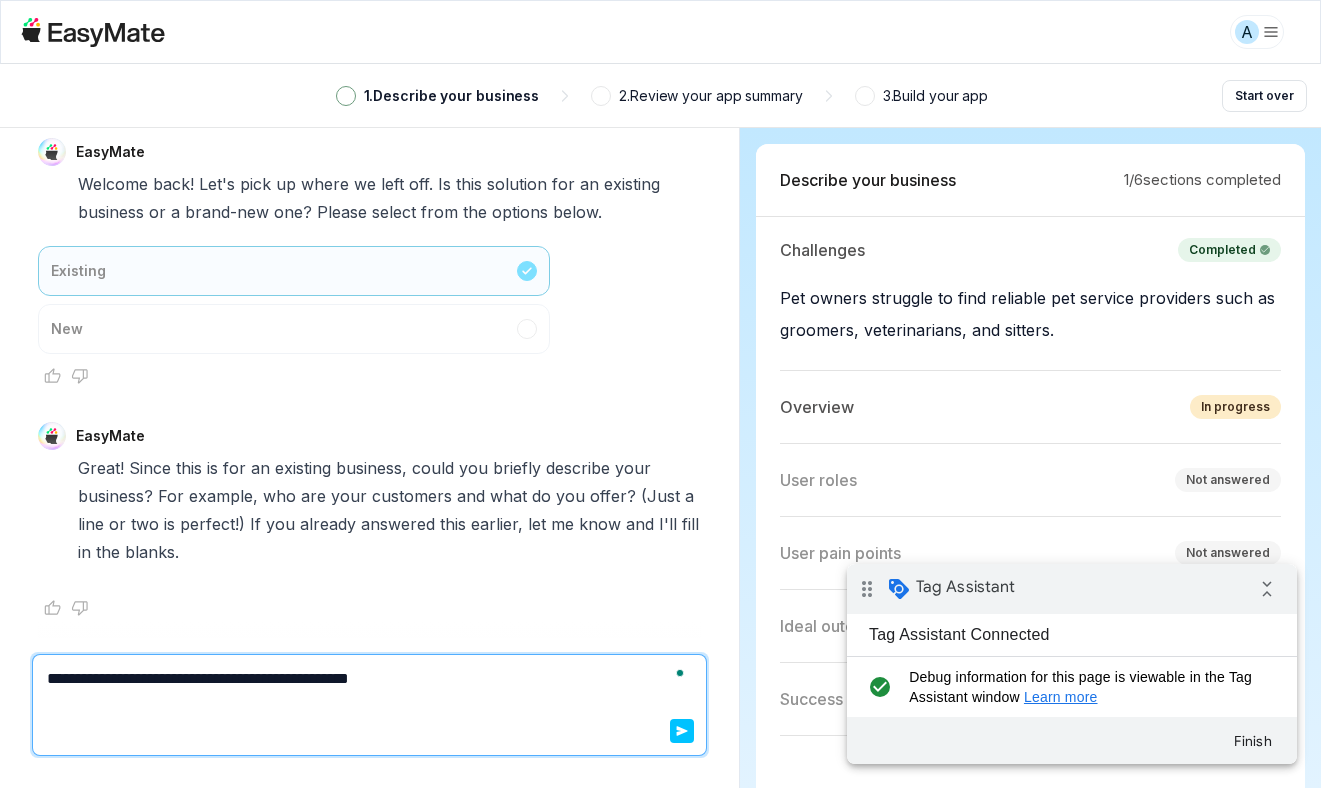 type on "*" 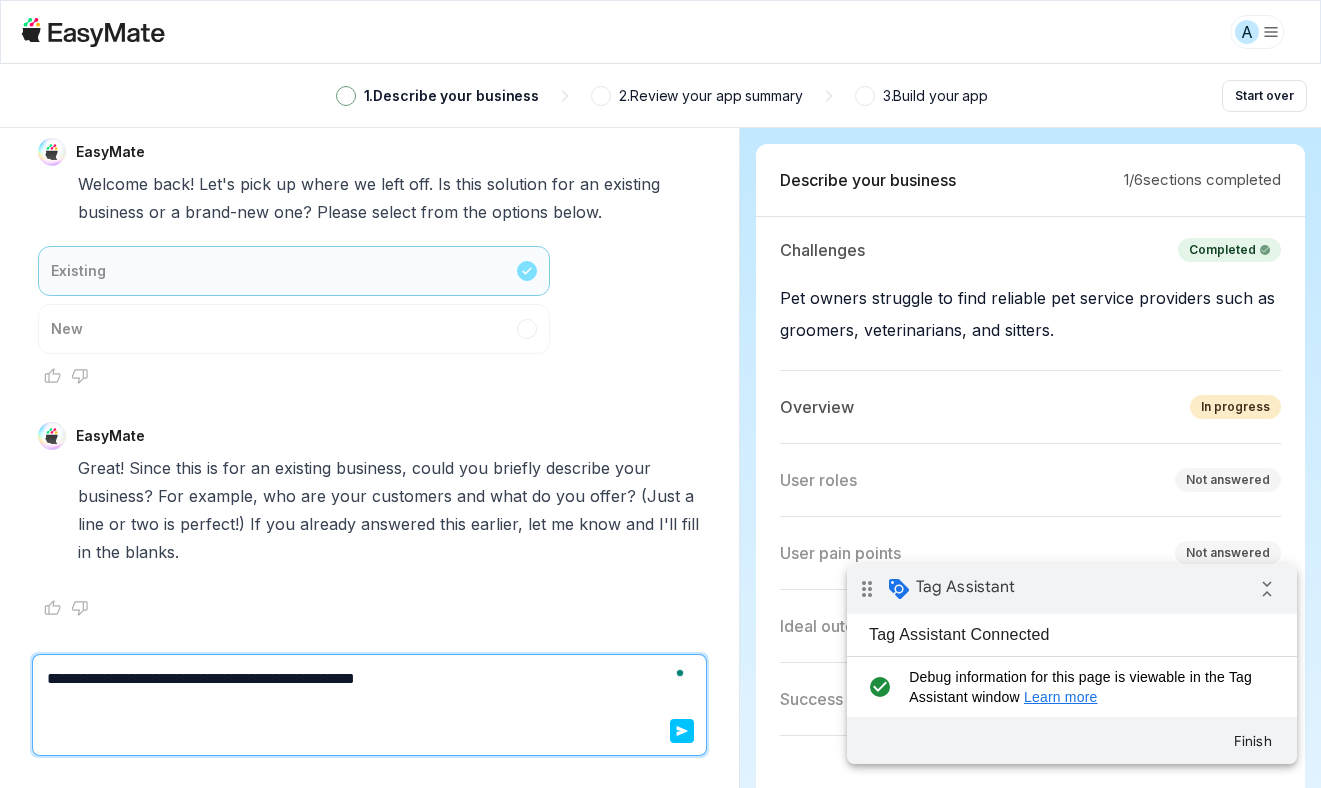 type on "*" 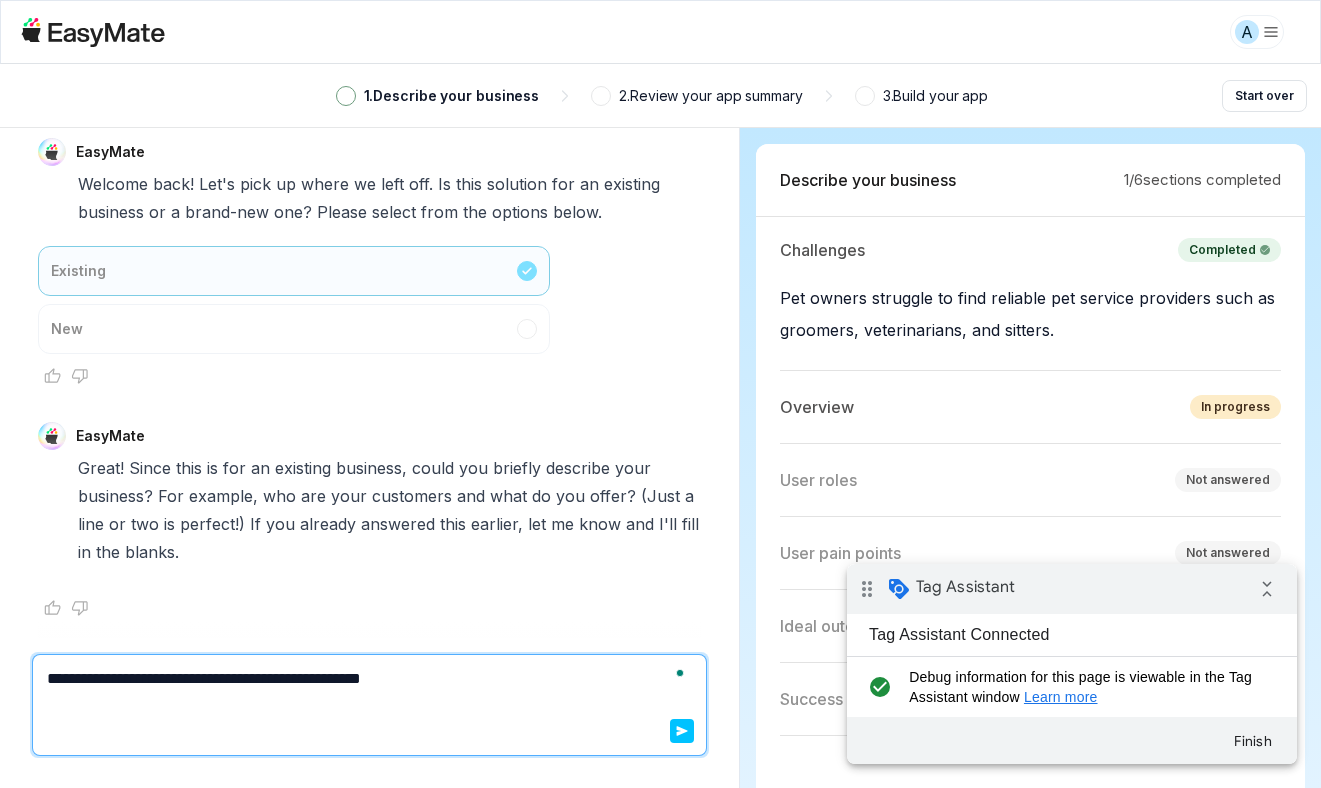 type on "*" 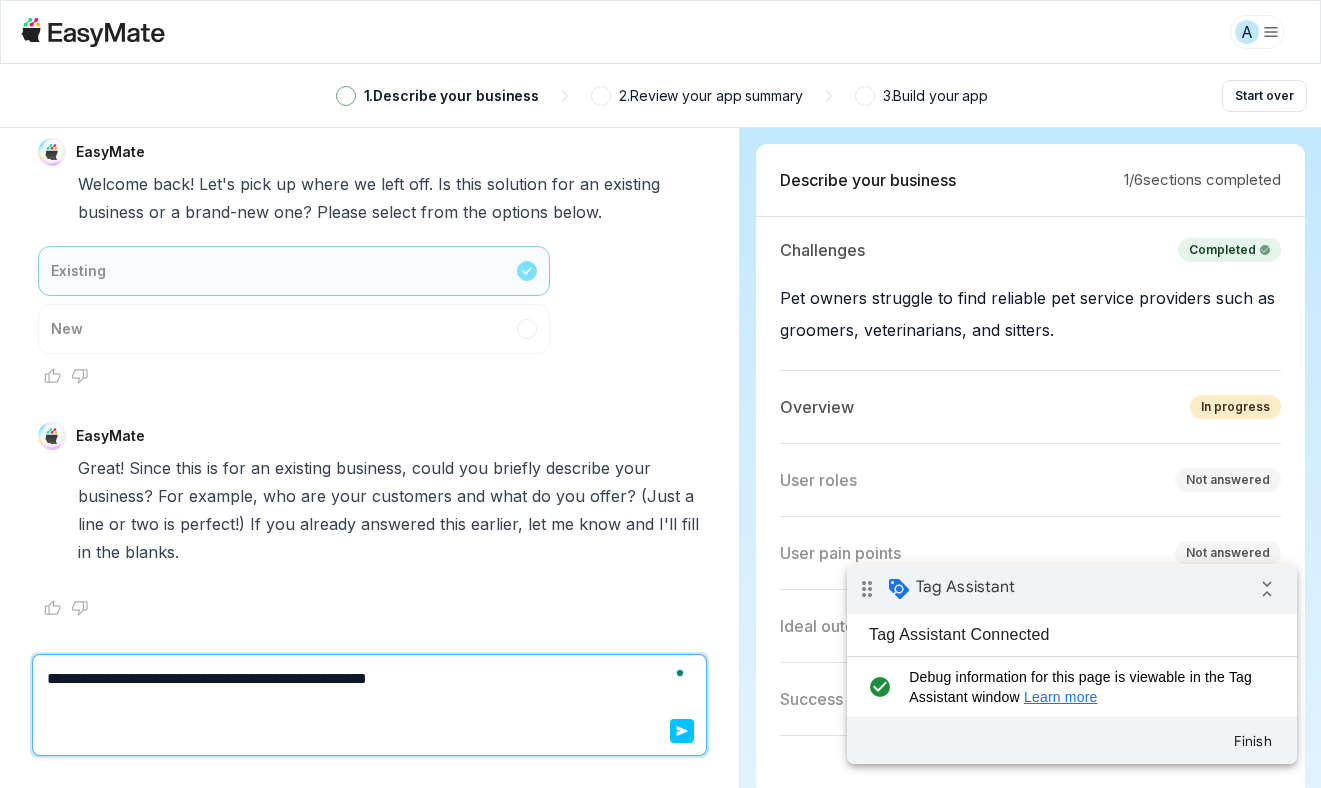 type on "*" 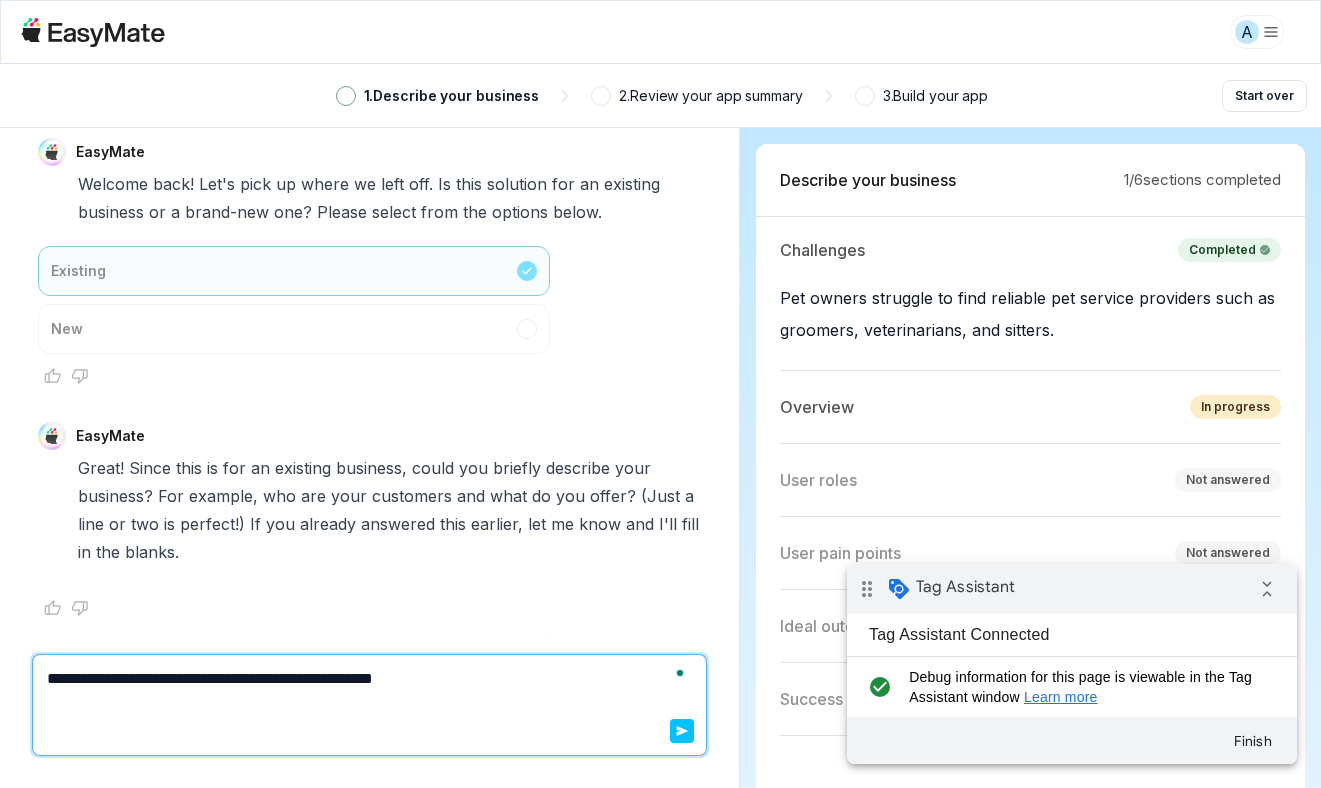 type on "*" 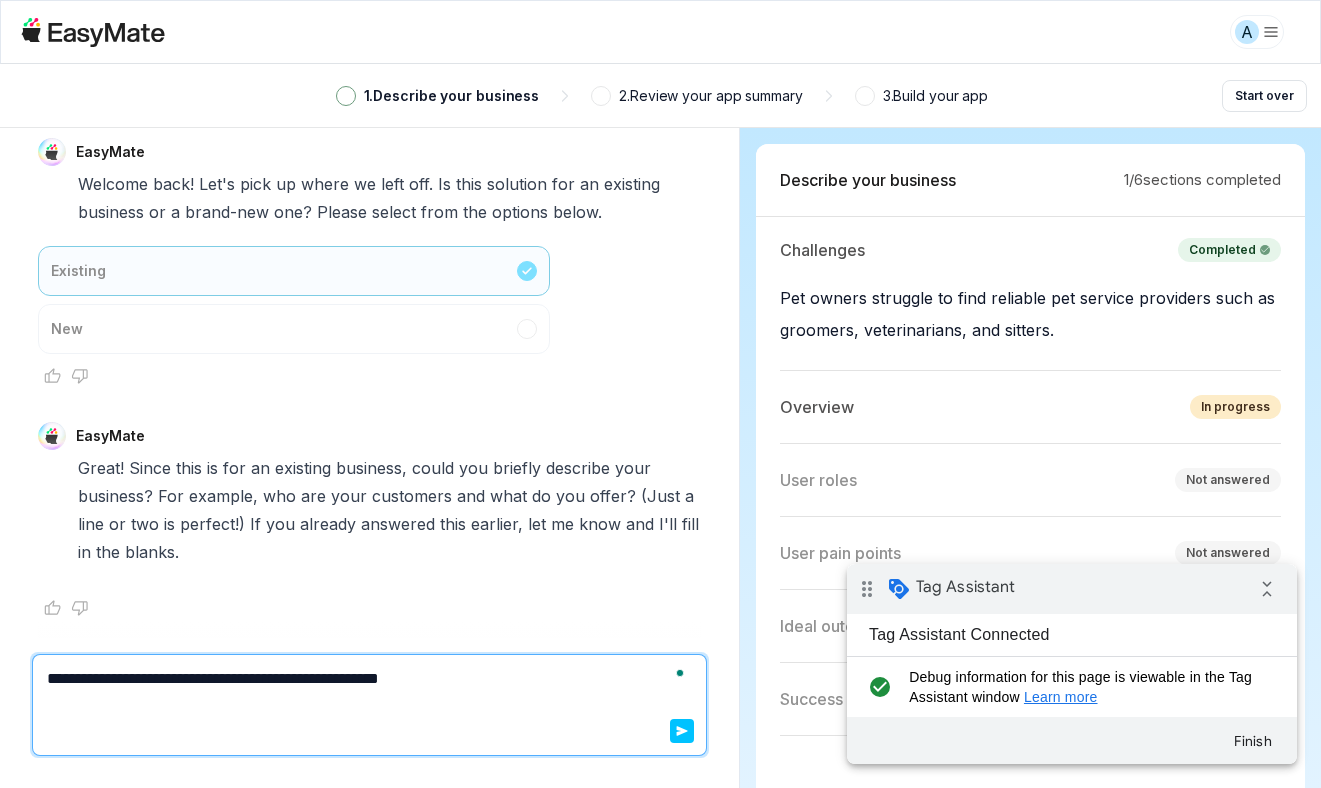 type on "*" 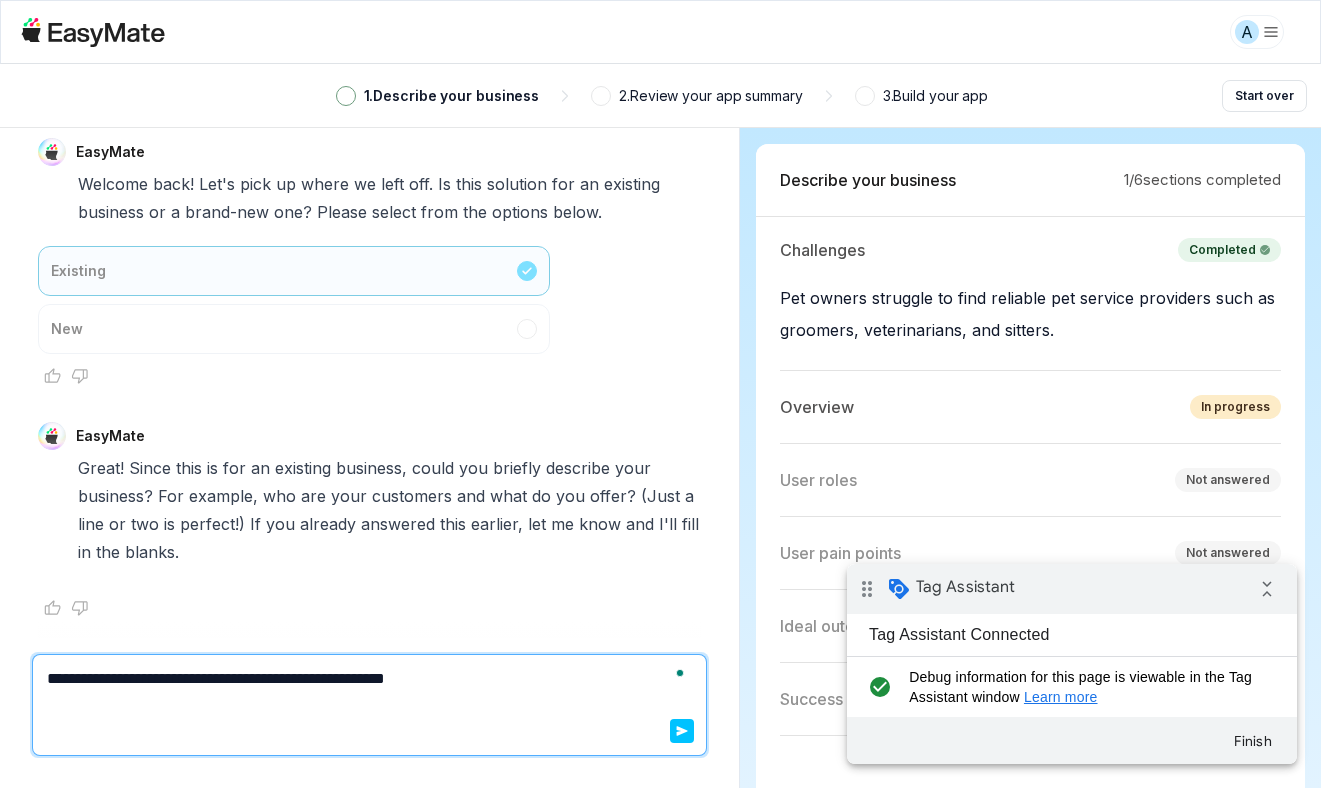 type on "*" 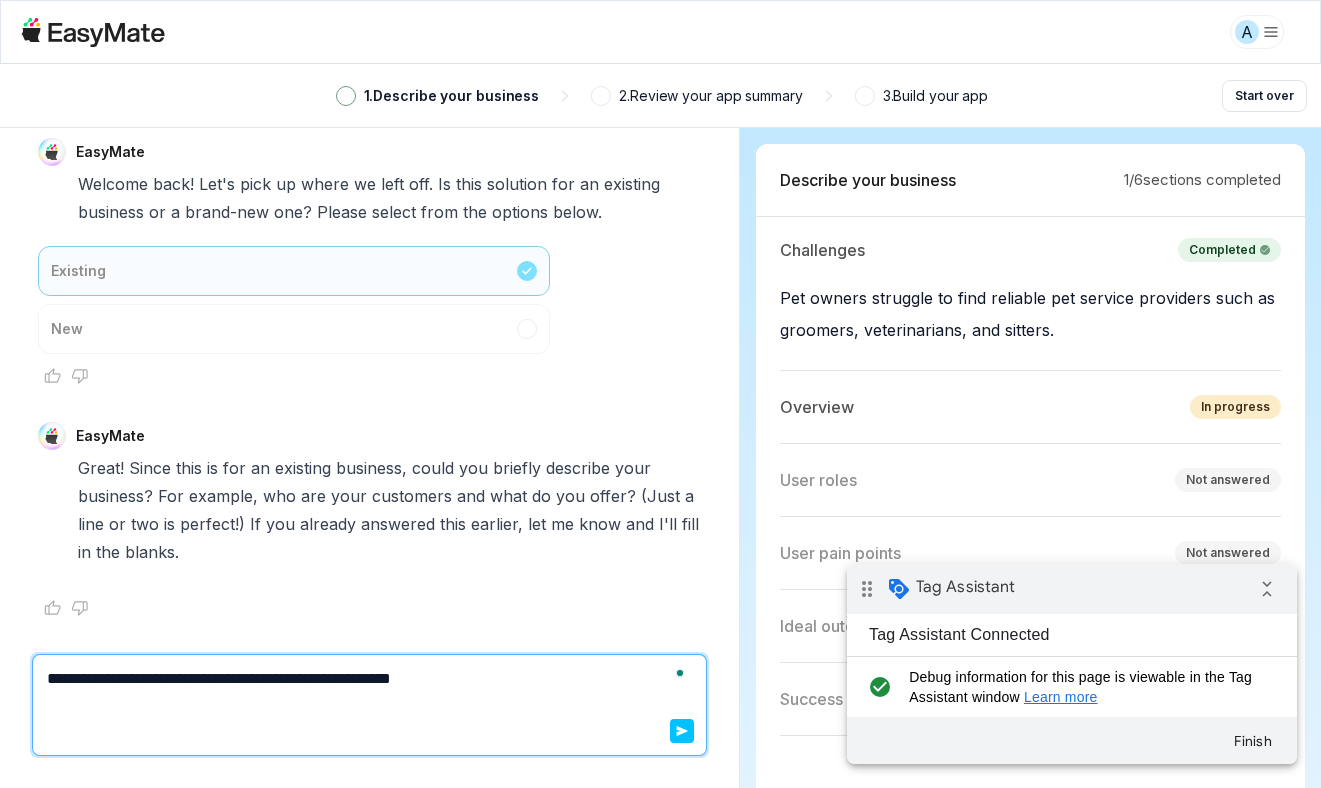 type on "*" 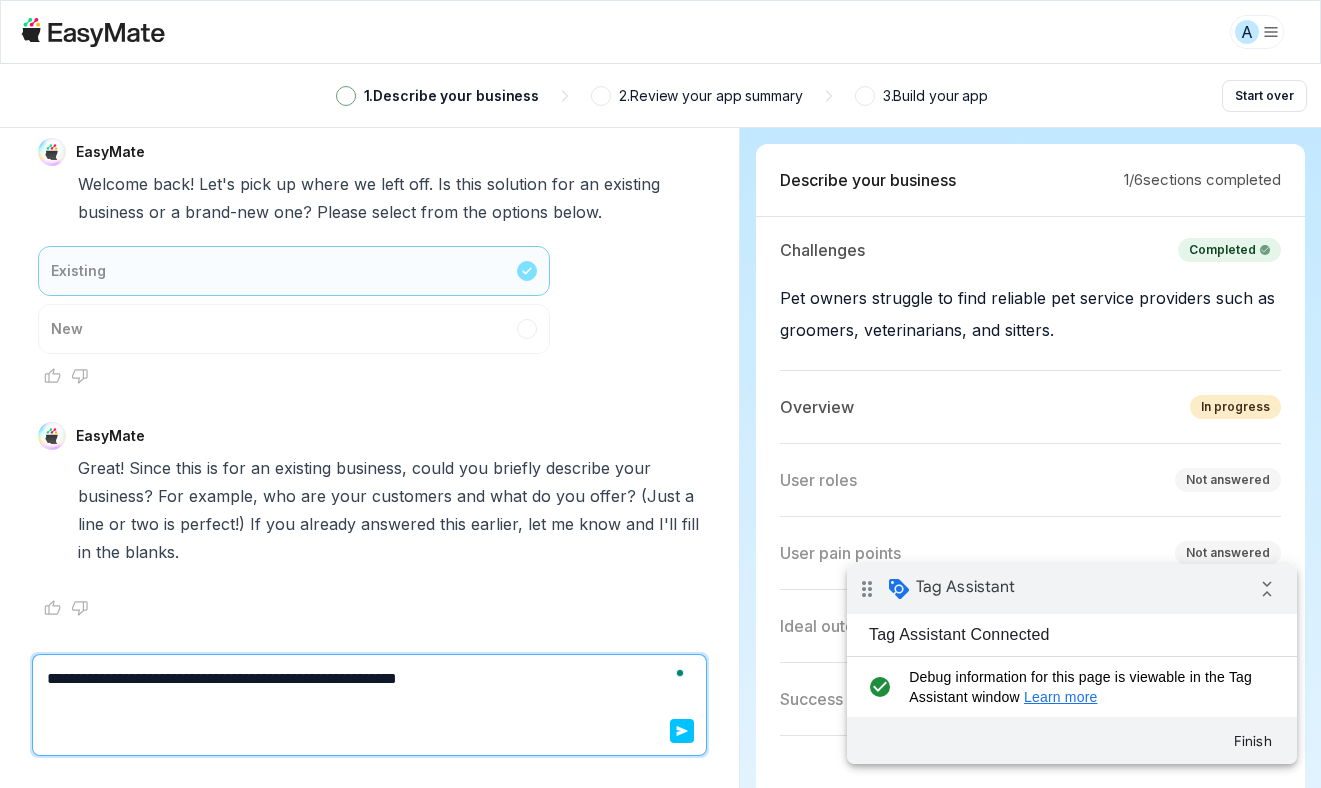 type on "*" 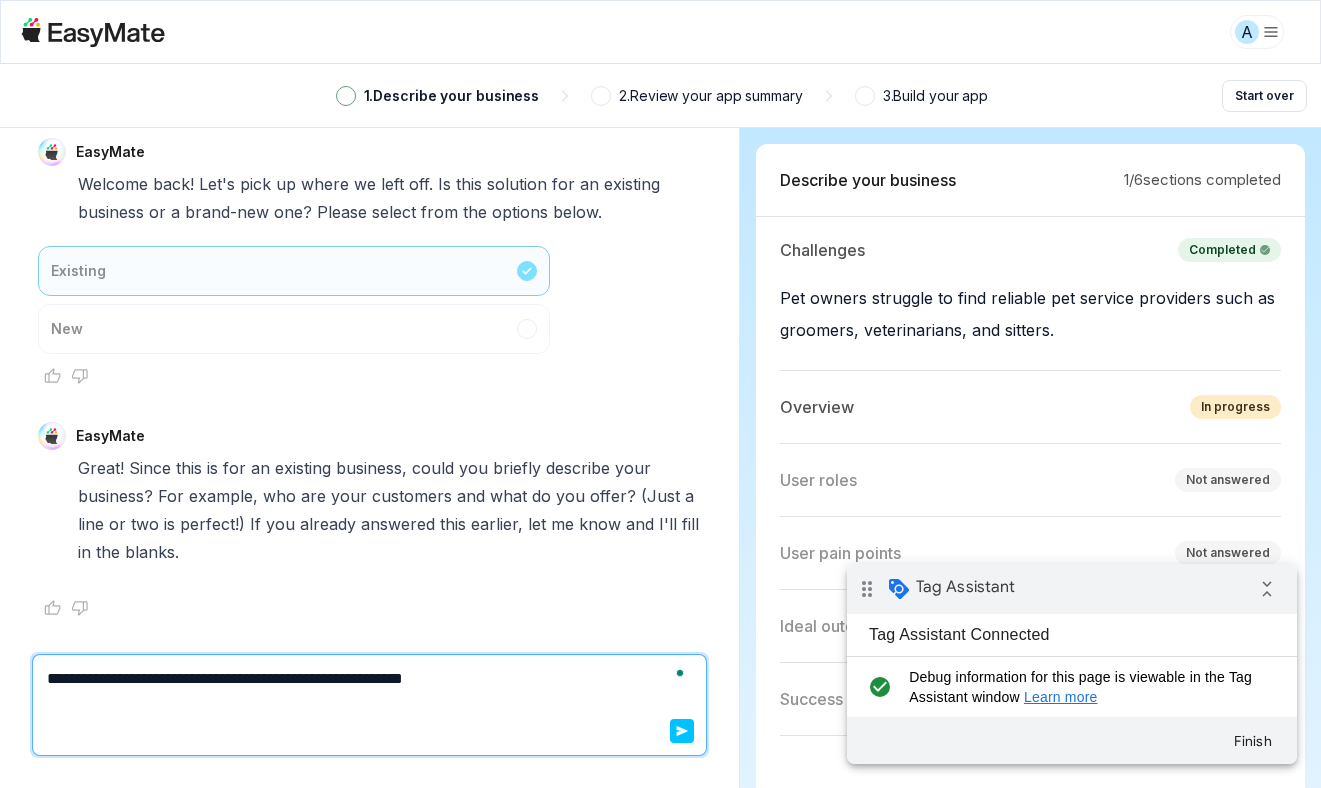type on "*" 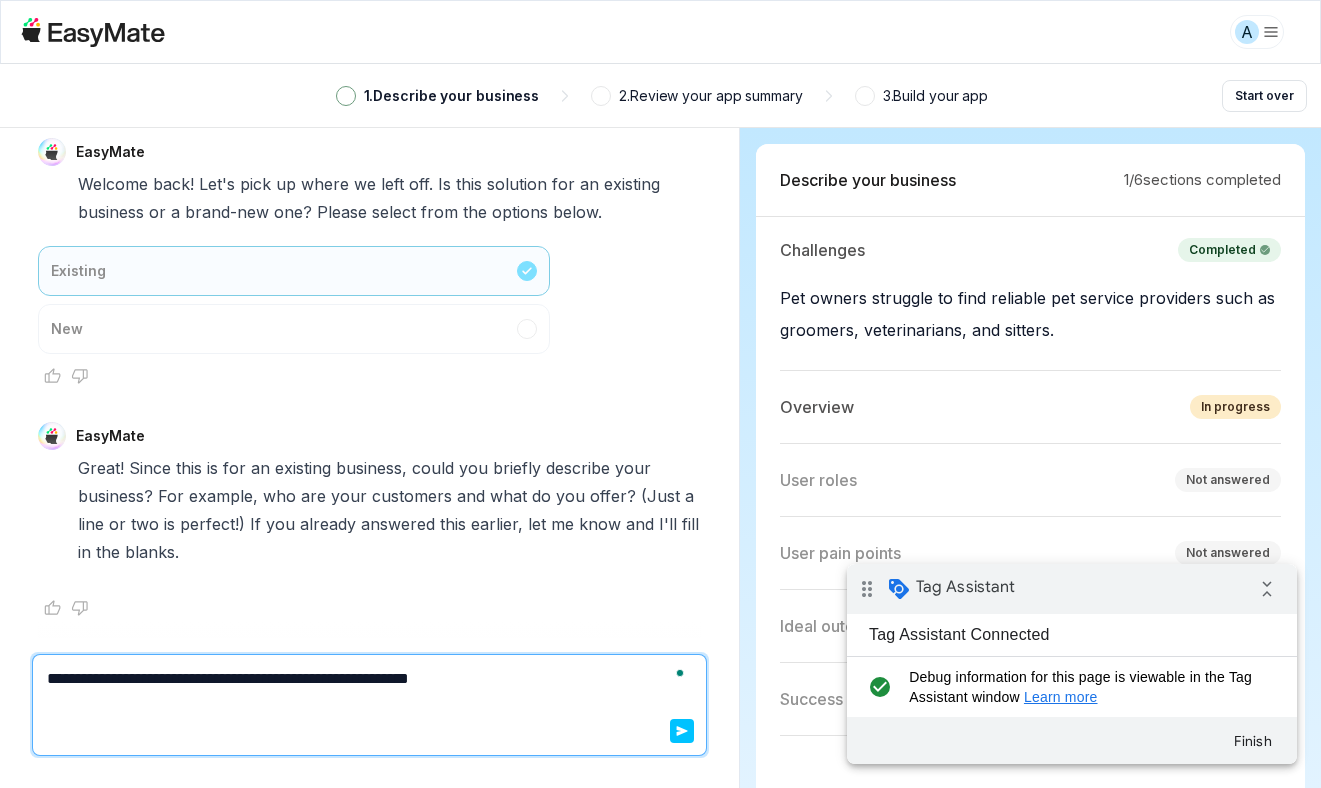 type on "*" 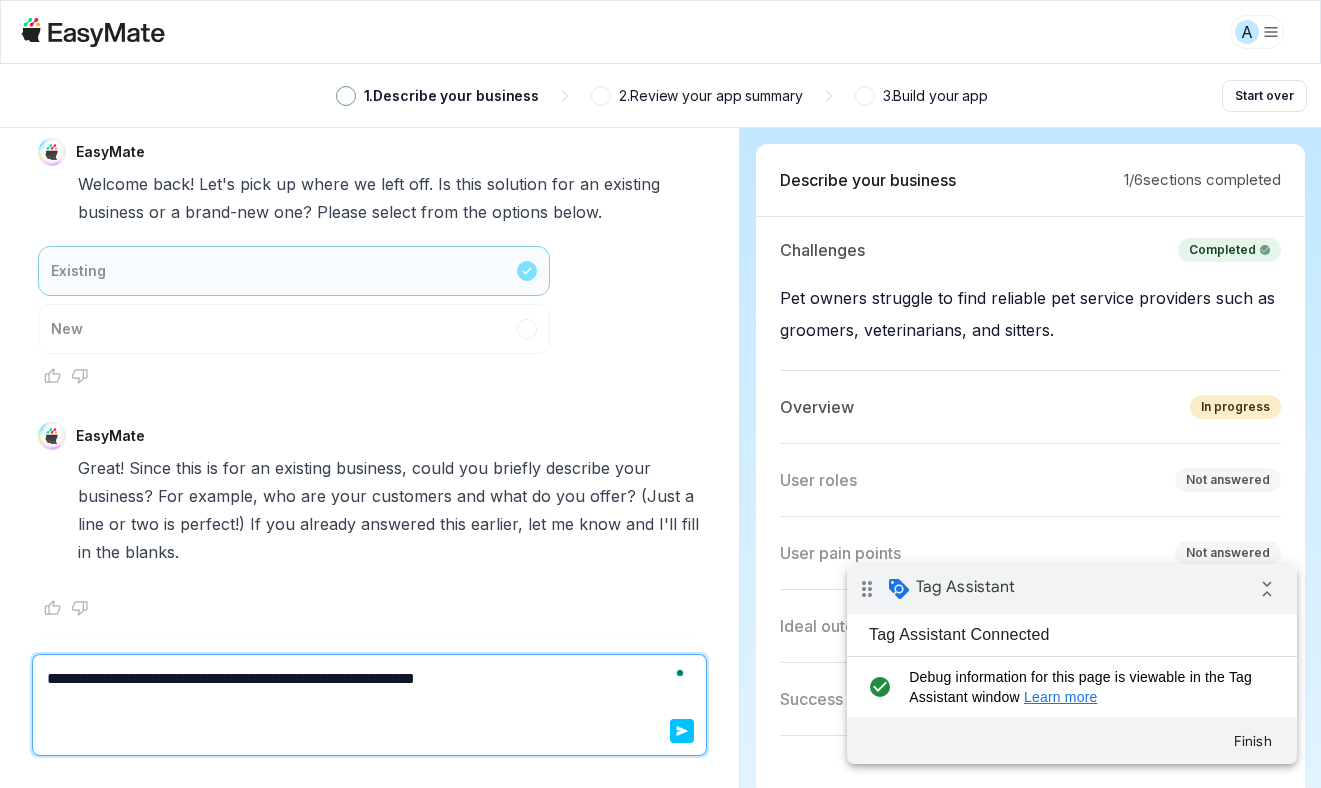 type on "*" 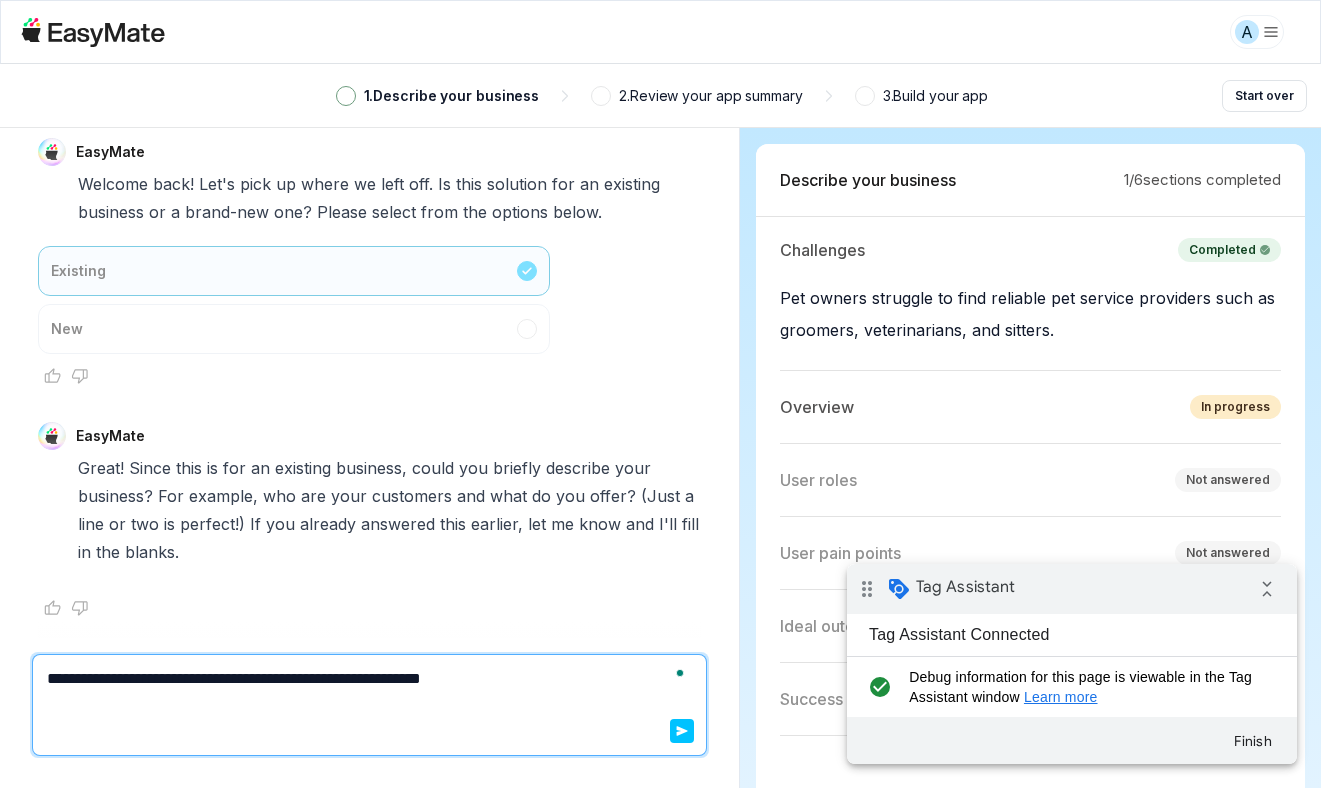 type on "*" 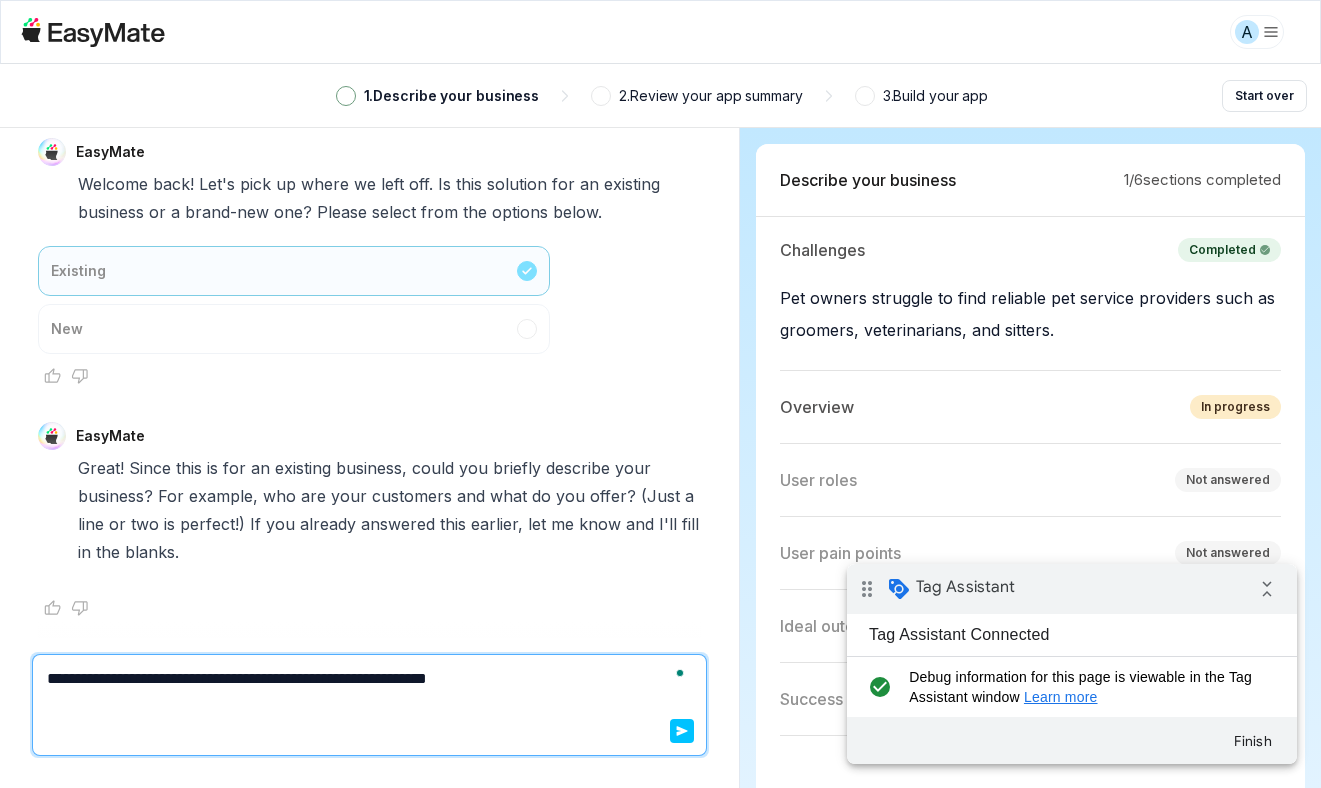 type on "*" 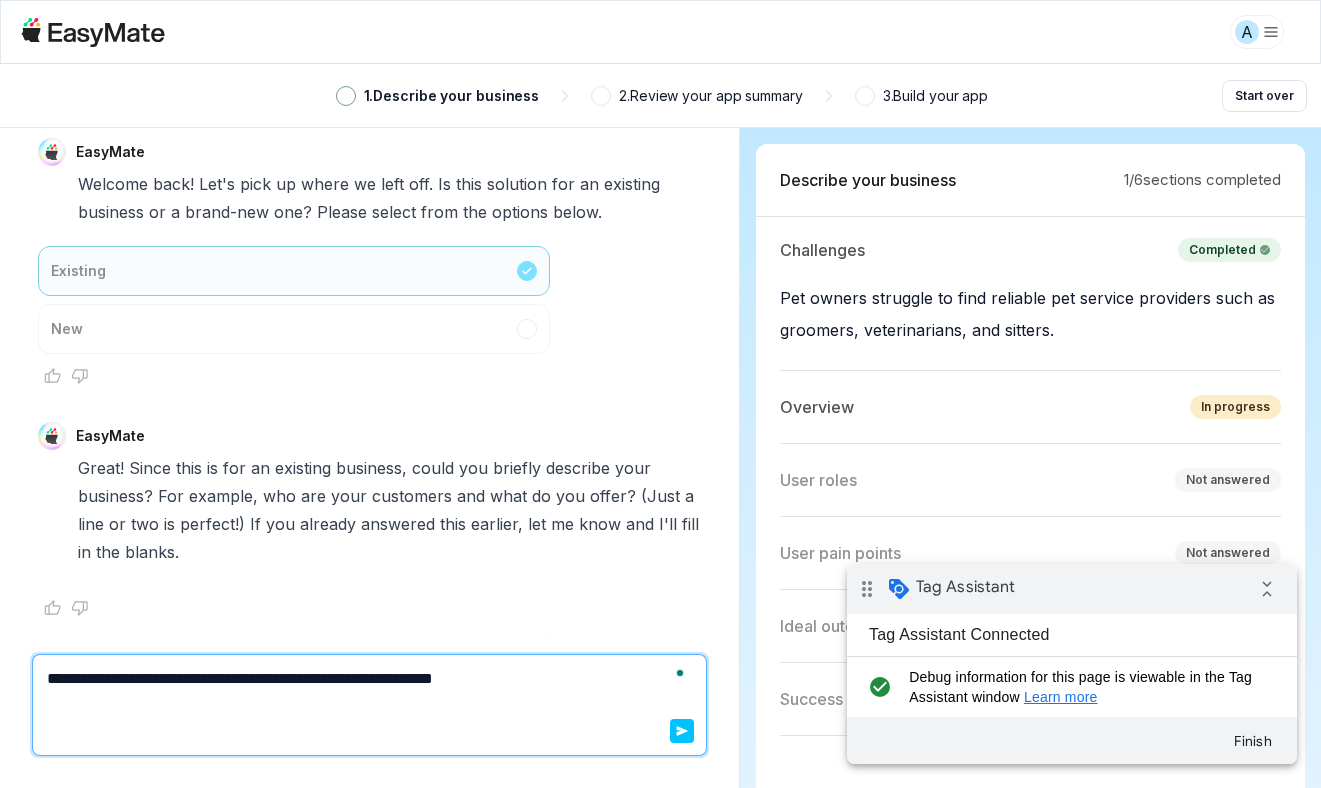type on "*" 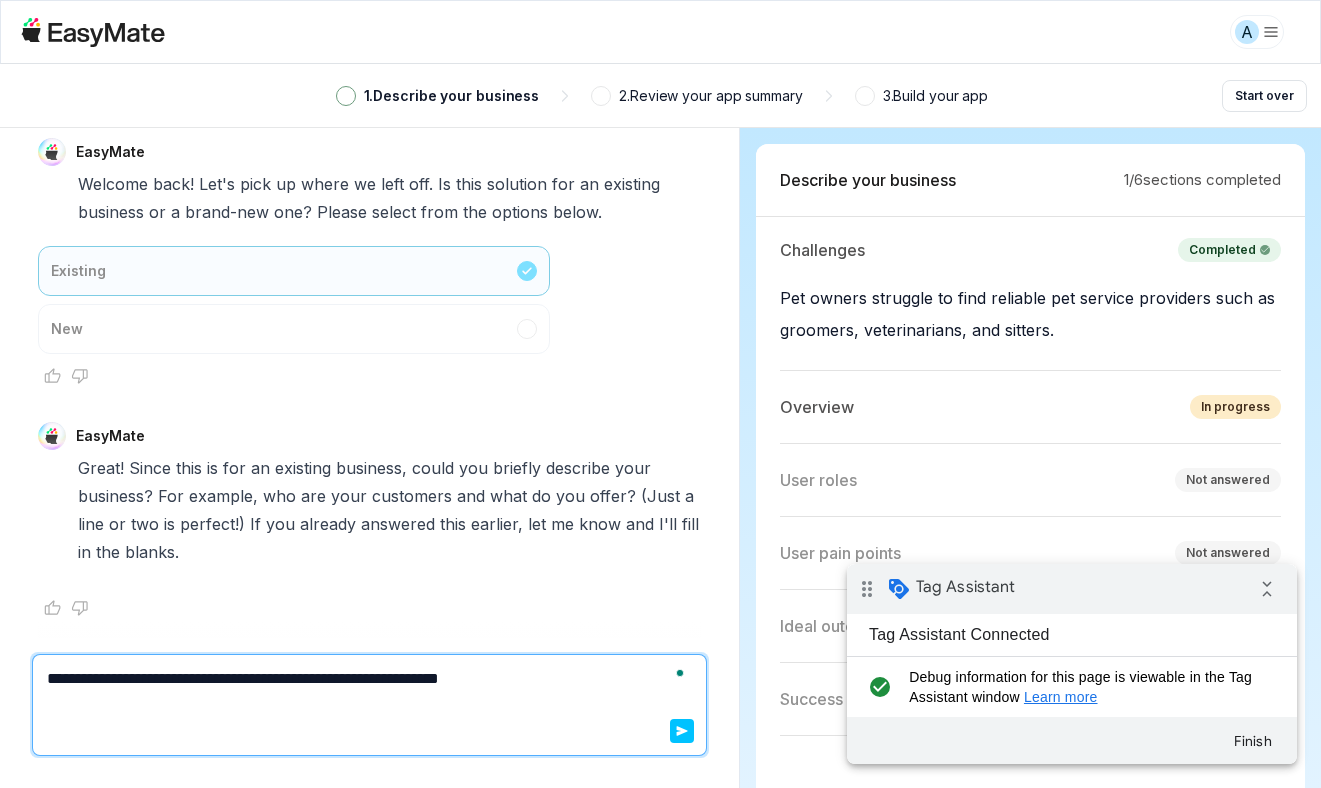 type on "*" 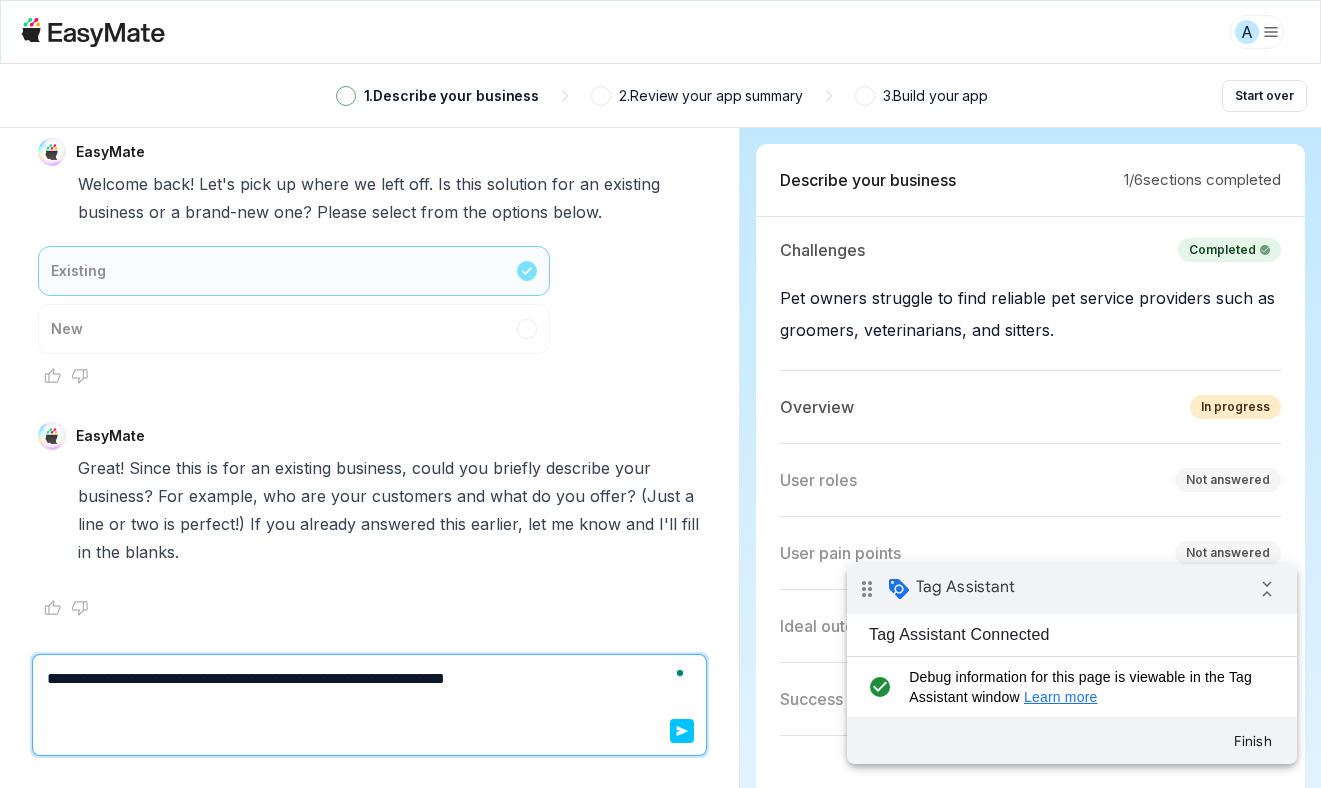 type on "*" 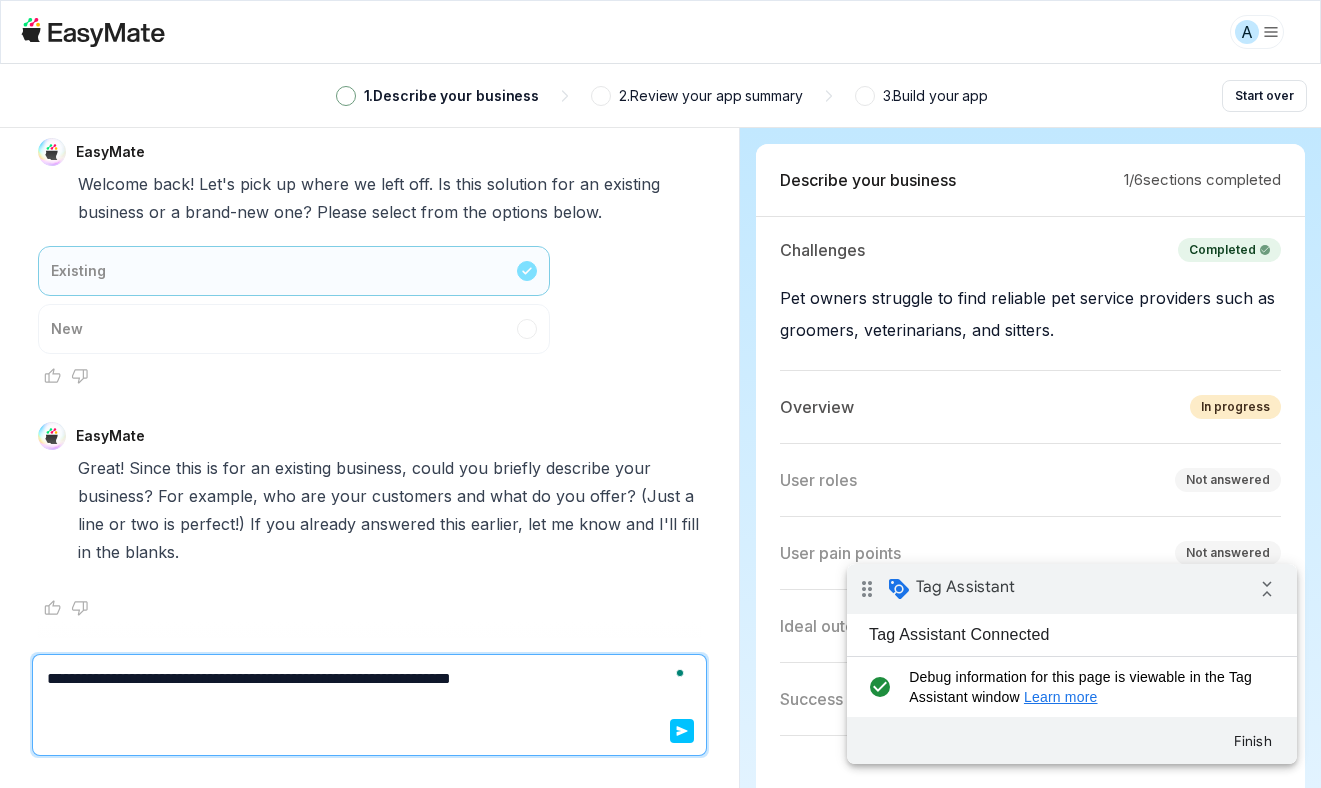type on "*" 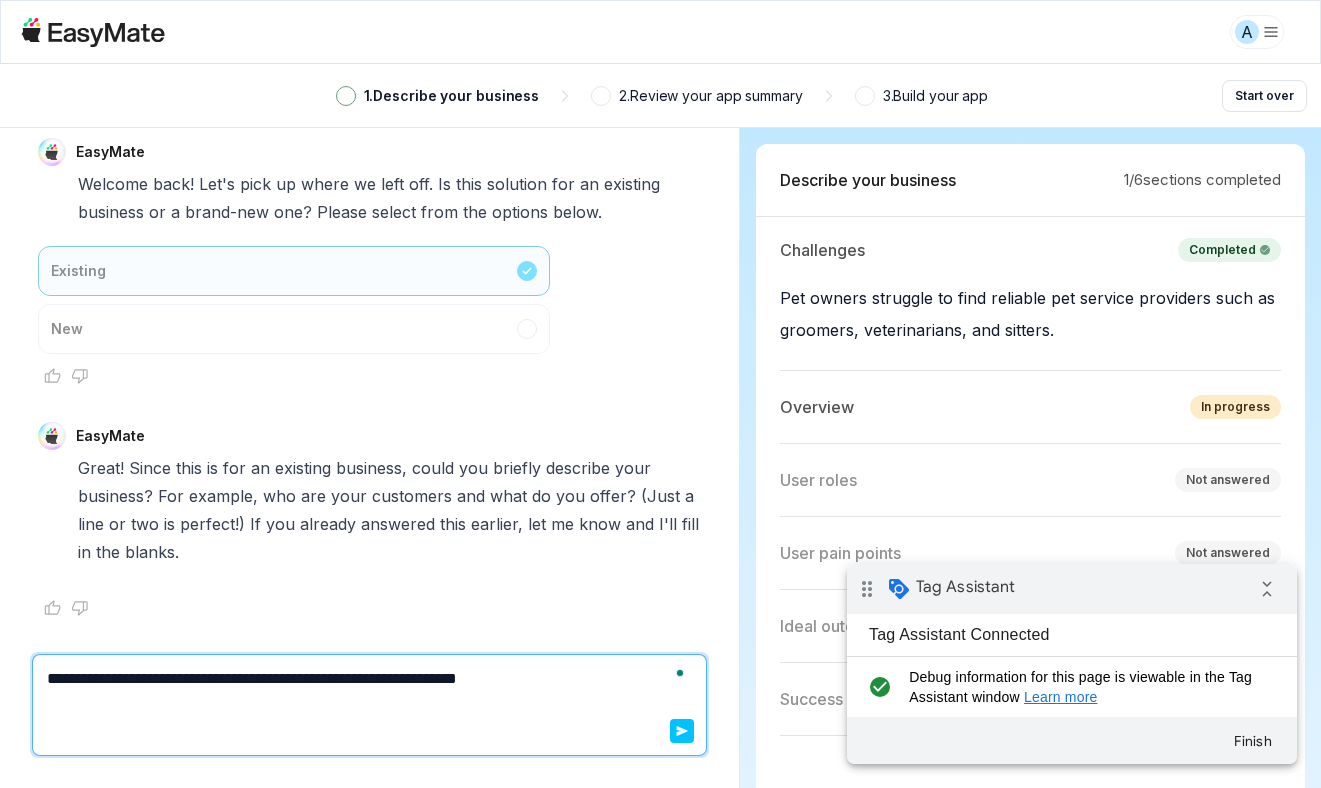 type on "*" 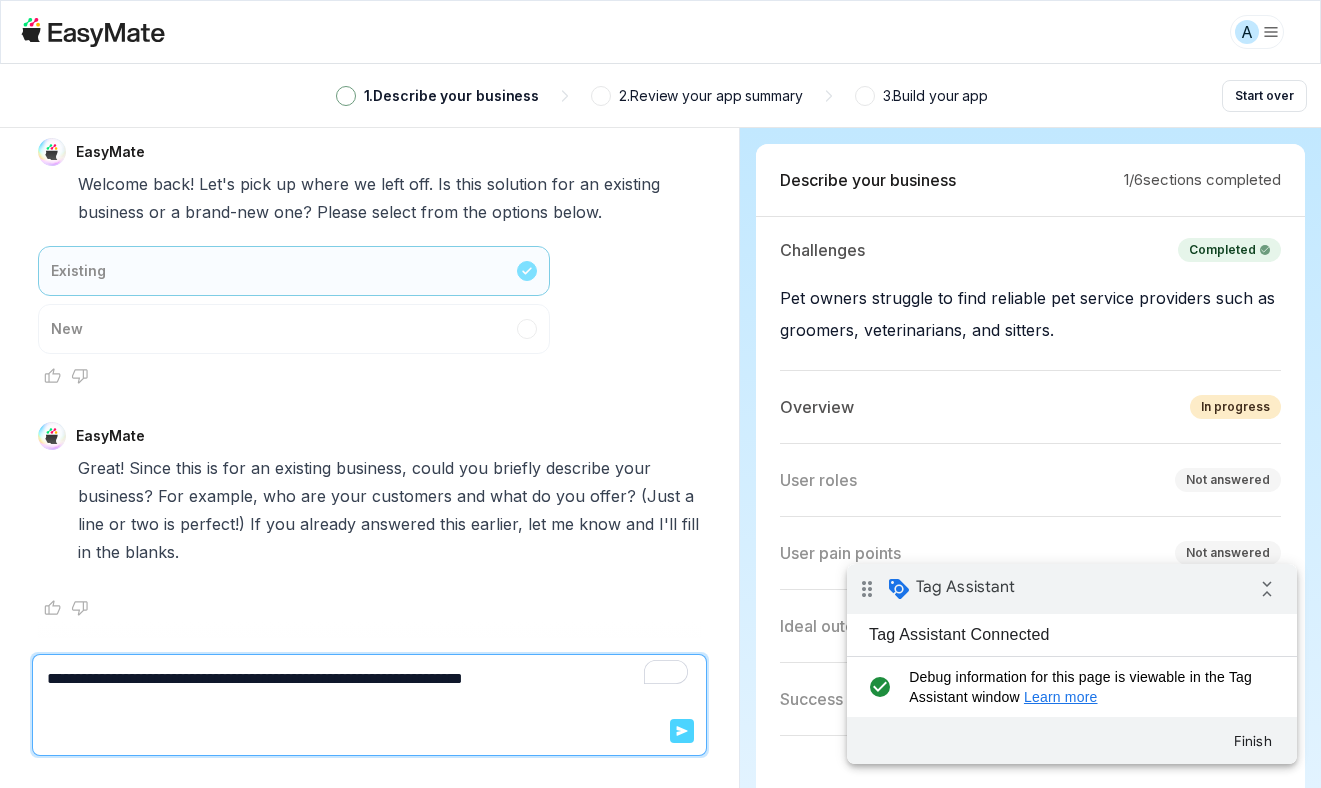 type on "**********" 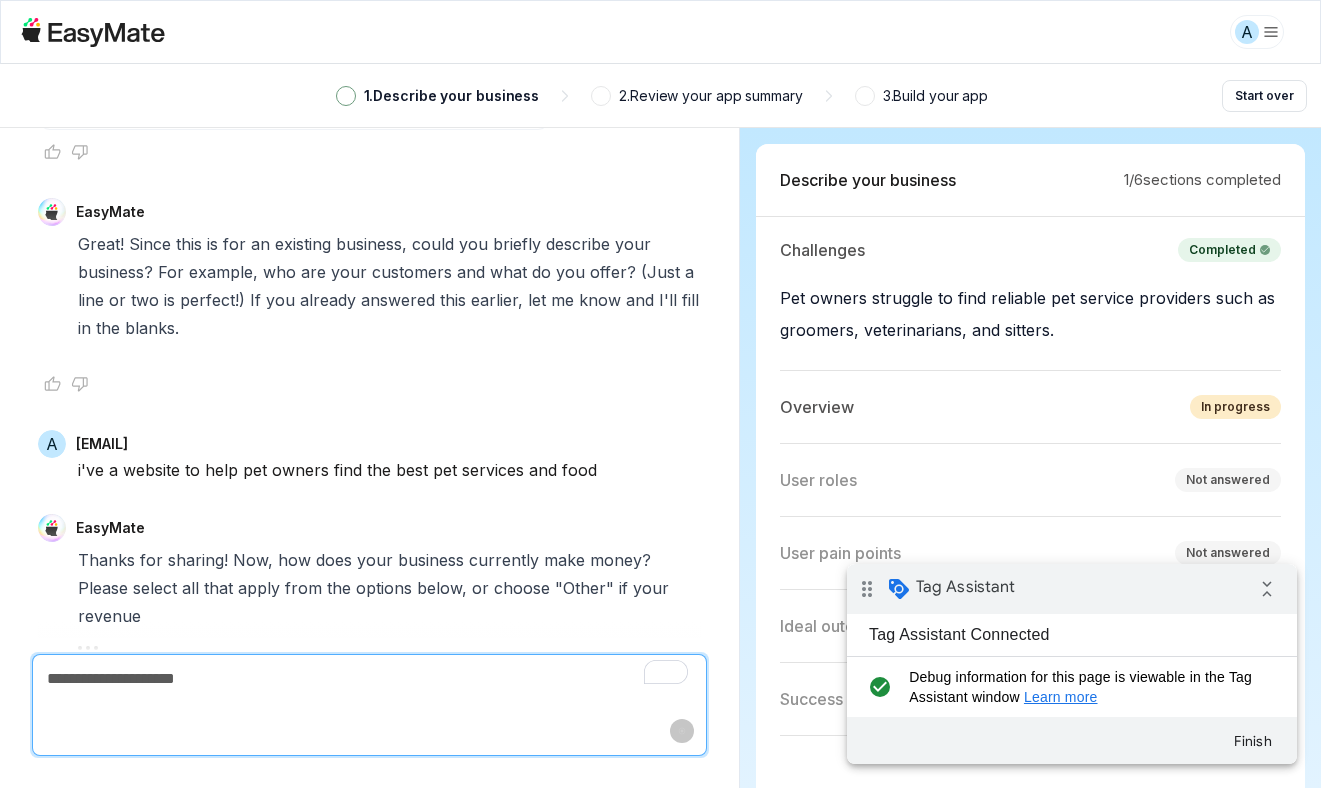 scroll, scrollTop: 274, scrollLeft: 0, axis: vertical 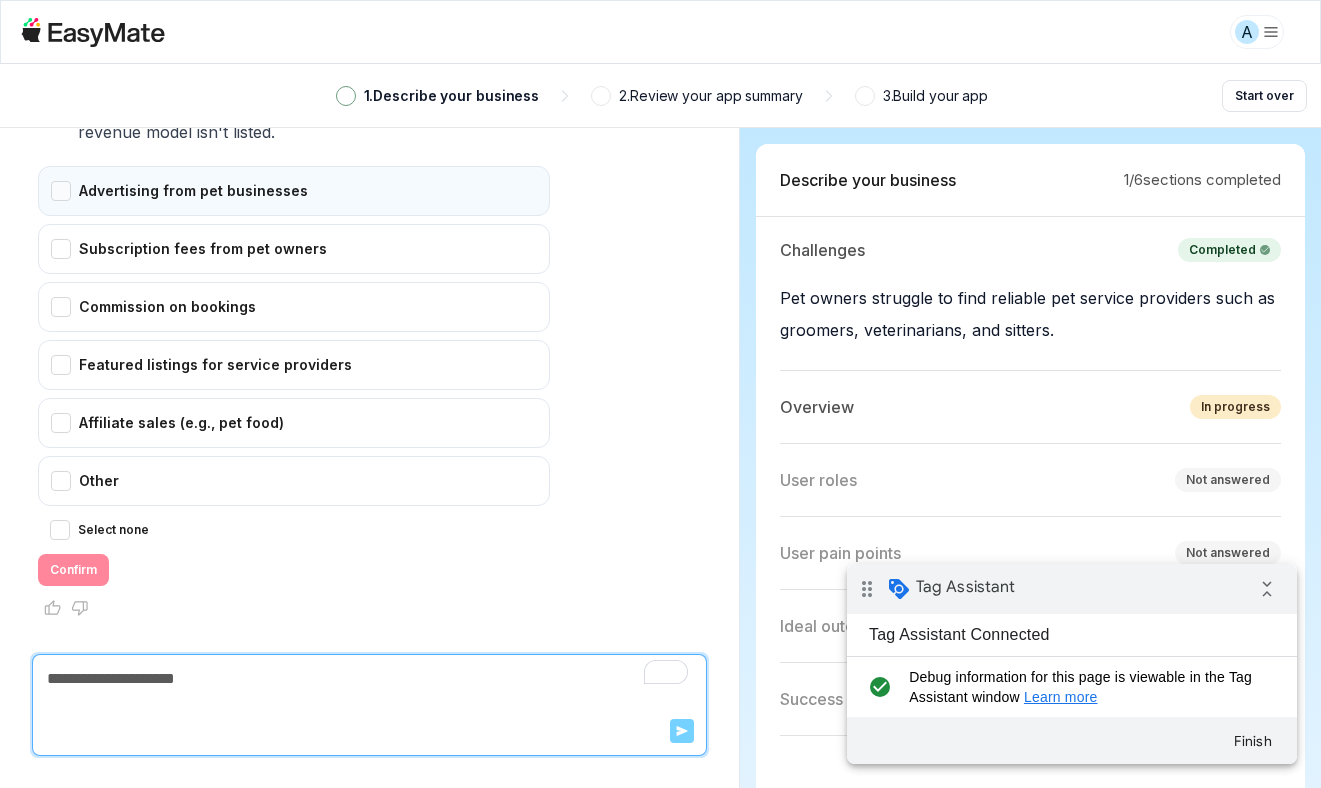 click on "Advertising from pet businesses" at bounding box center [294, 191] 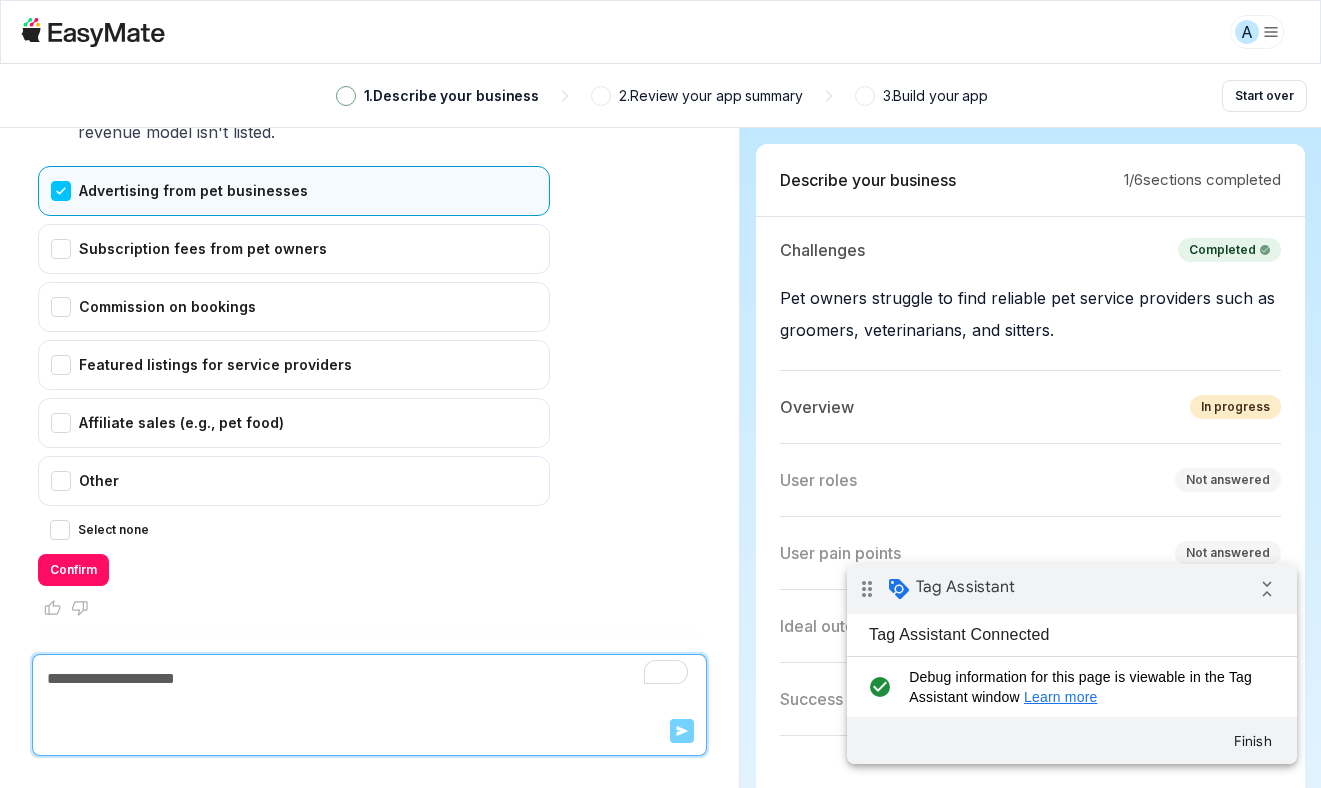 click on "Confirm" at bounding box center (73, 570) 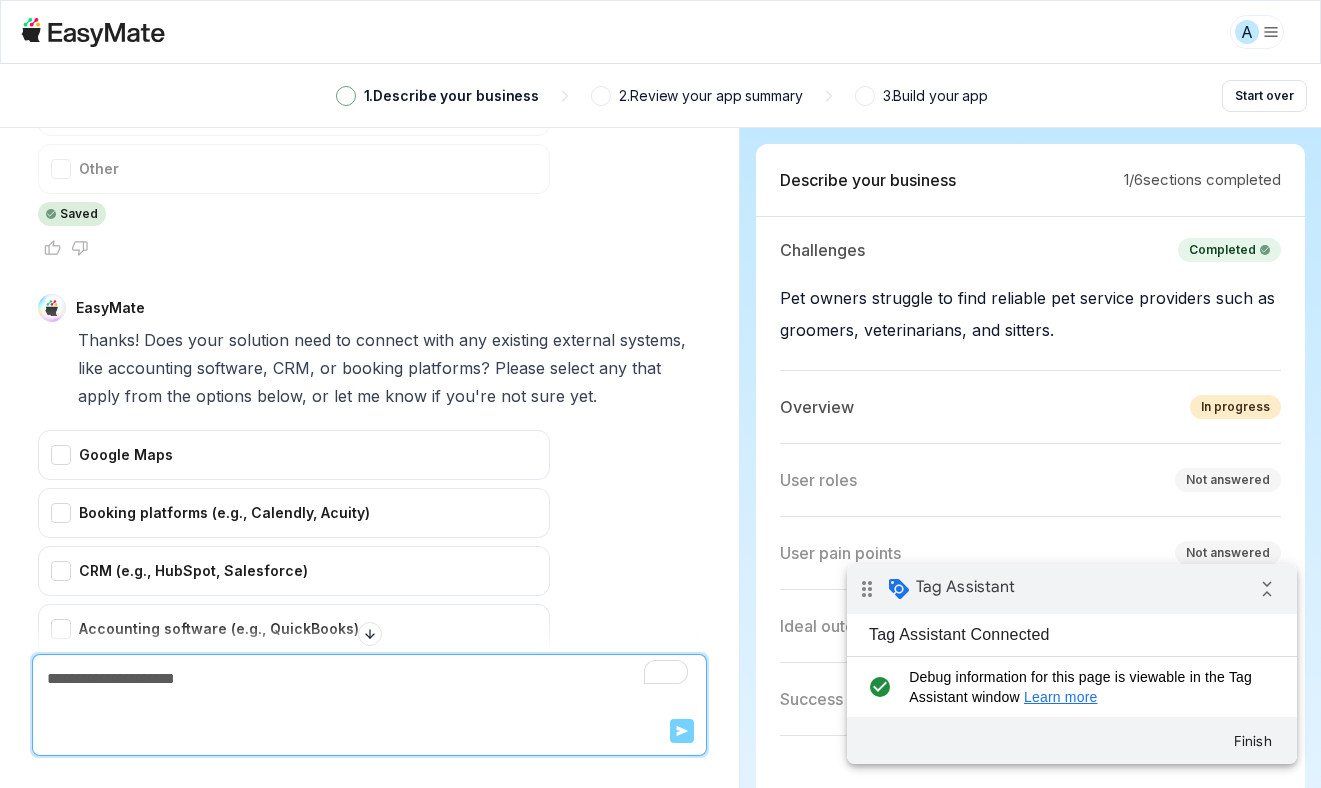 scroll, scrollTop: 1030, scrollLeft: 0, axis: vertical 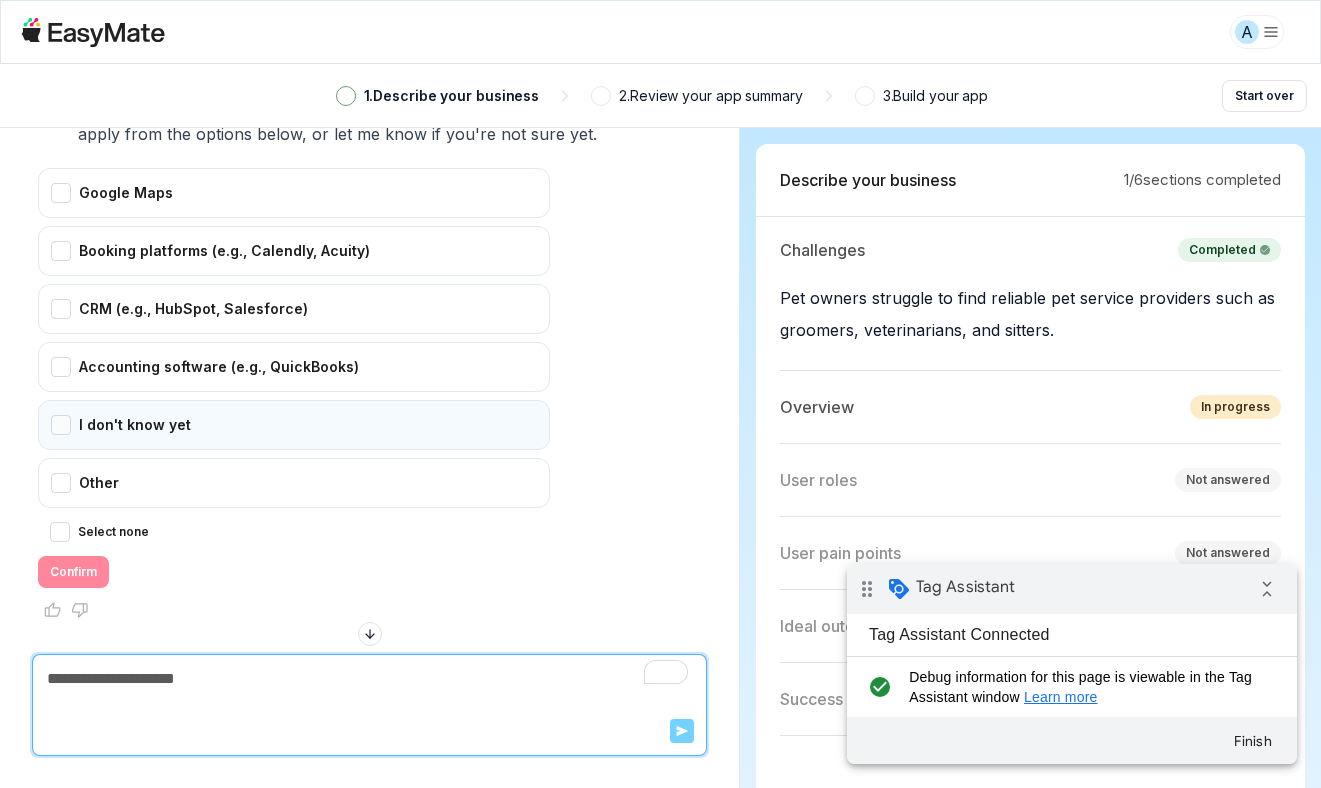 click on "I don't know yet" at bounding box center (294, 425) 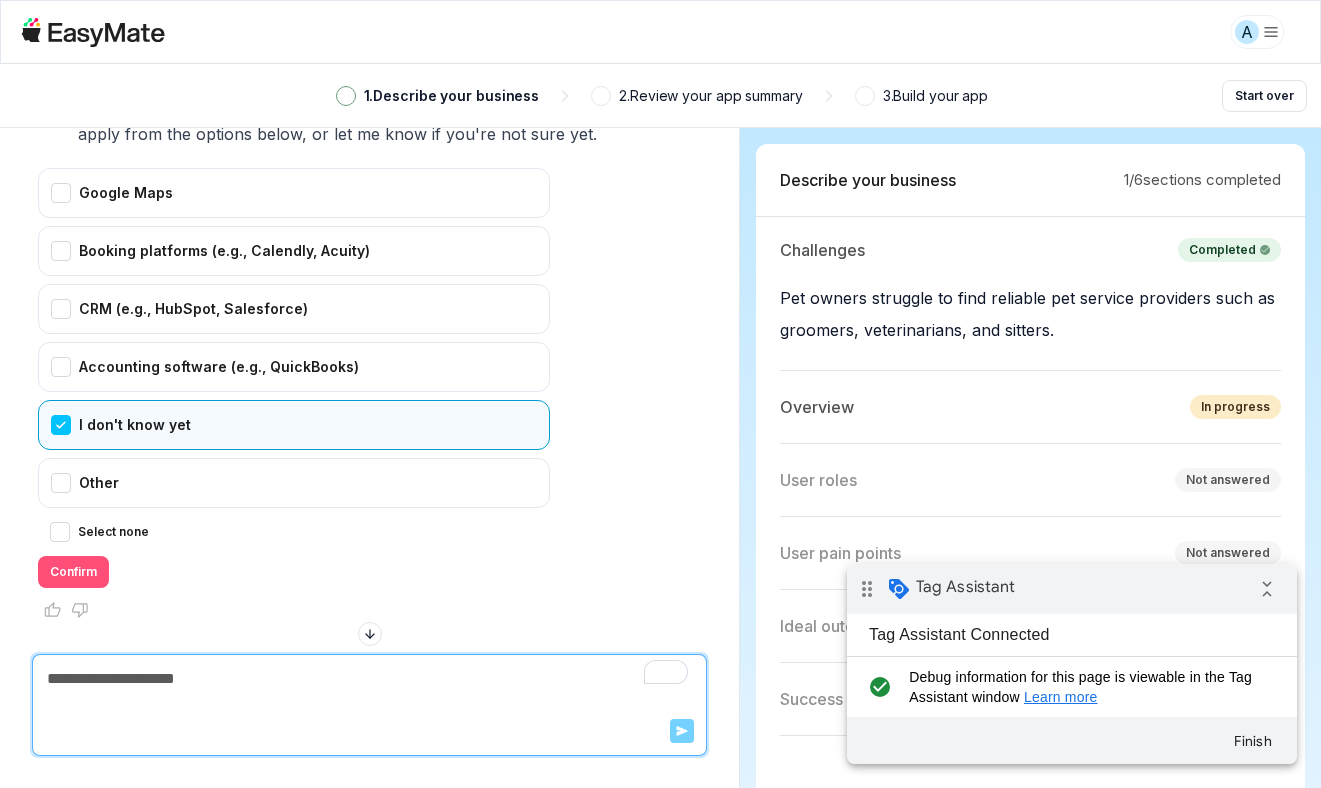 click on "Confirm" at bounding box center [73, 572] 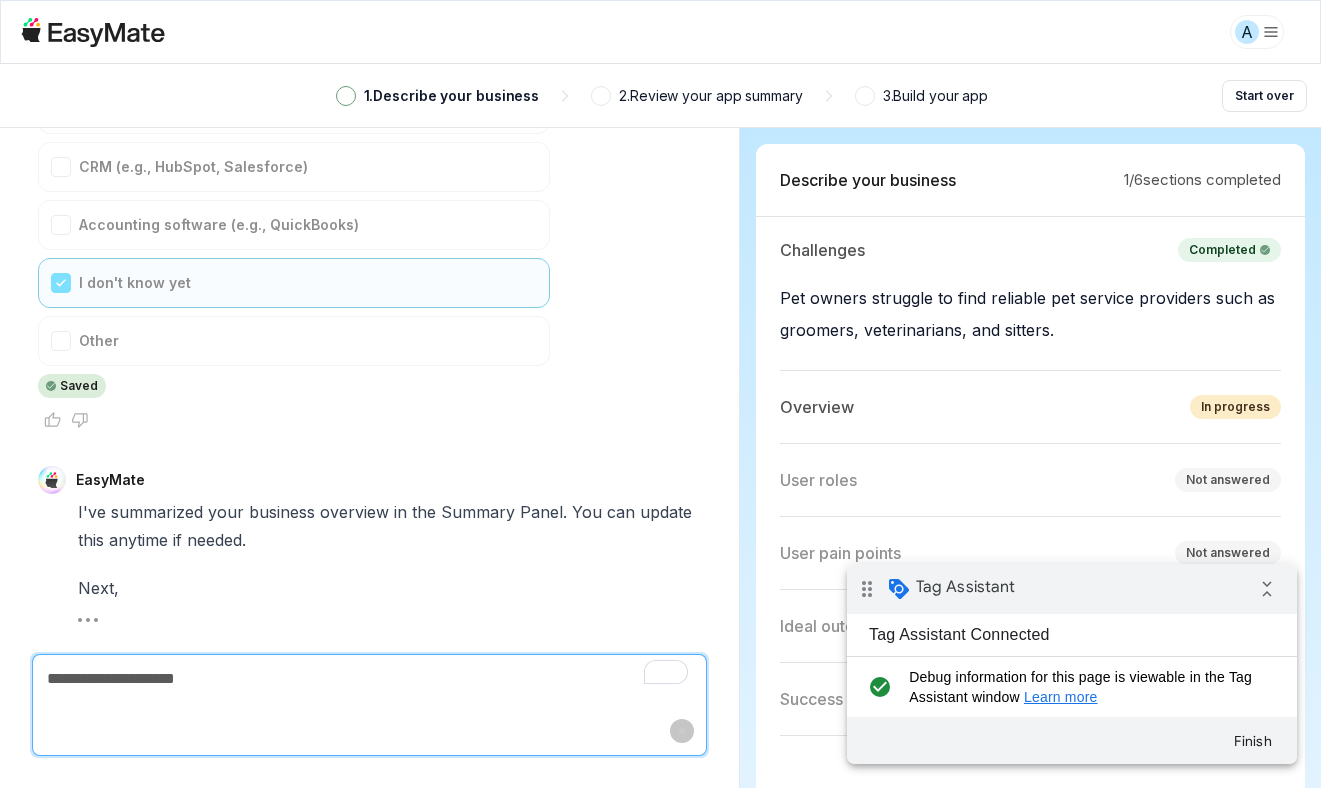 scroll, scrollTop: 1474, scrollLeft: 0, axis: vertical 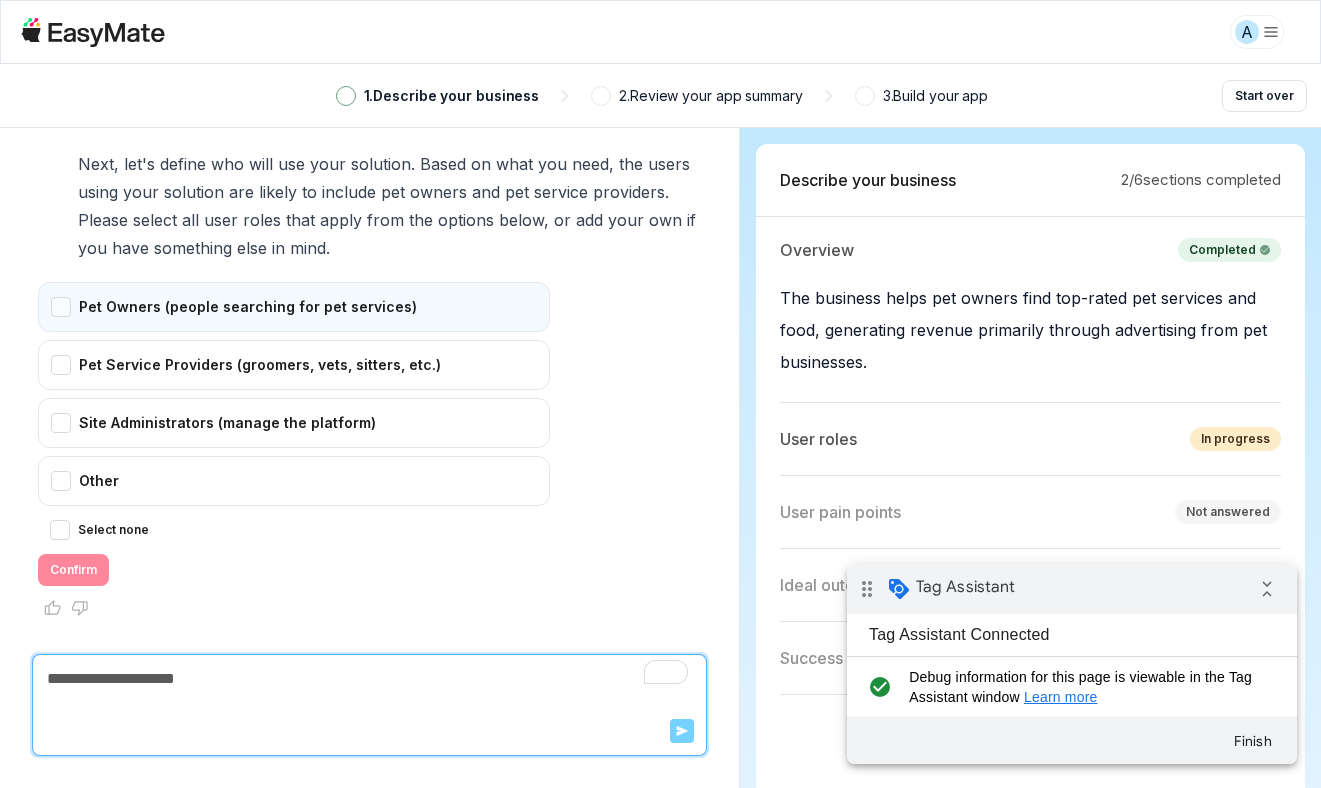 click on "Pet Owners (people searching for pet services)" at bounding box center [294, 307] 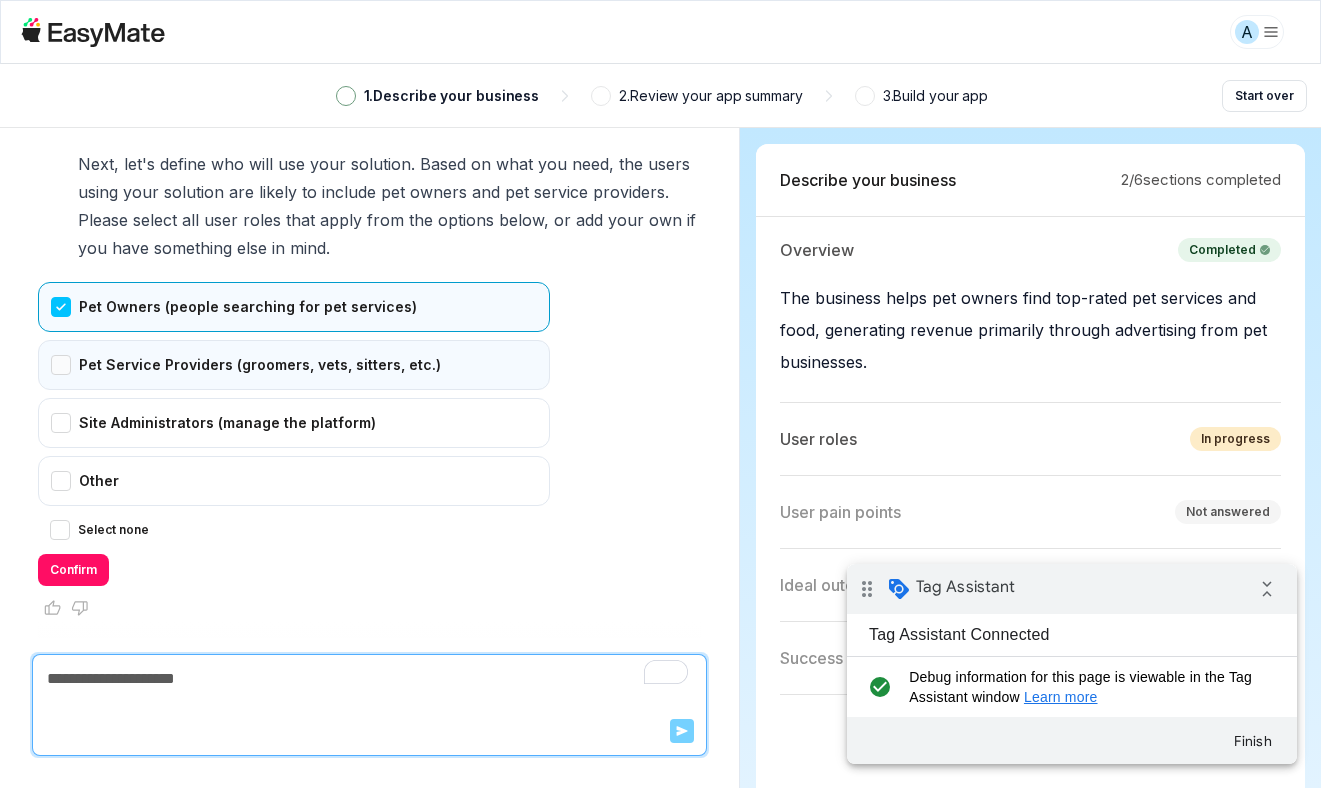 click on "Pet Service Providers (groomers, vets, sitters, etc.)" at bounding box center [294, 365] 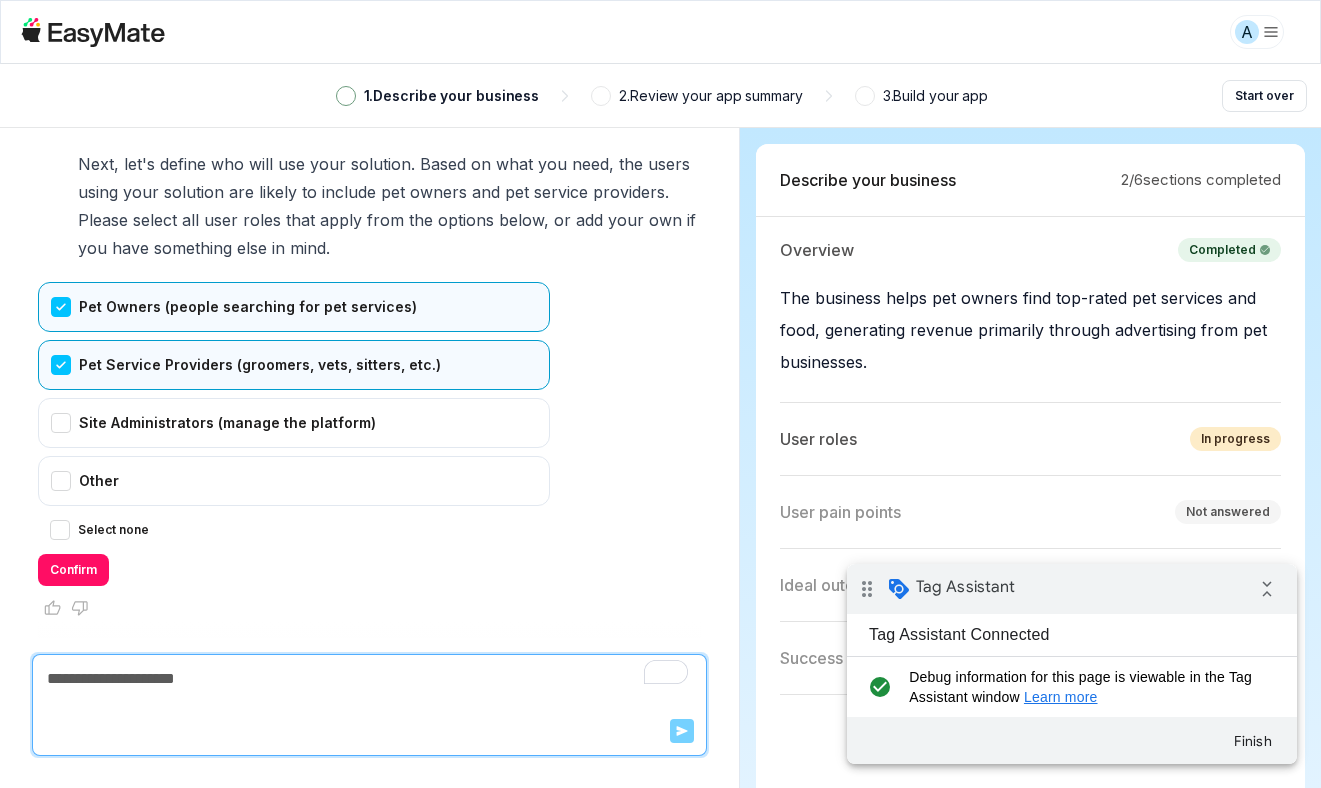 click on "Confirm" at bounding box center (73, 570) 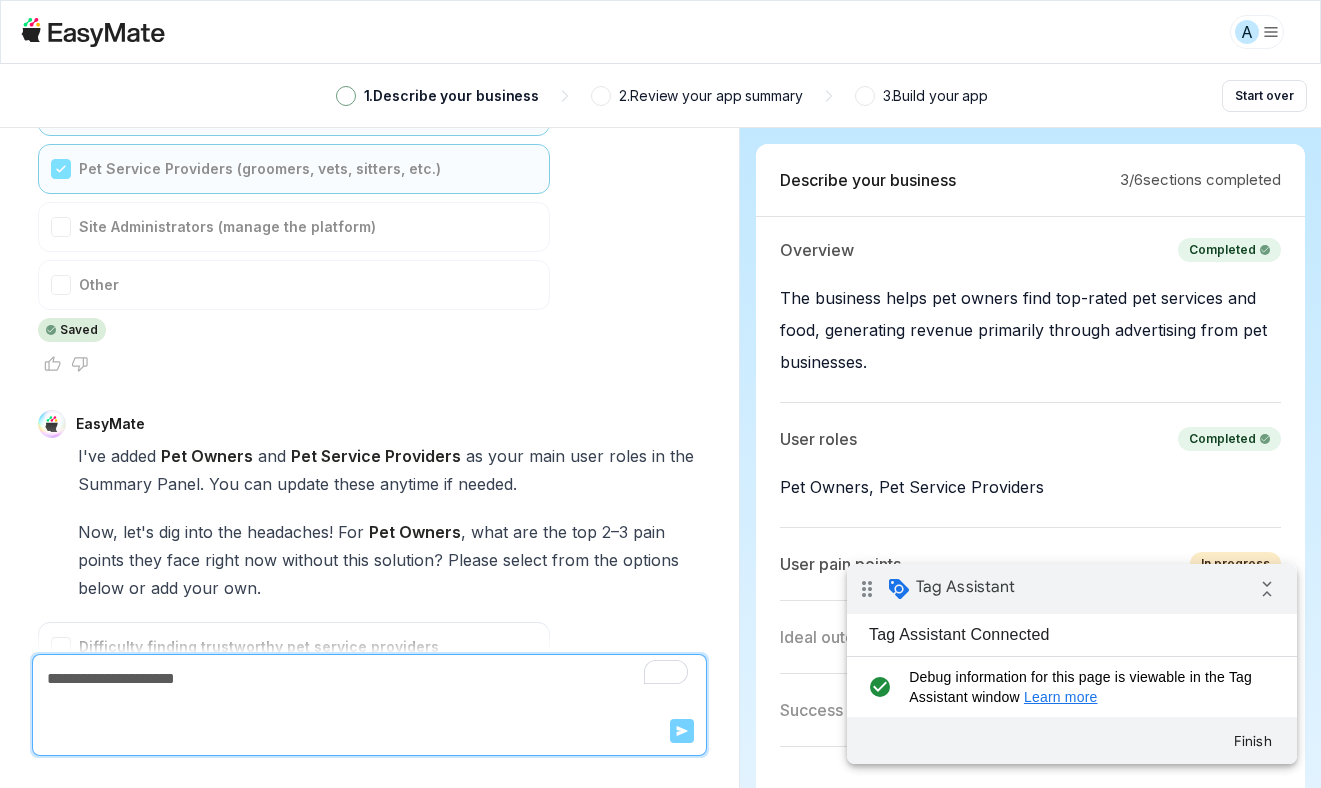 scroll, scrollTop: 2464, scrollLeft: 0, axis: vertical 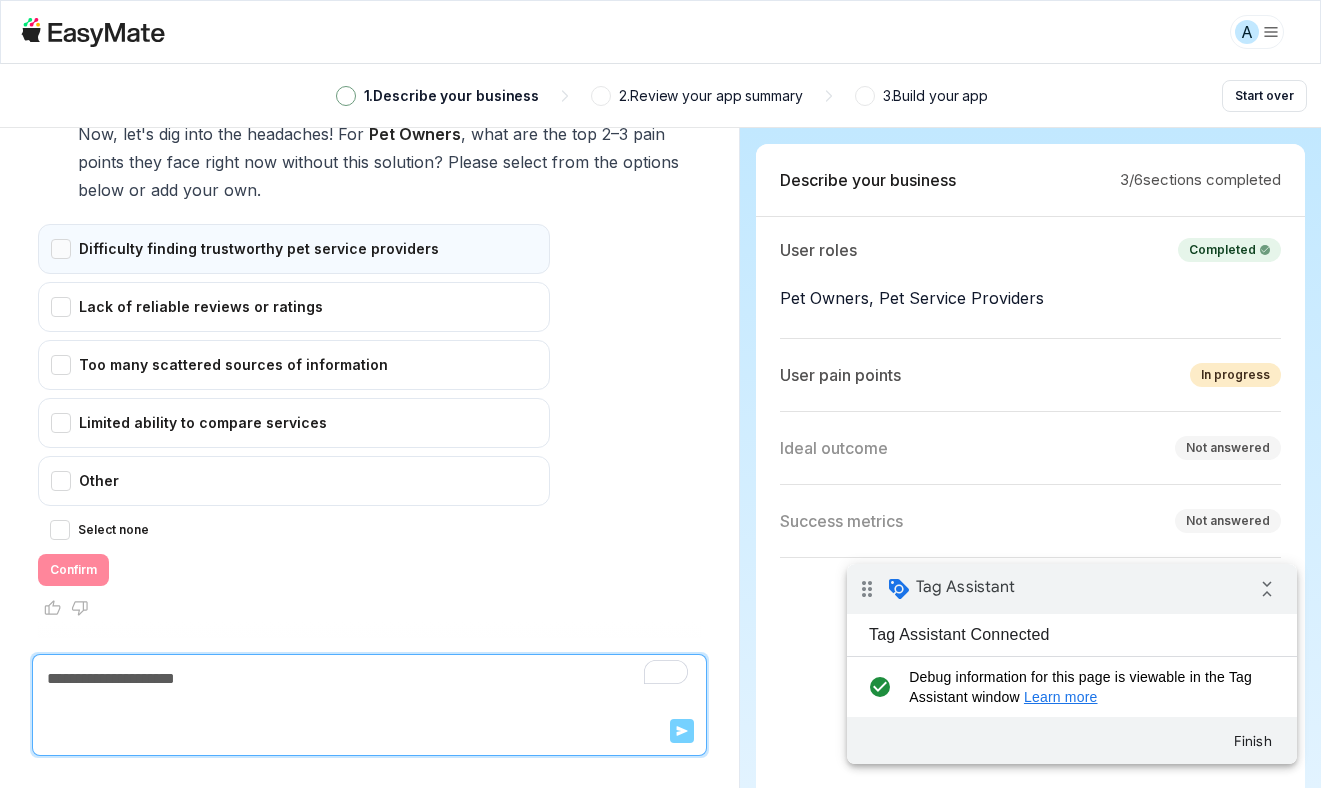 click on "Difficulty finding trustworthy pet service providers" at bounding box center (294, 249) 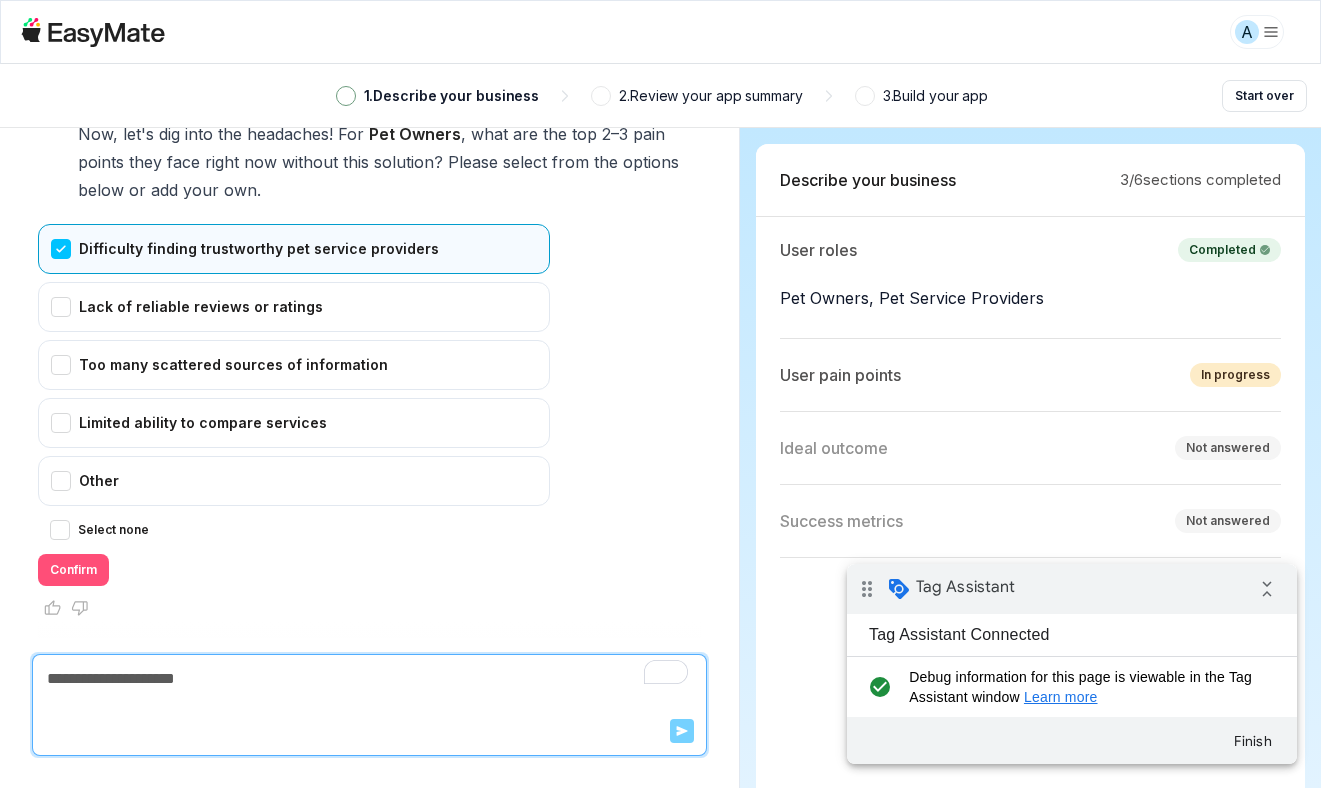 click on "Confirm" at bounding box center (73, 570) 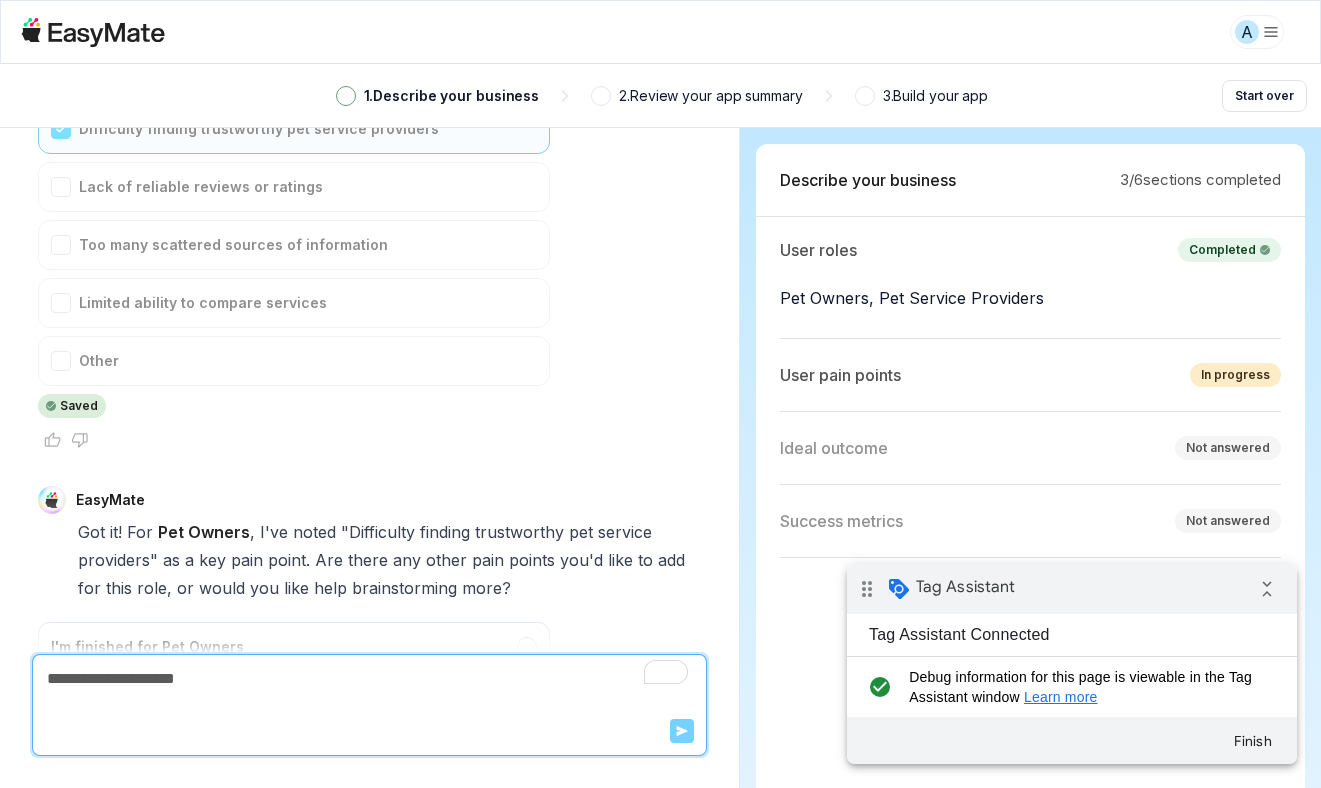 scroll, scrollTop: 2728, scrollLeft: 0, axis: vertical 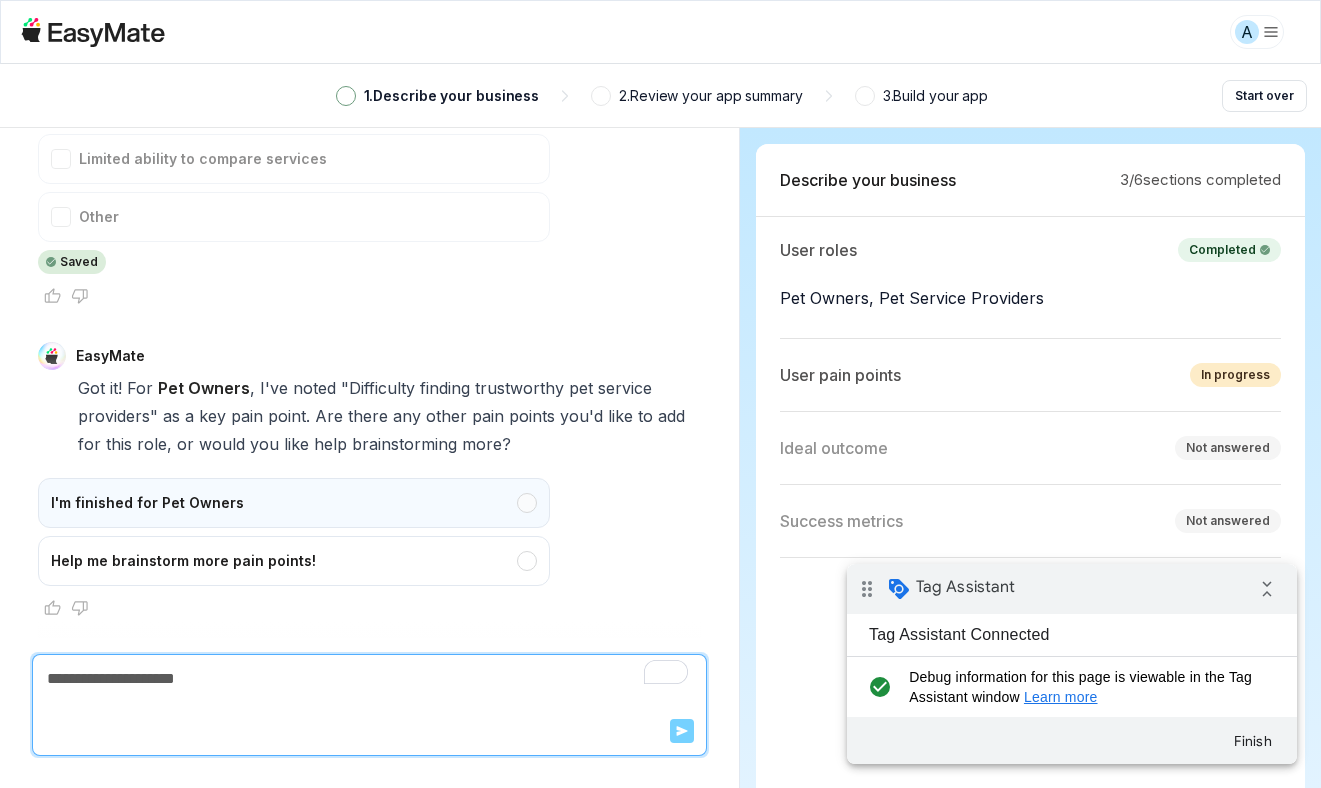 click on "I'm finished for Pet Owners" at bounding box center [294, 503] 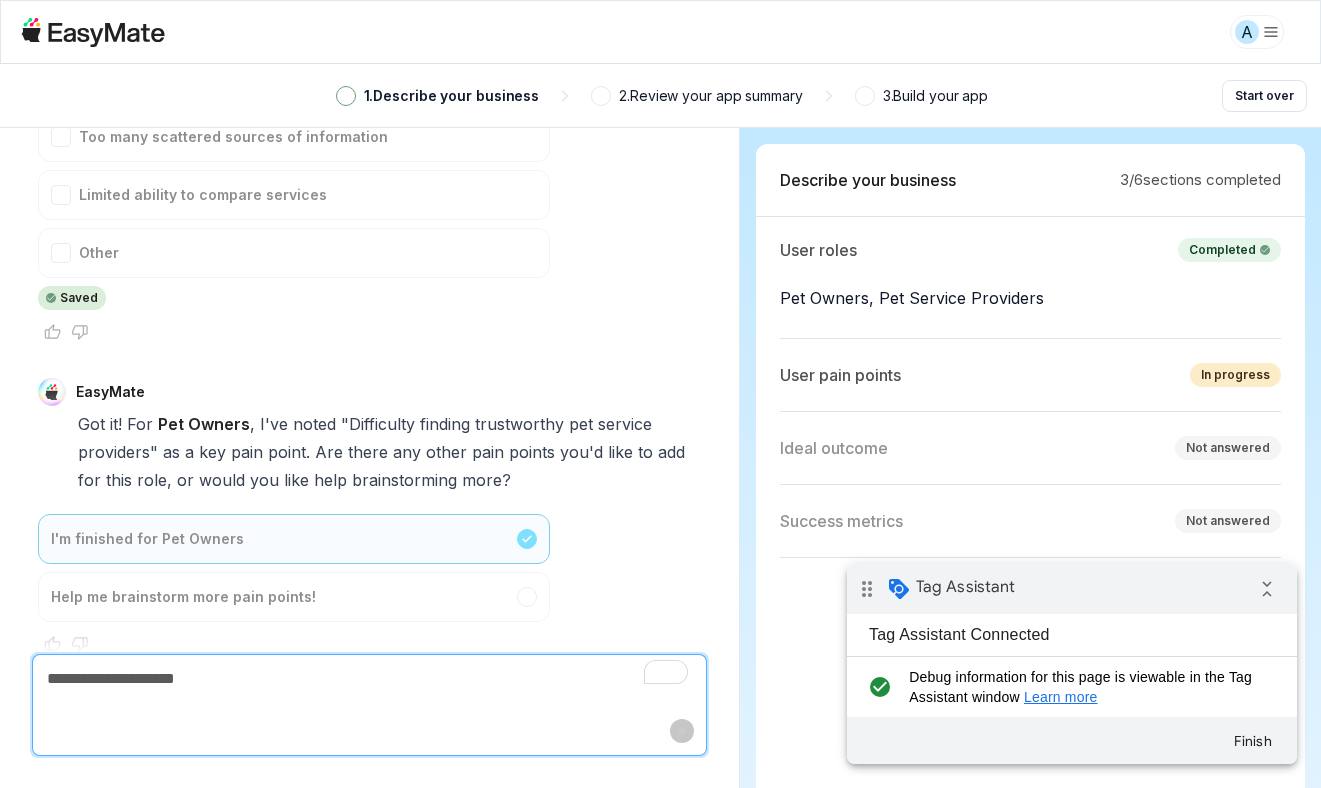 scroll, scrollTop: 2832, scrollLeft: 0, axis: vertical 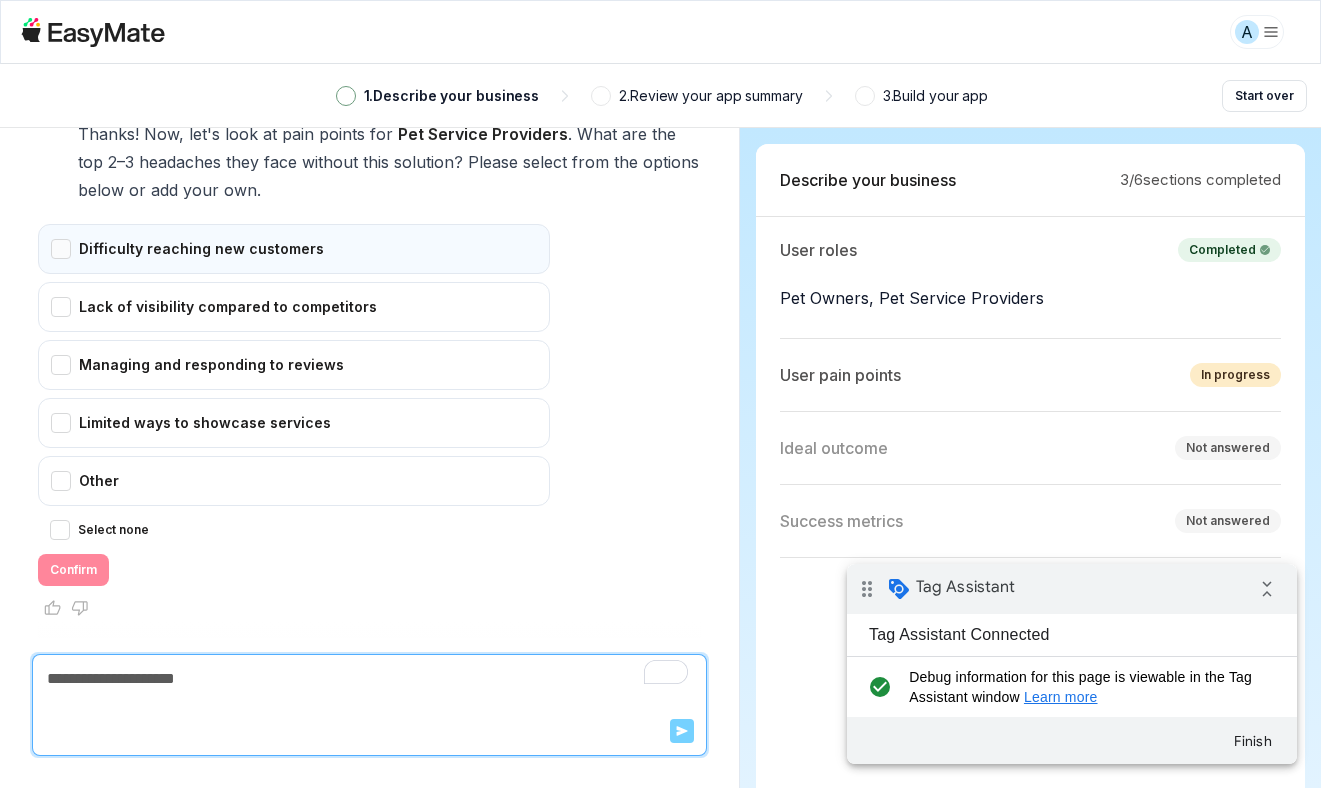 click on "Difficulty reaching new customers" at bounding box center [294, 249] 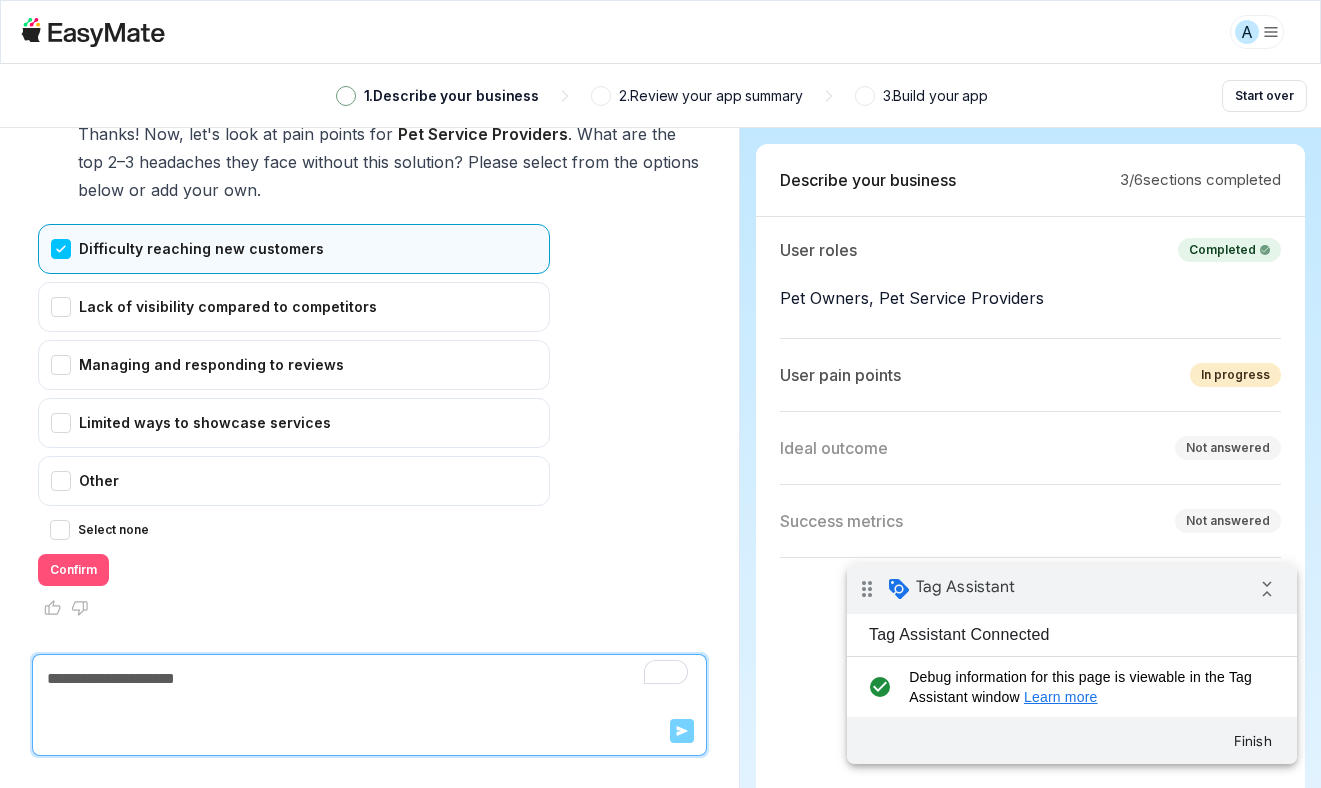 click on "Confirm" at bounding box center [73, 570] 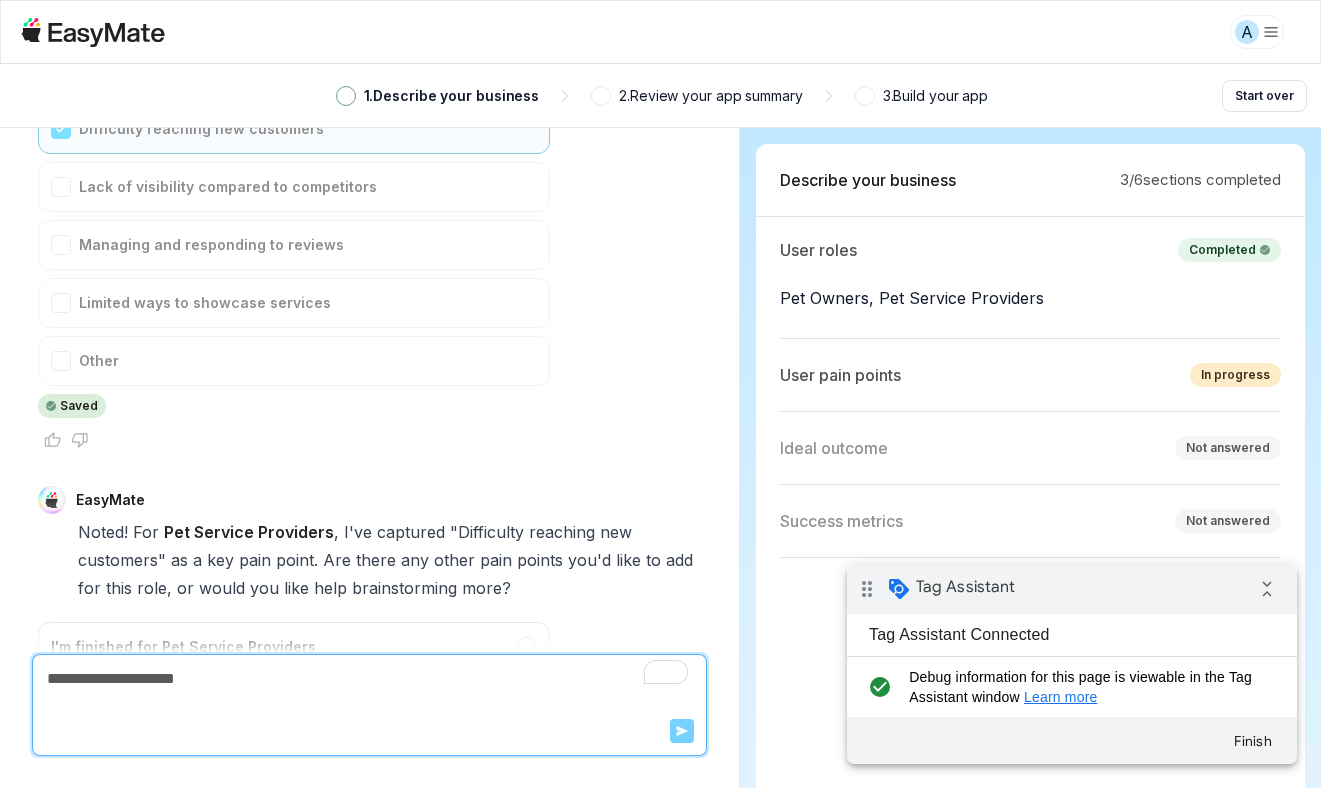 scroll, scrollTop: 3558, scrollLeft: 0, axis: vertical 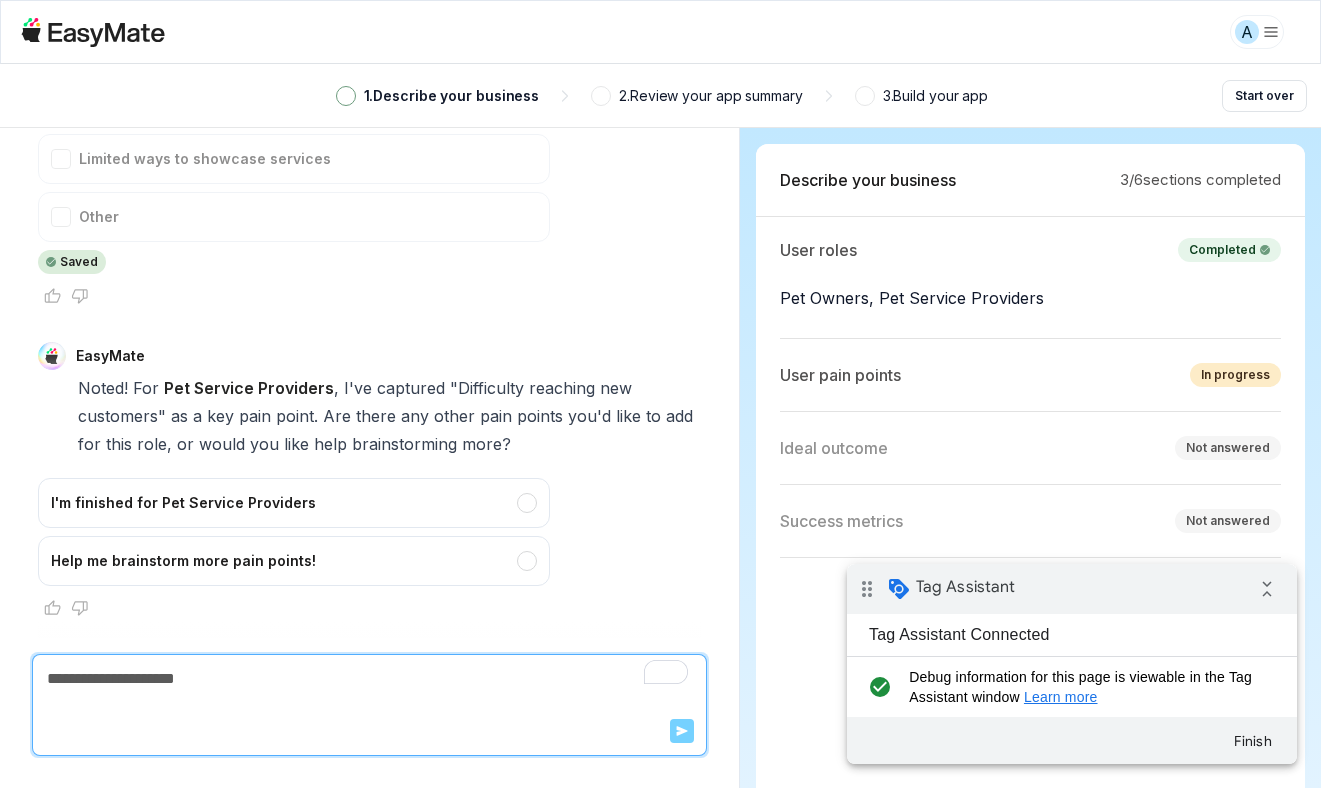 click on "I'm finished for Pet Service Providers" at bounding box center (294, 503) 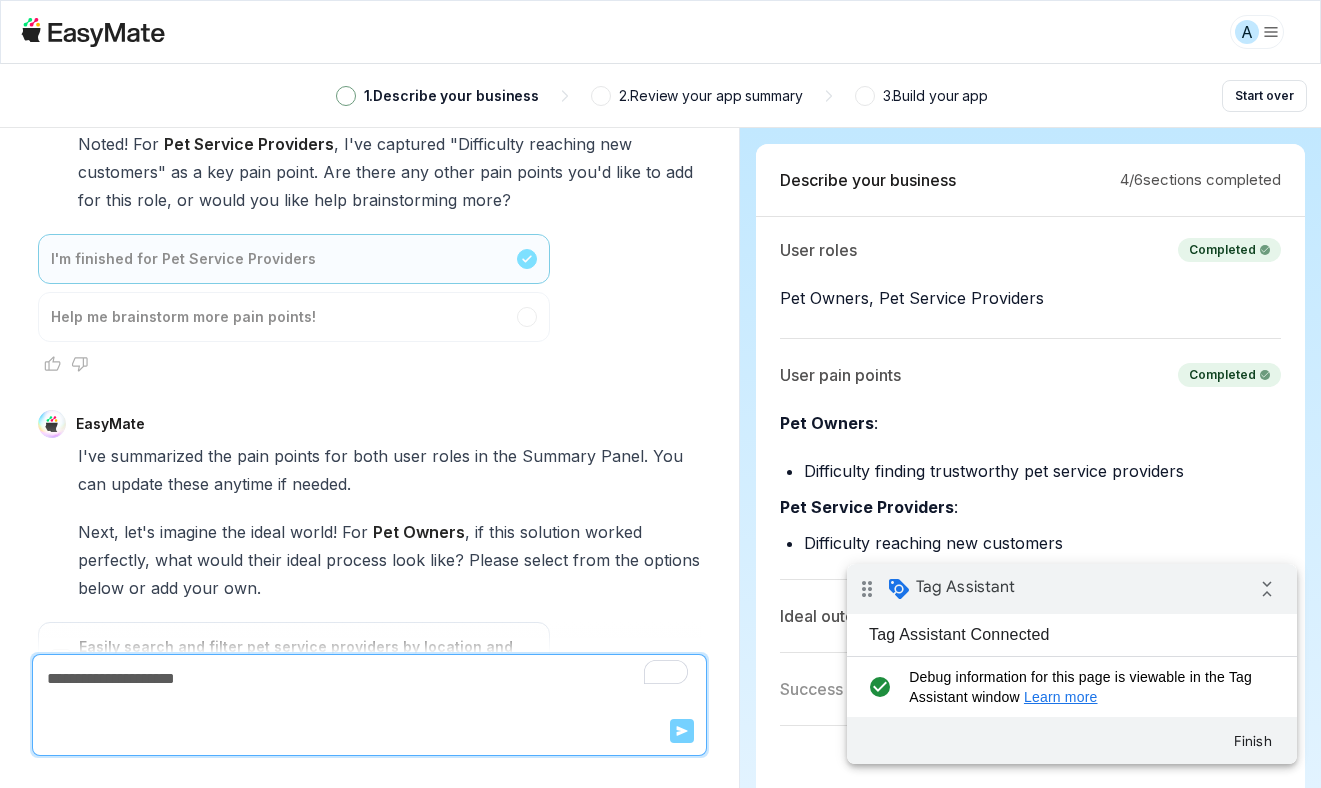 scroll, scrollTop: 4224, scrollLeft: 0, axis: vertical 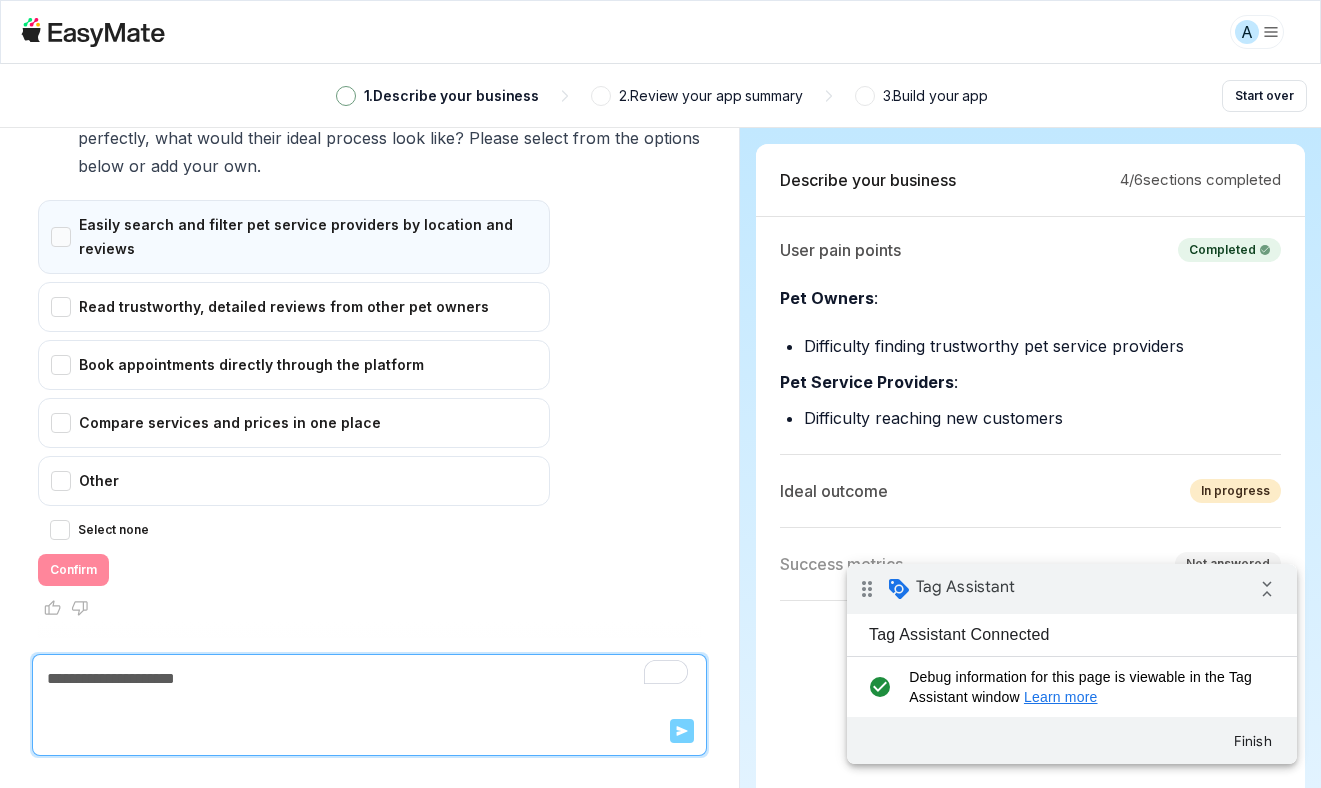 click on "Easily search and filter pet service providers by location and reviews" at bounding box center [294, 237] 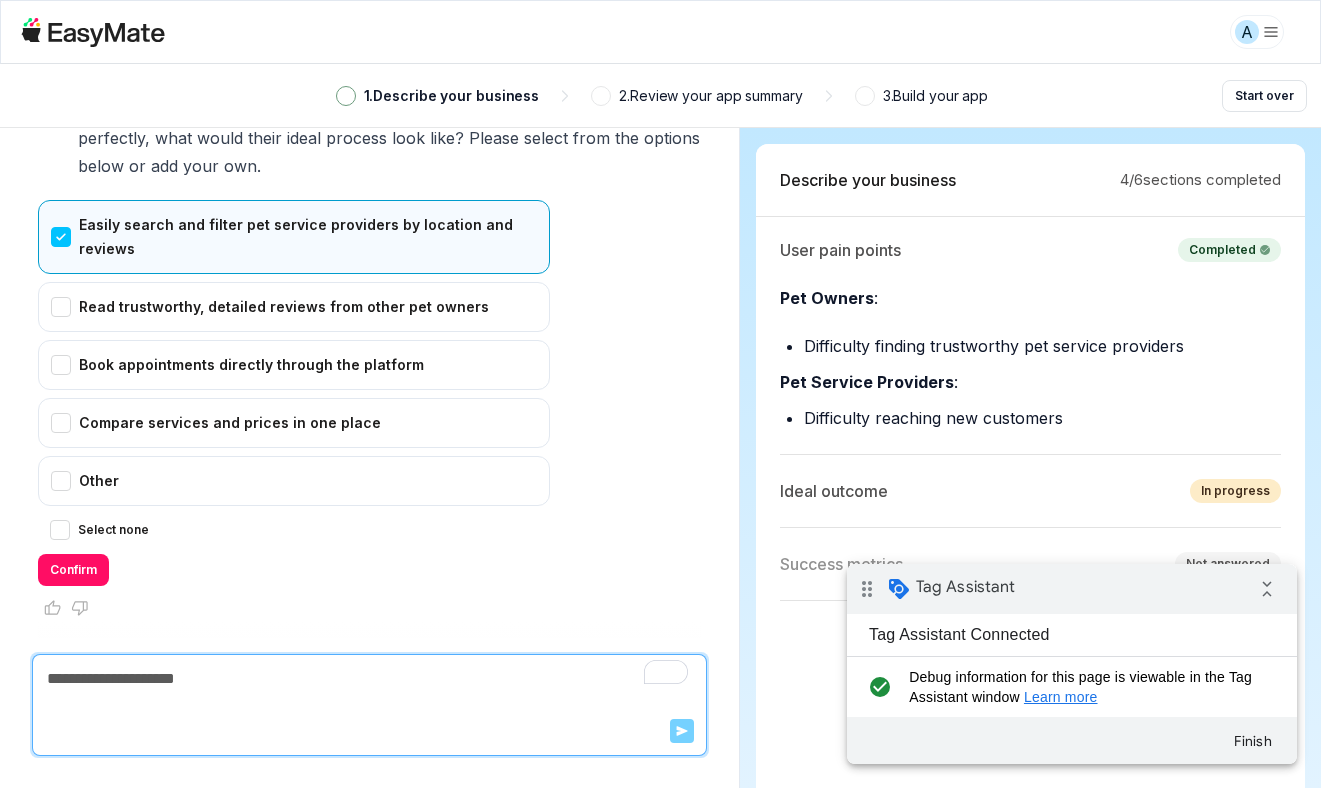 click on "Confirm" at bounding box center (73, 570) 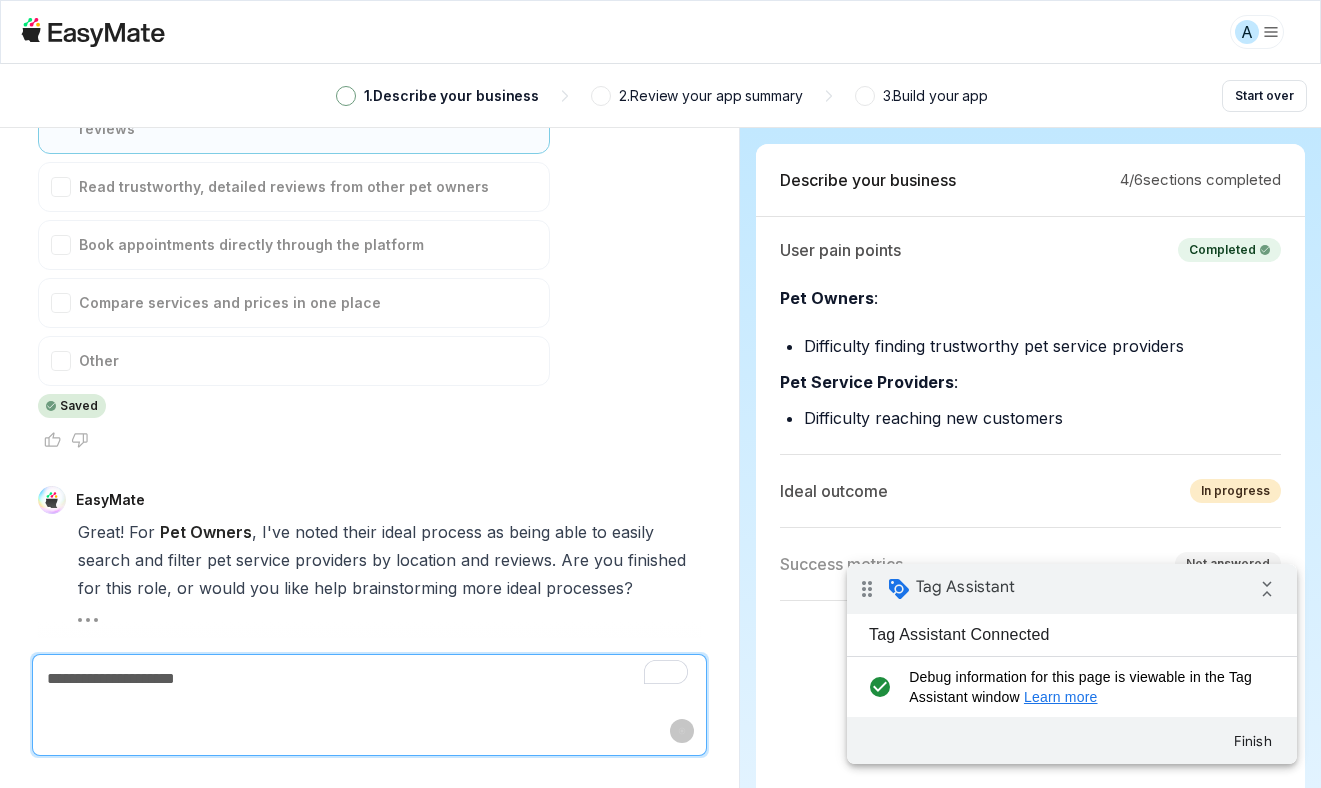 scroll, scrollTop: 4488, scrollLeft: 0, axis: vertical 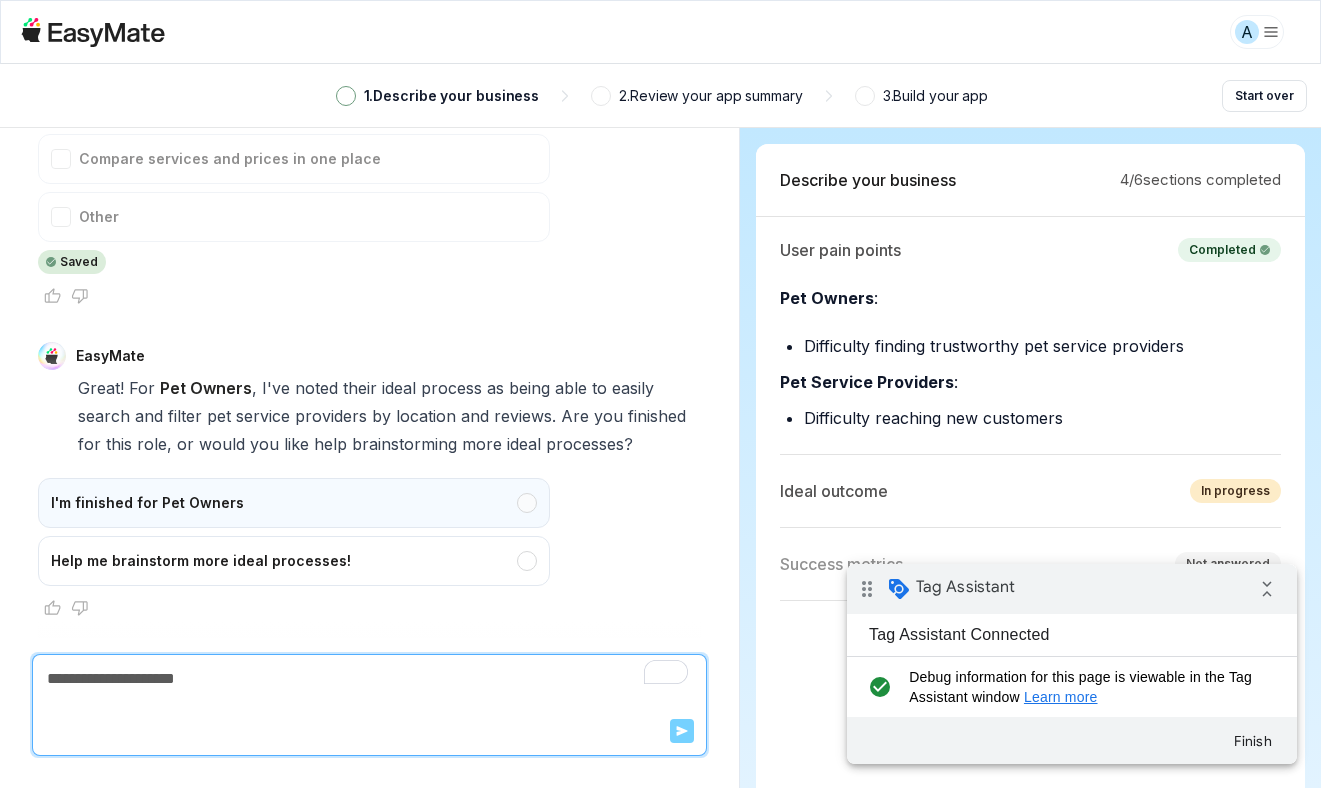click on "I'm finished for Pet Owners" at bounding box center (294, 503) 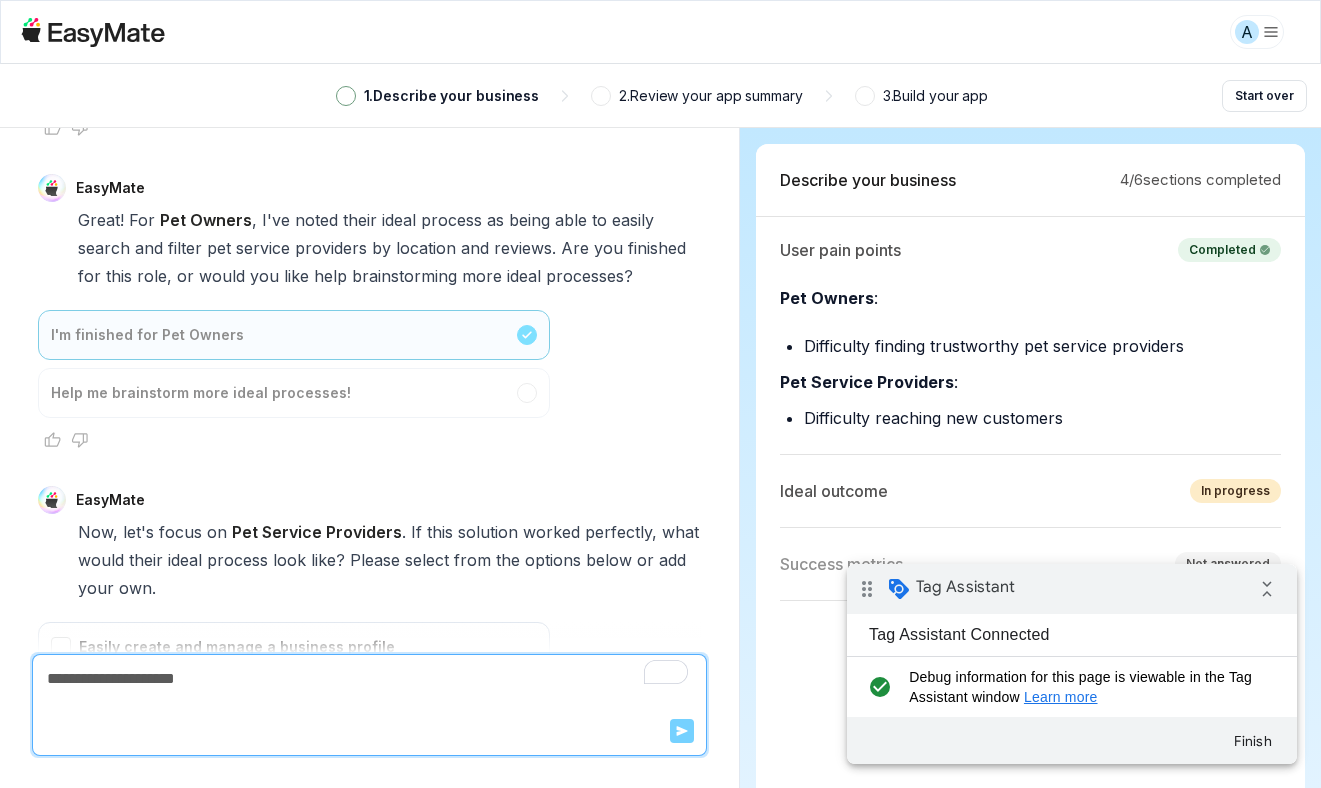 scroll, scrollTop: 5054, scrollLeft: 0, axis: vertical 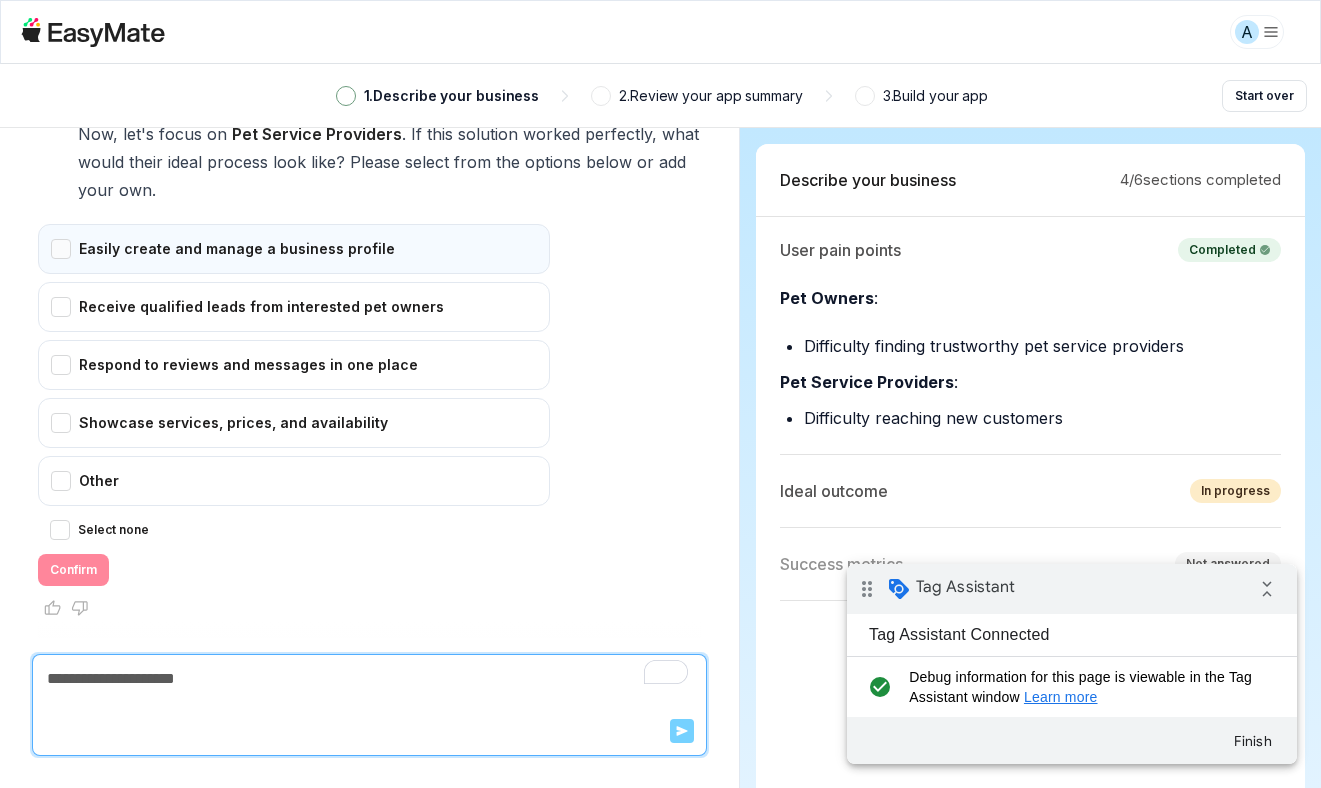 click on "Easily create and manage a business profile" at bounding box center [294, 249] 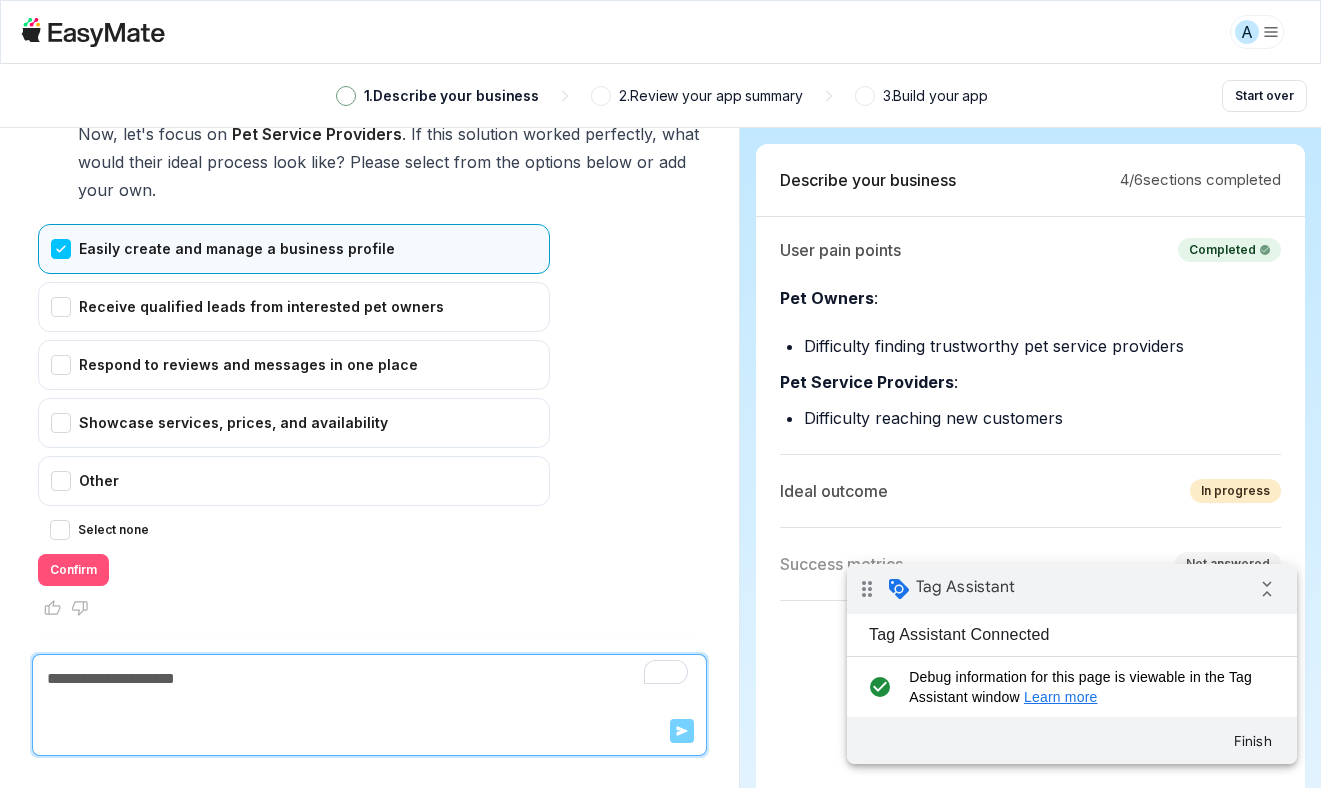 click on "Confirm" at bounding box center [73, 570] 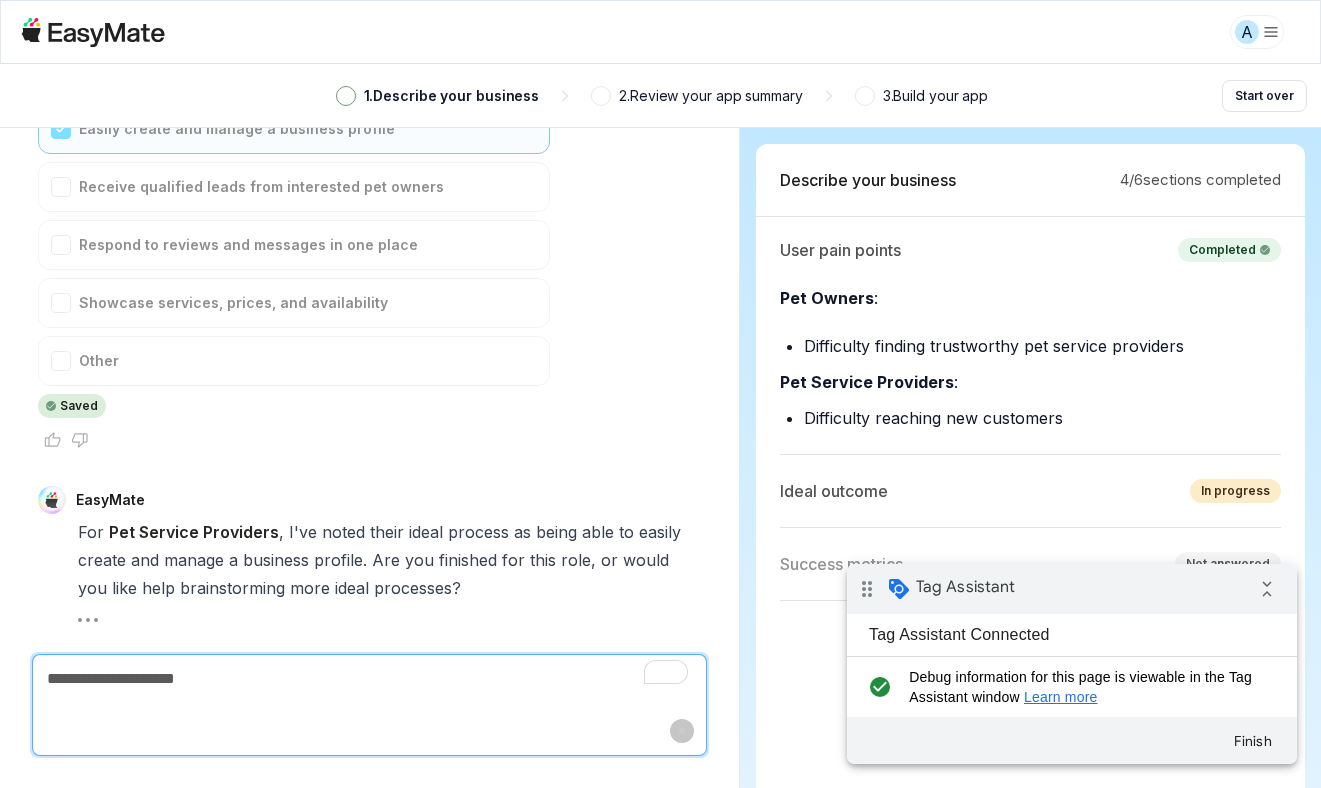 scroll, scrollTop: 5318, scrollLeft: 0, axis: vertical 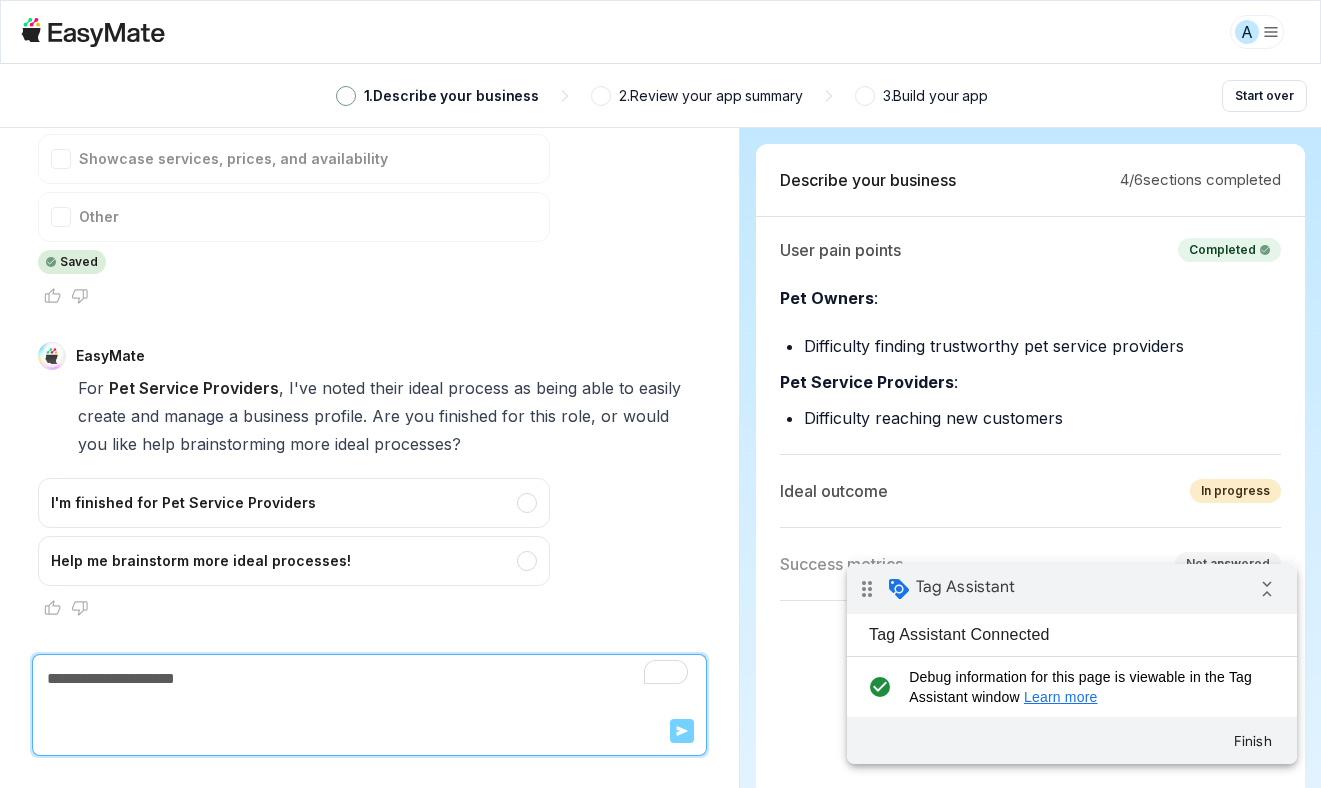click on "I'm finished for Pet Service Providers" at bounding box center [294, 503] 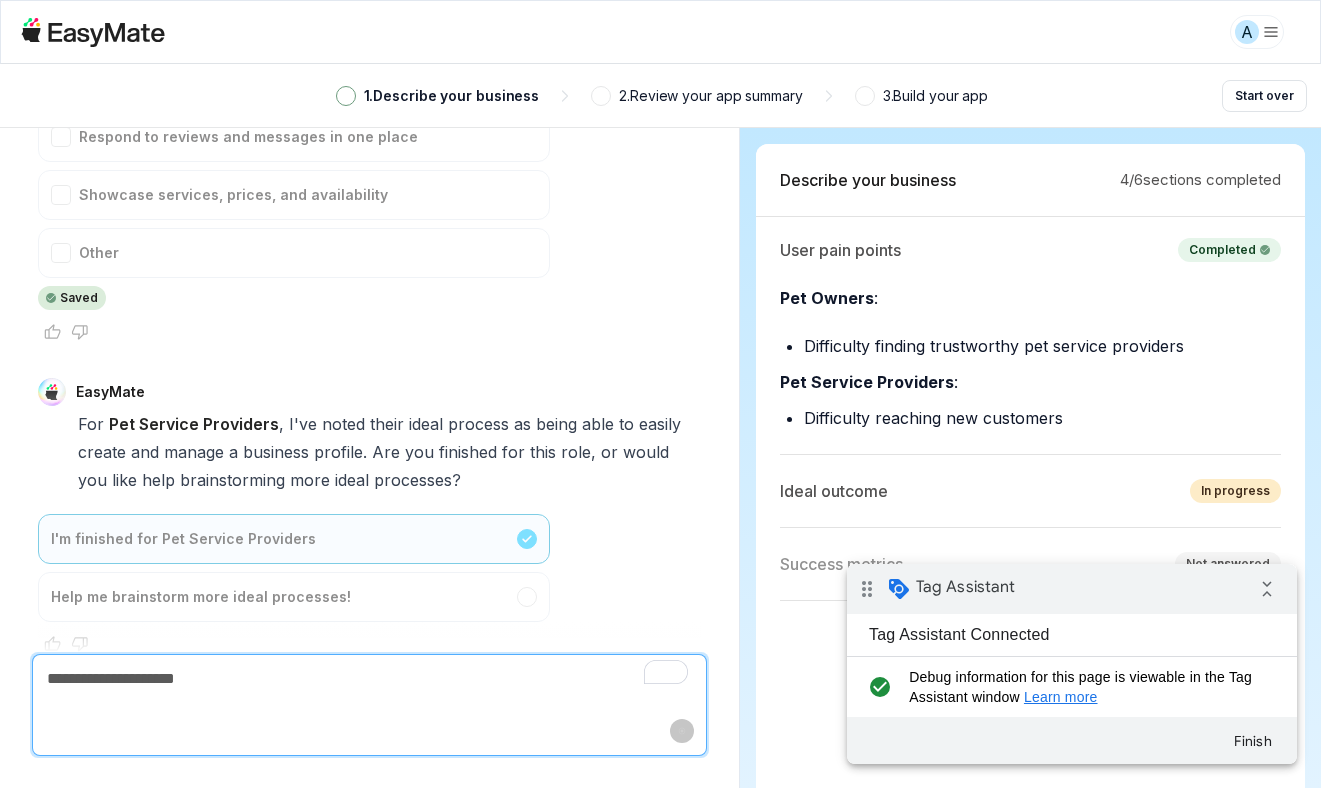 scroll, scrollTop: 5422, scrollLeft: 0, axis: vertical 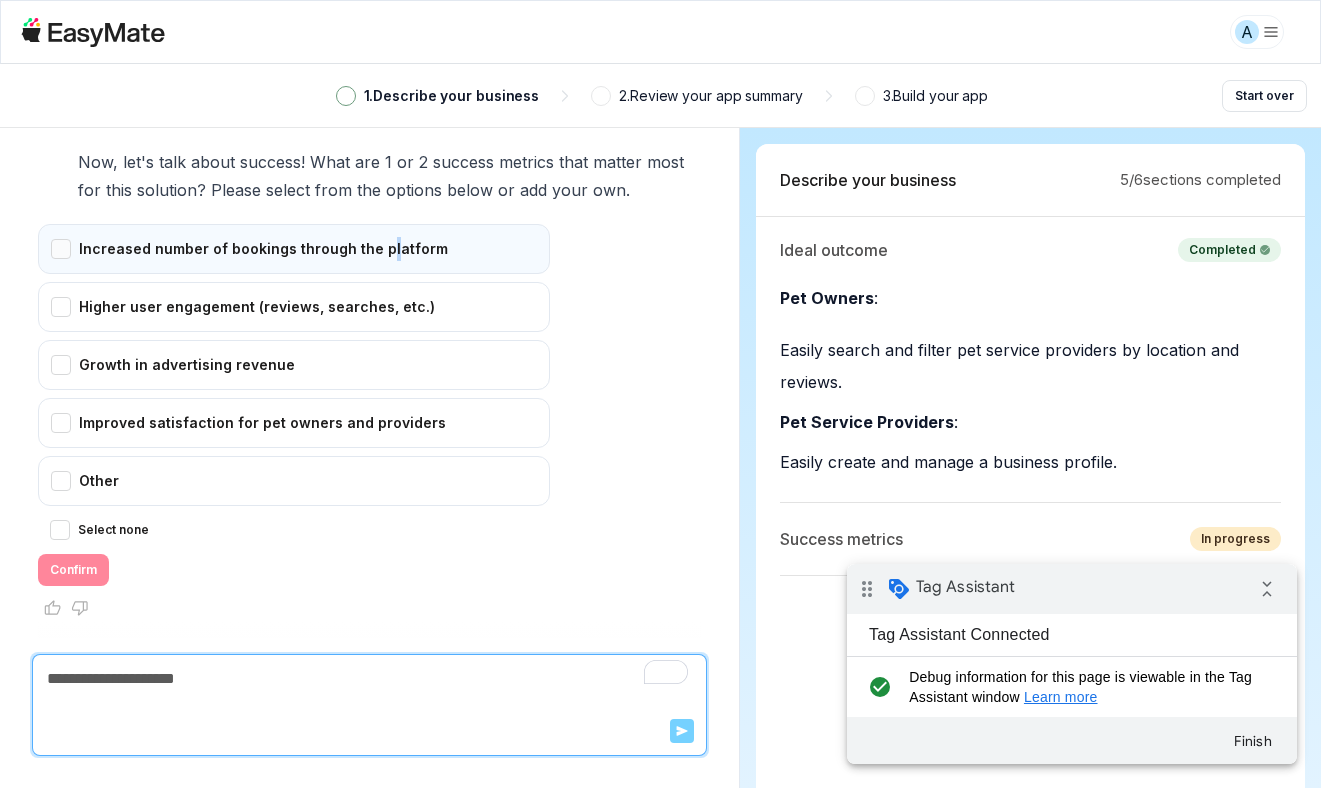 click on "Increased number of bookings through the platform" at bounding box center [294, 249] 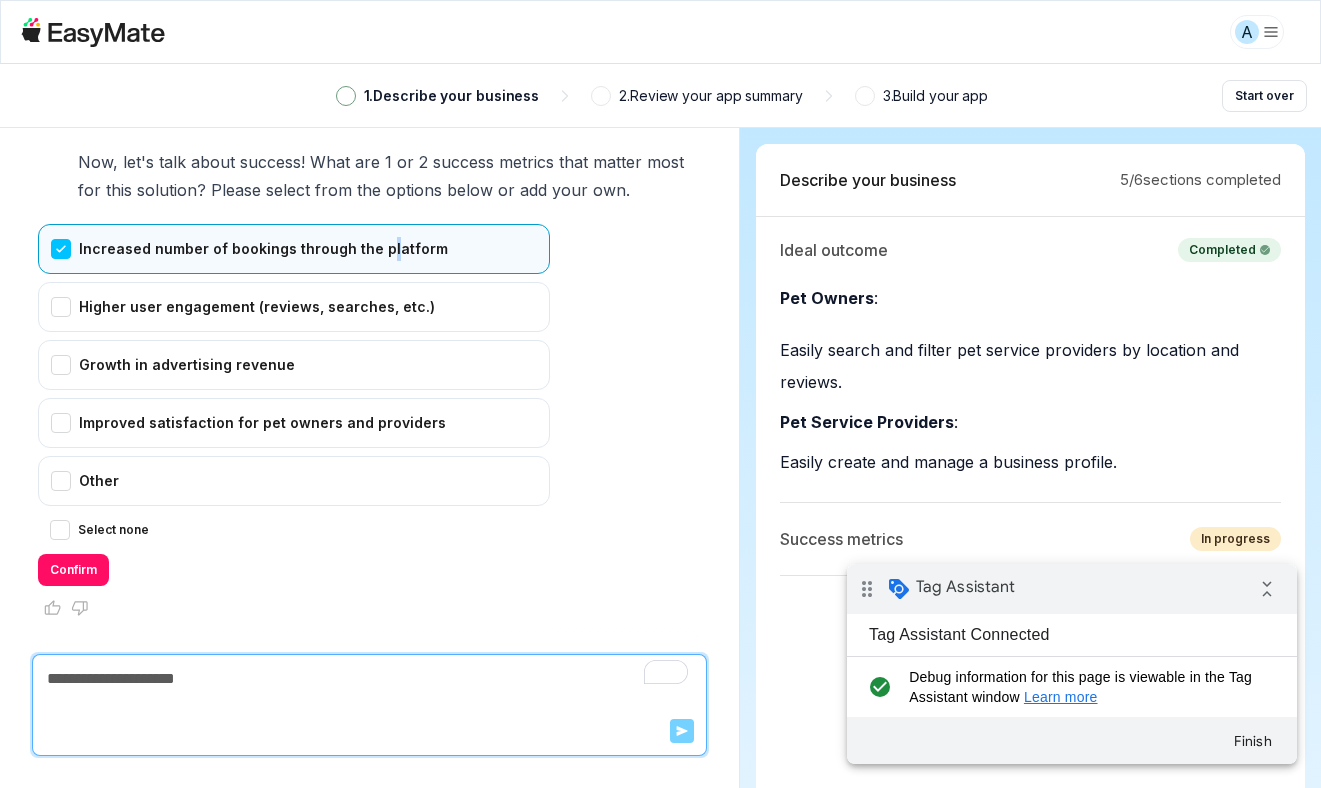 click on "Confirm" at bounding box center [73, 570] 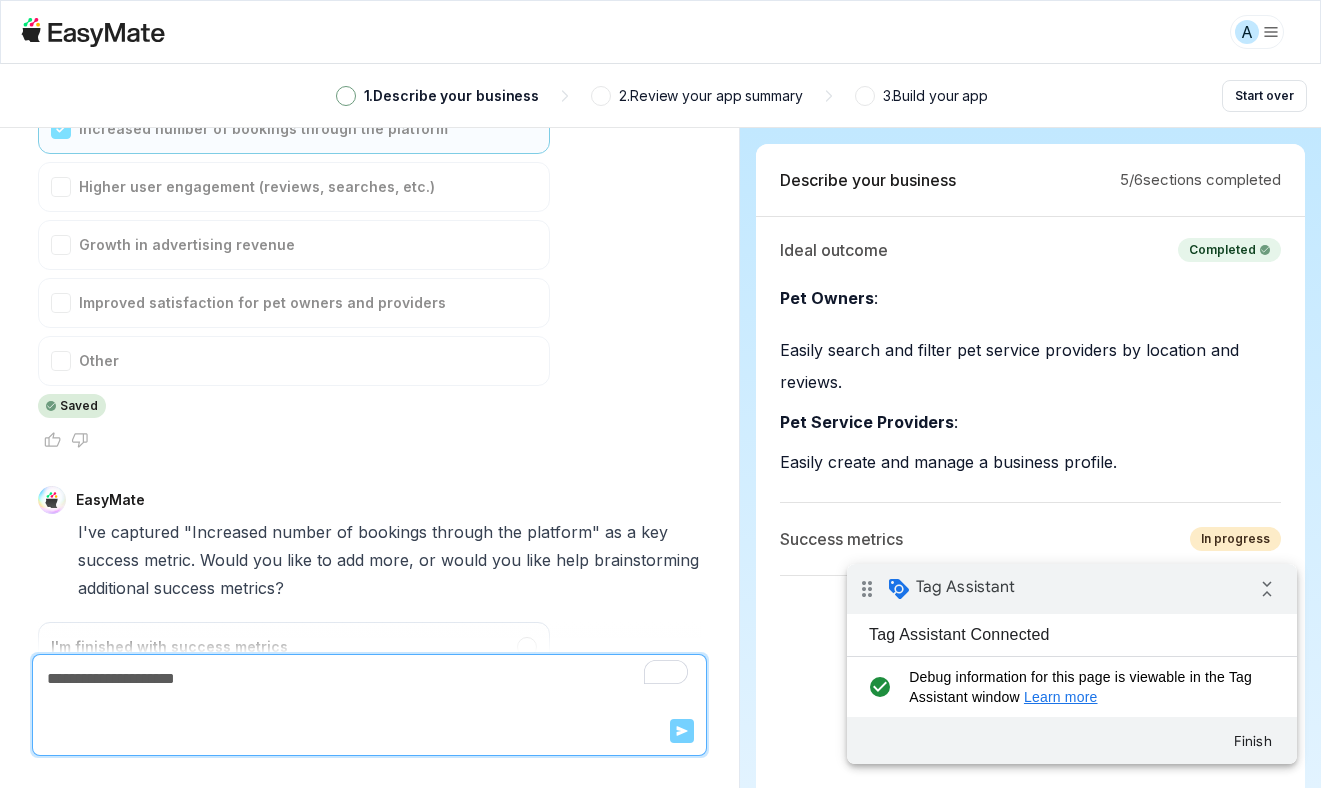 scroll, scrollTop: 6196, scrollLeft: 0, axis: vertical 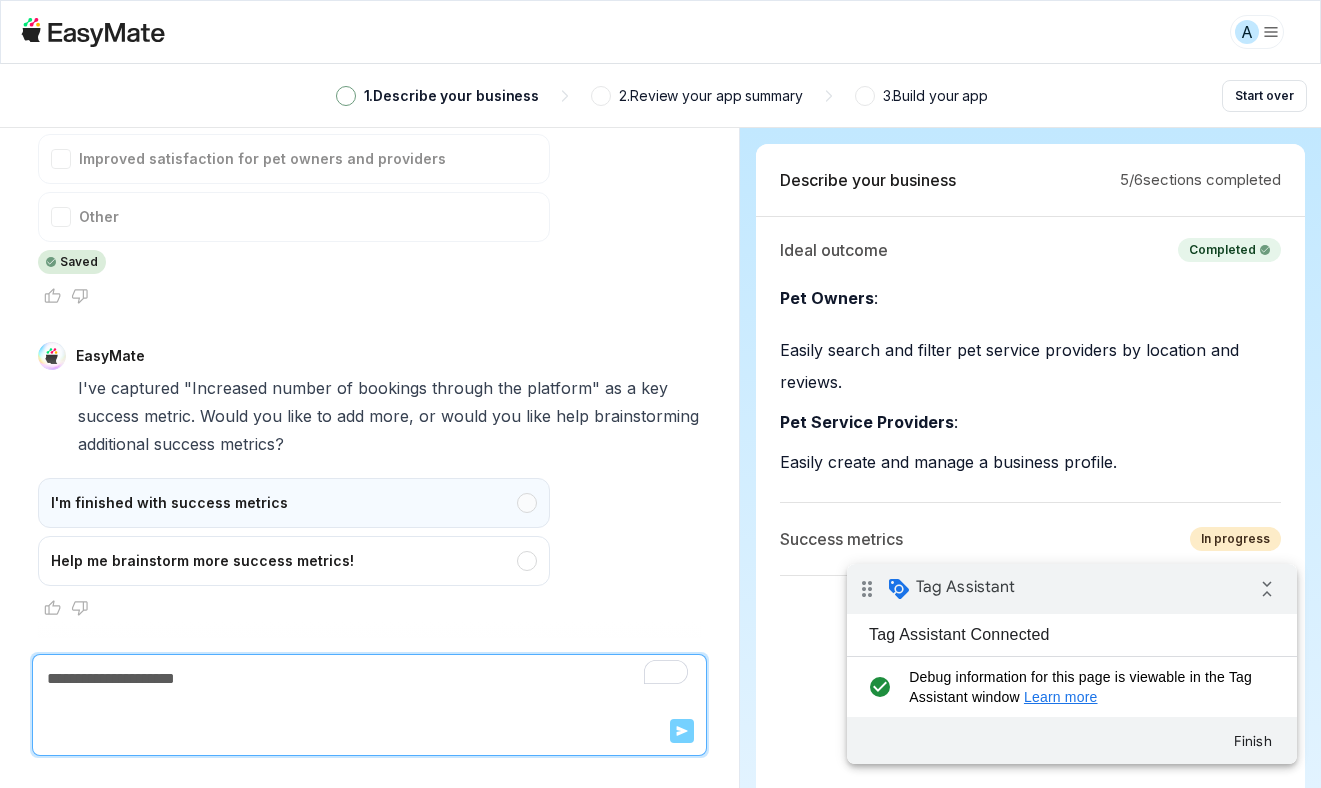 click on "I'm finished with success metrics" at bounding box center [294, 503] 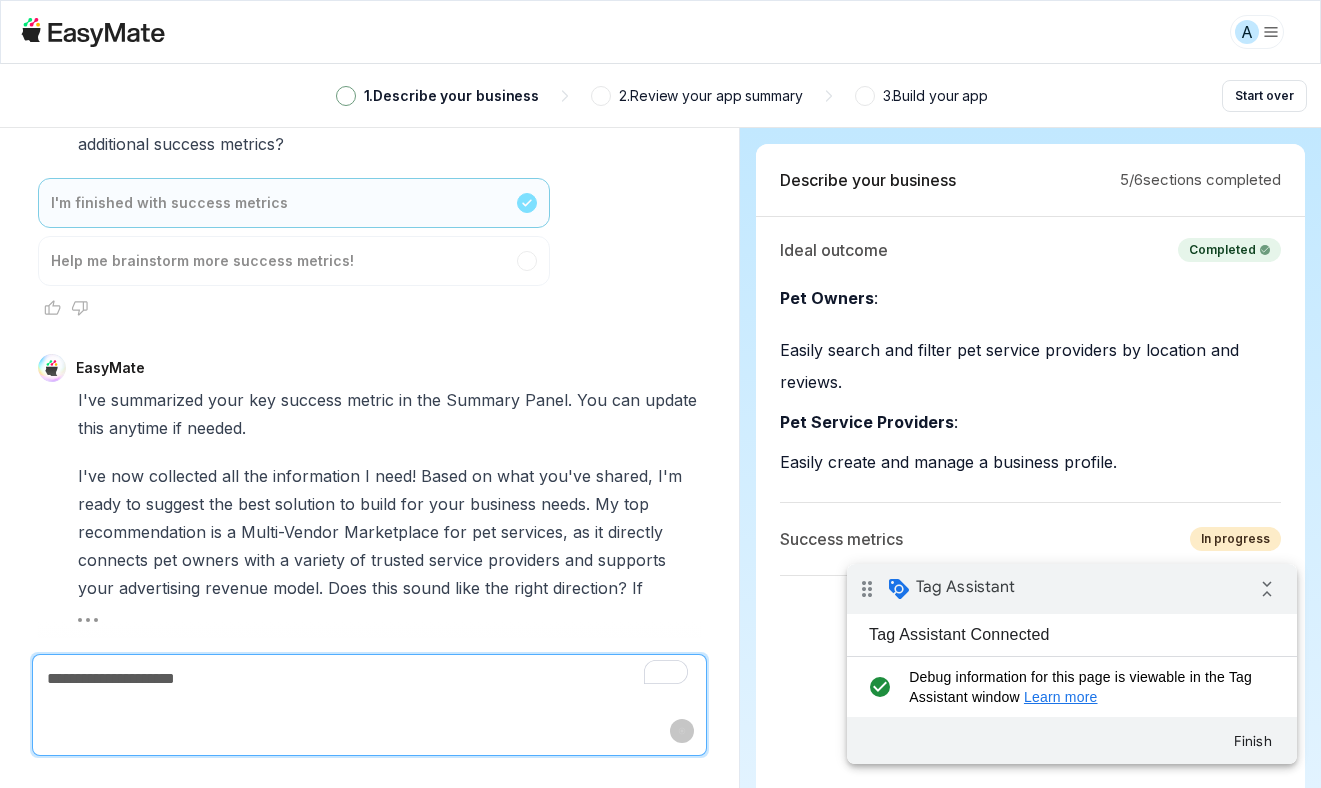 scroll, scrollTop: 6524, scrollLeft: 0, axis: vertical 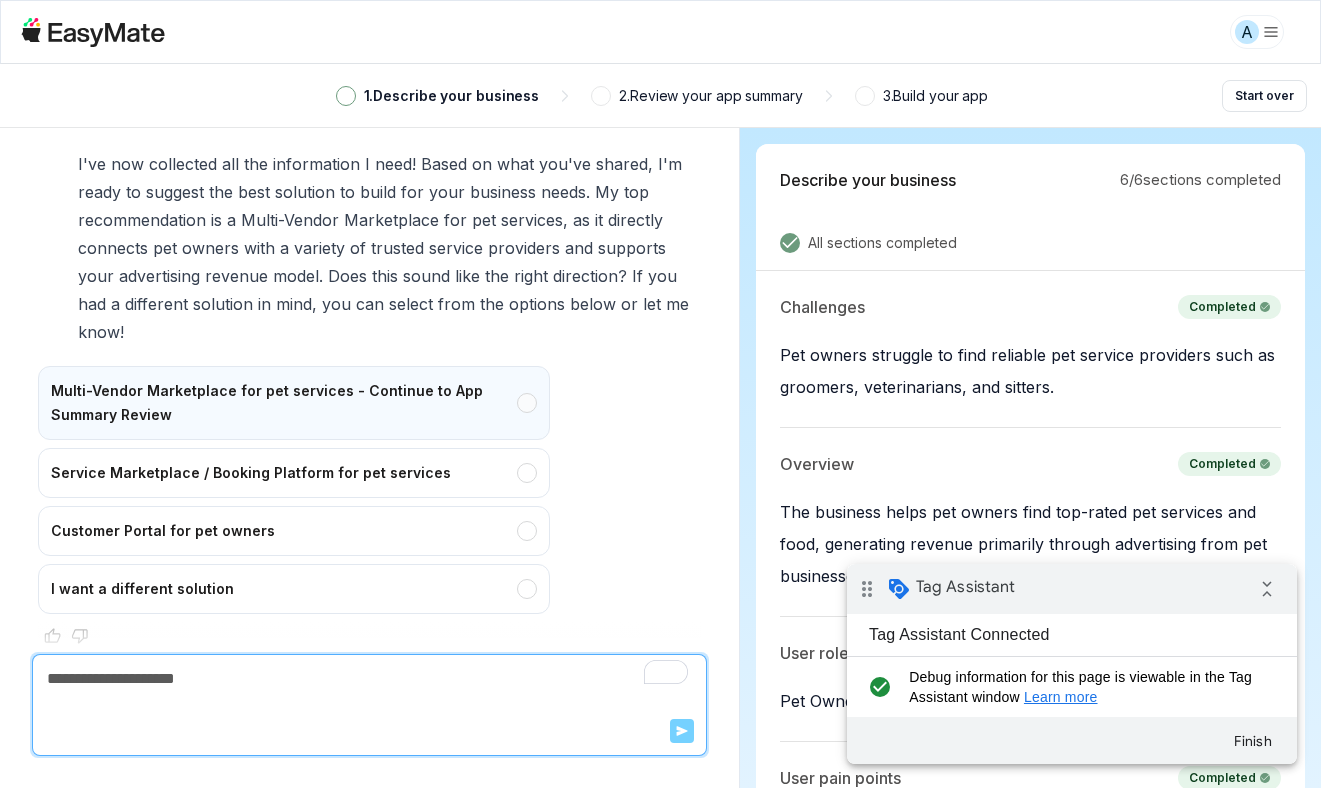 click on "Multi-Vendor Marketplace for pet services - Continue to App Summary Review" at bounding box center [294, 403] 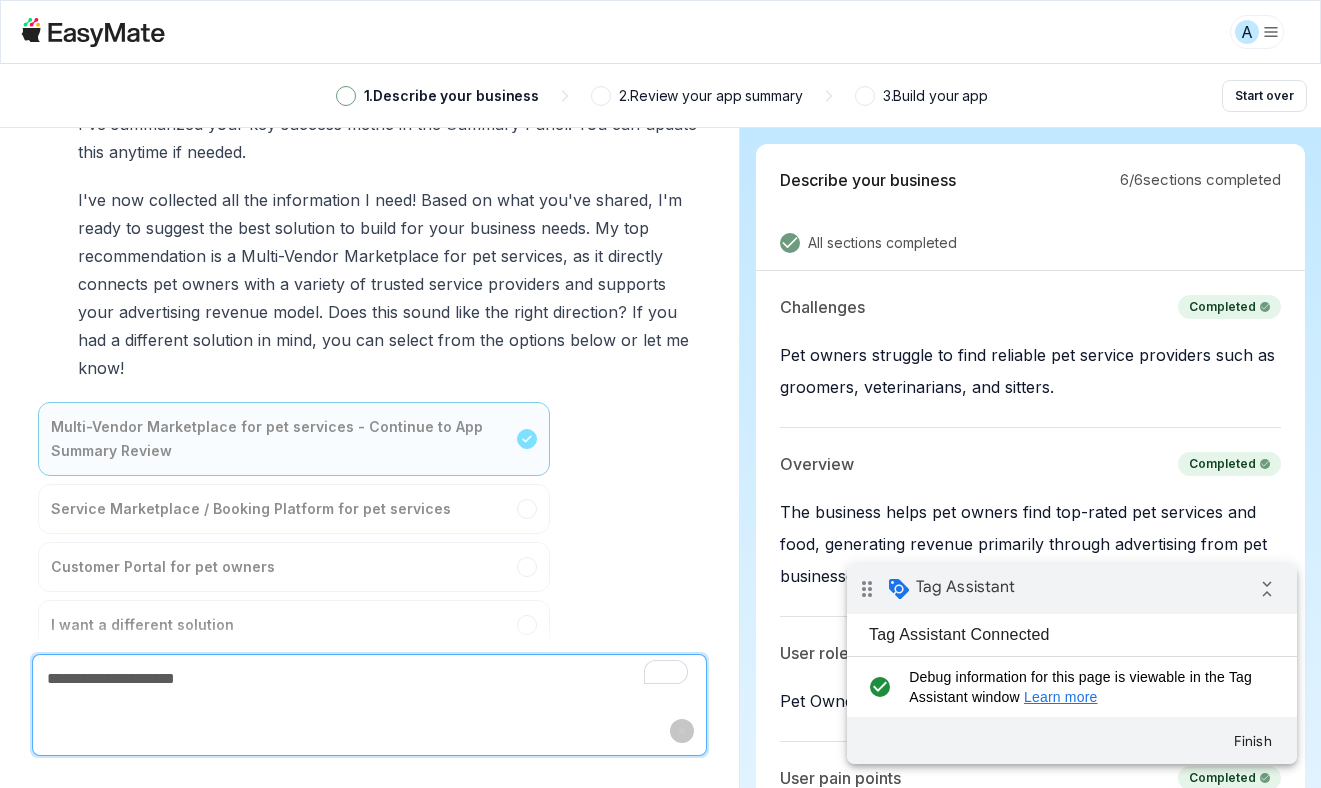 type on "*" 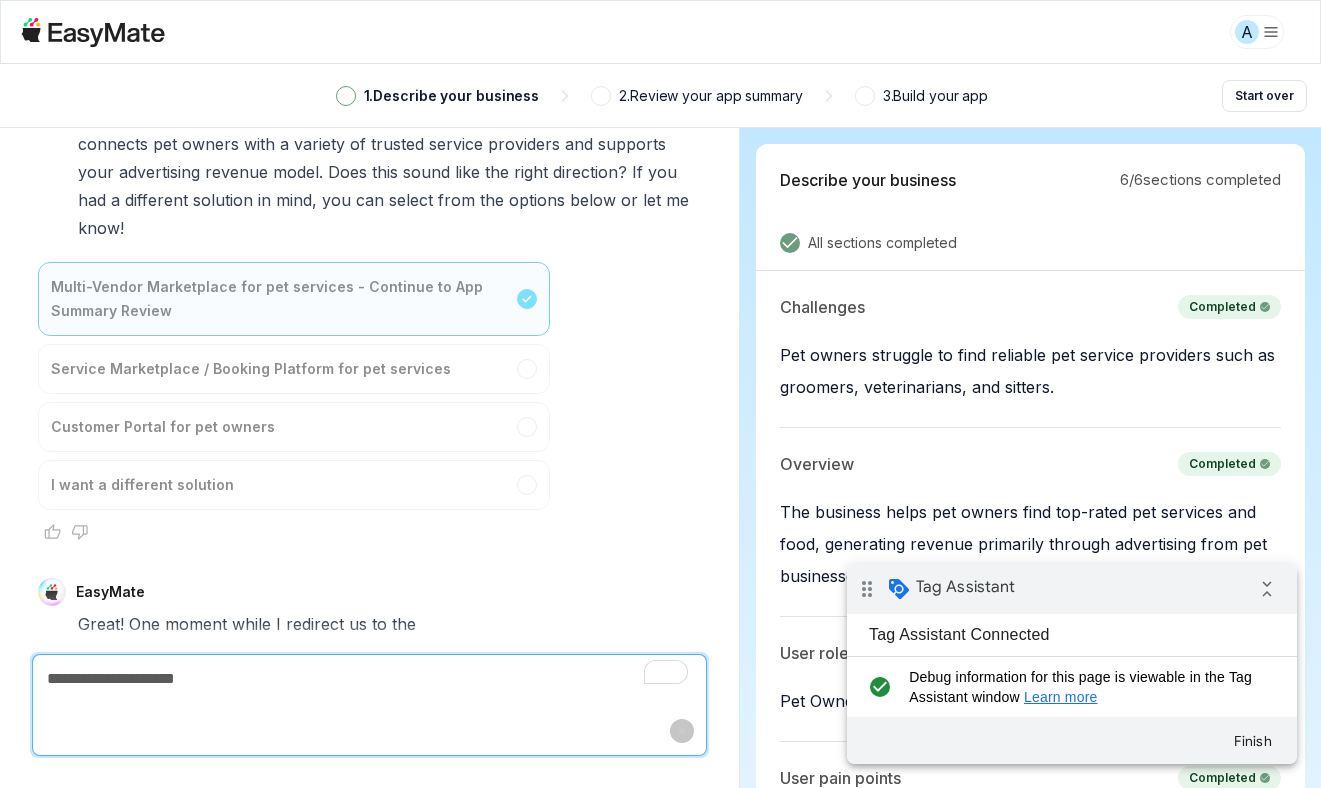 scroll, scrollTop: 6920, scrollLeft: 0, axis: vertical 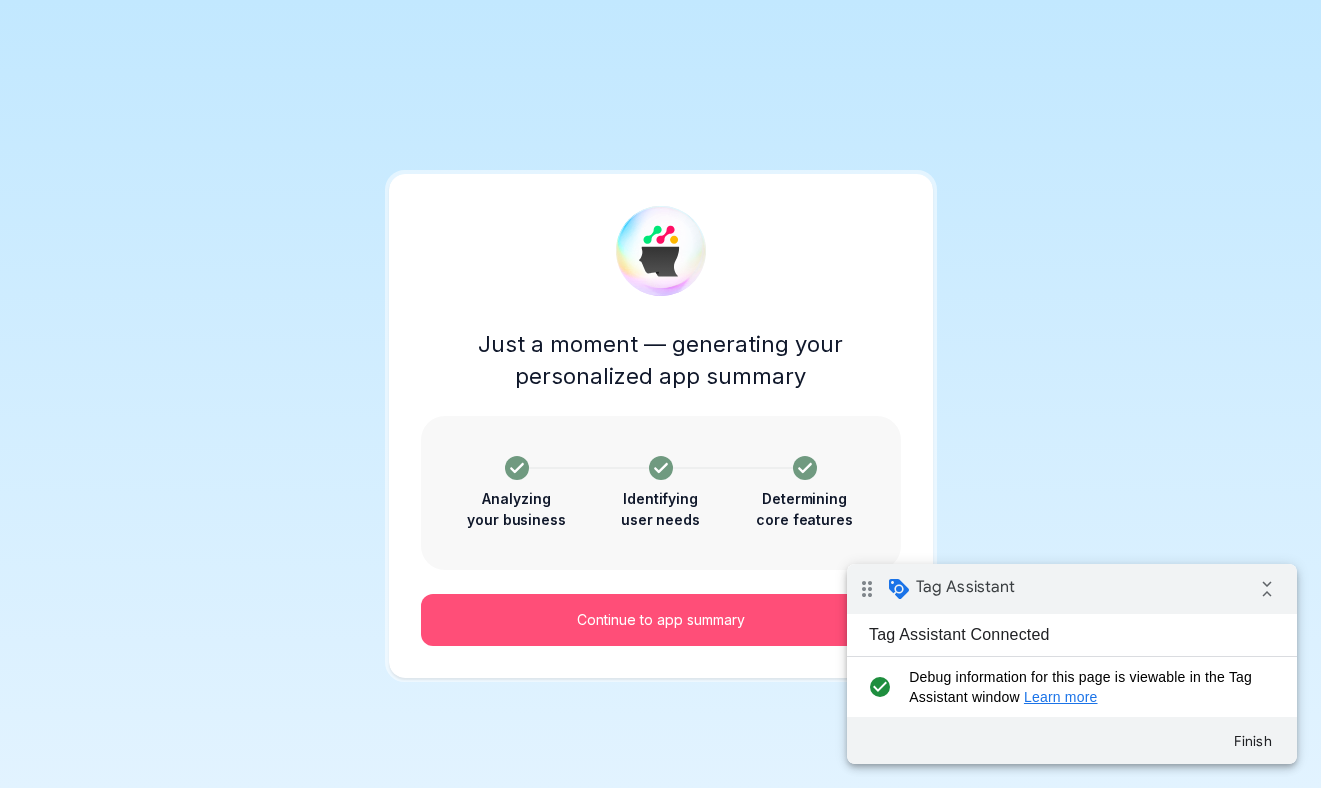 click on "Continue to app summary" at bounding box center [661, 620] 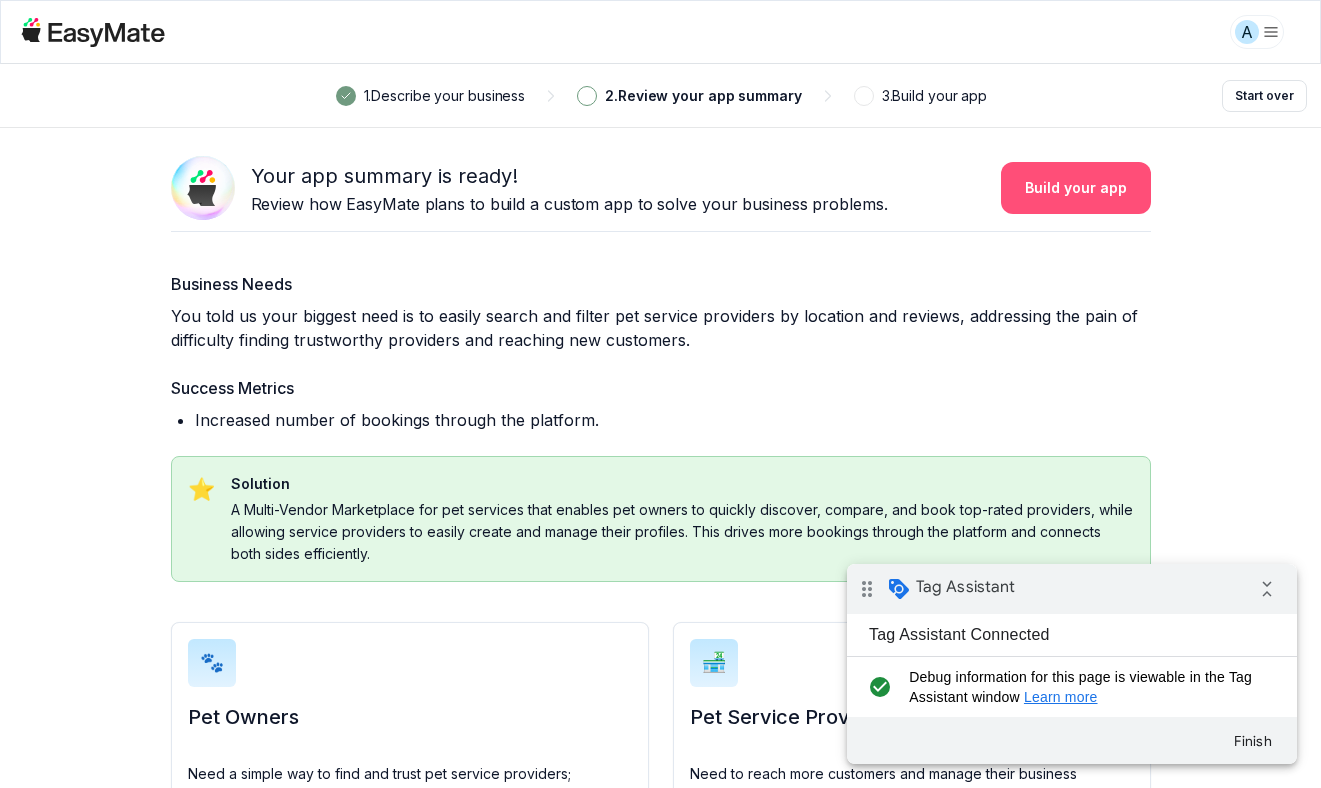 click on "Build your app" at bounding box center [1076, 188] 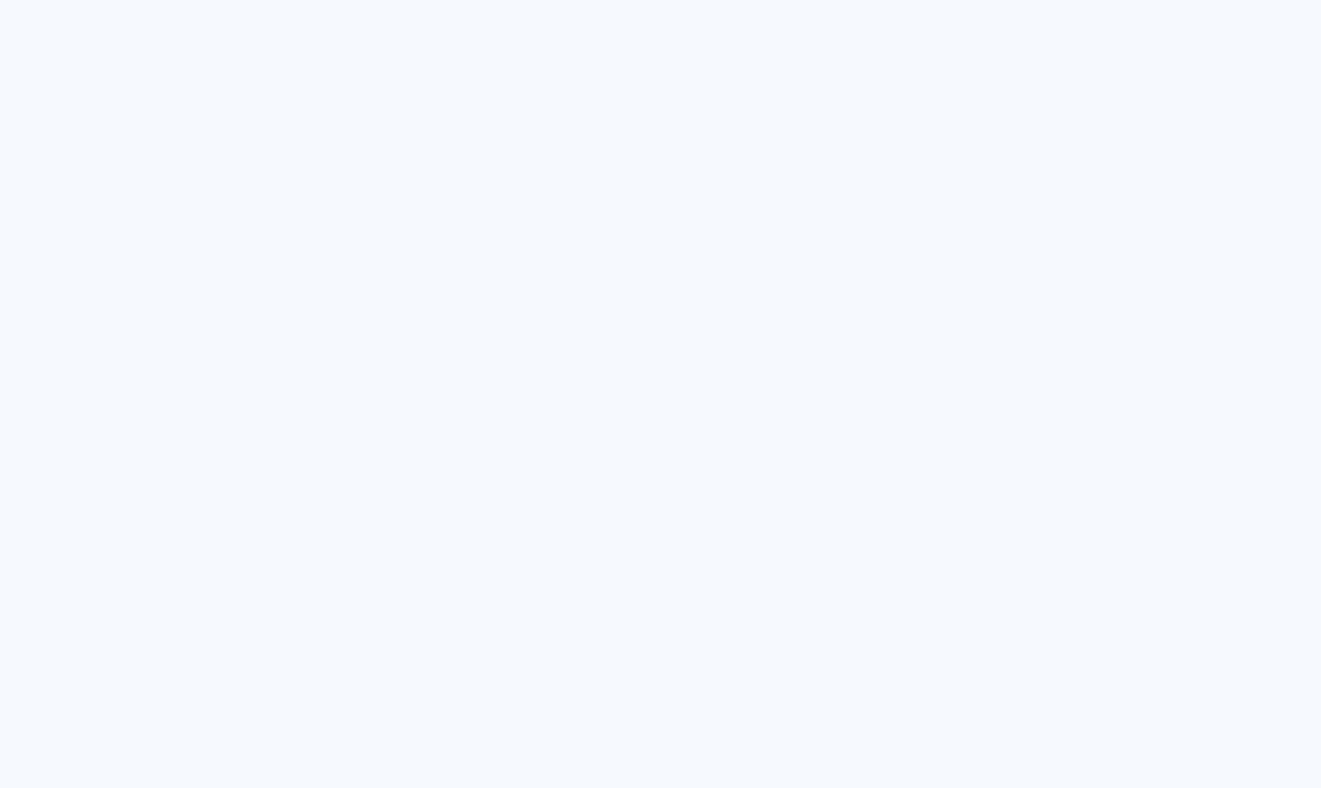 scroll, scrollTop: 0, scrollLeft: 0, axis: both 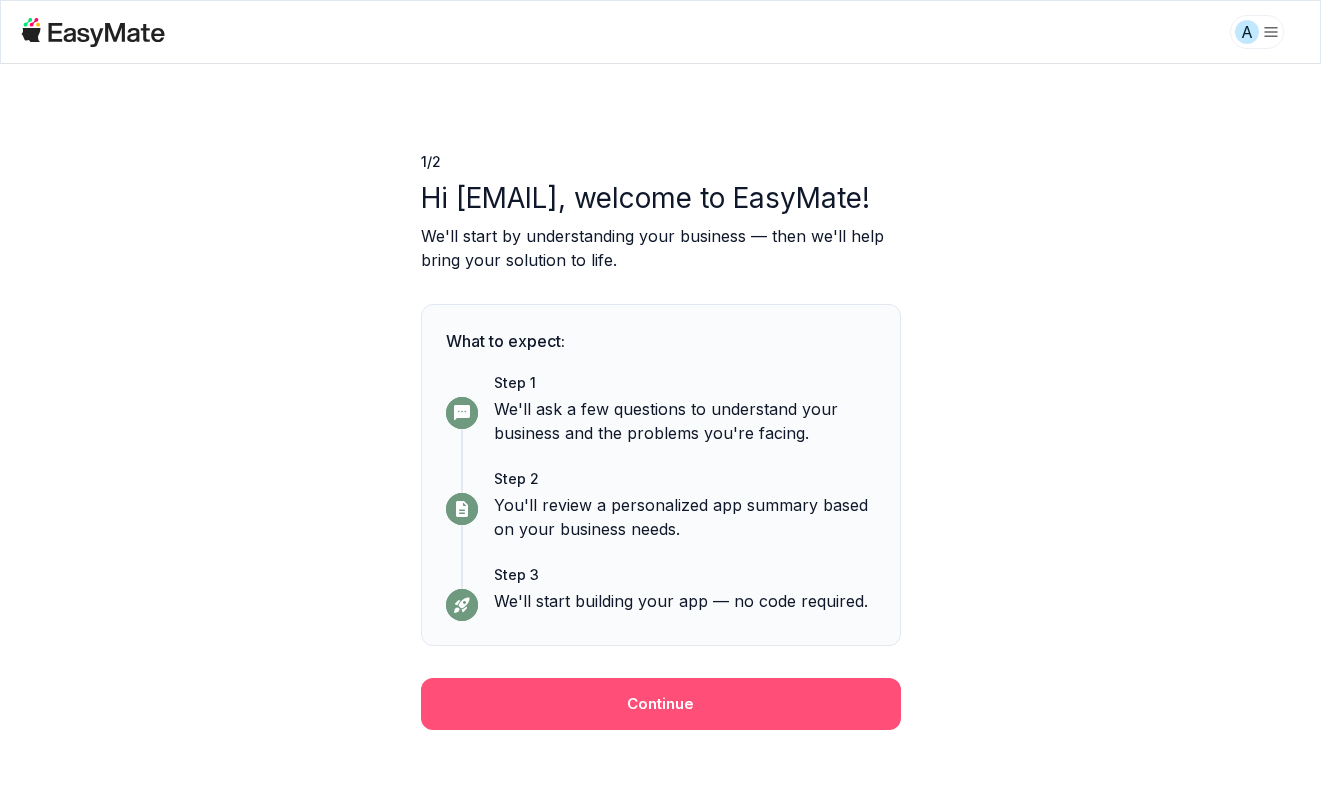 click on "Continue" at bounding box center [661, 704] 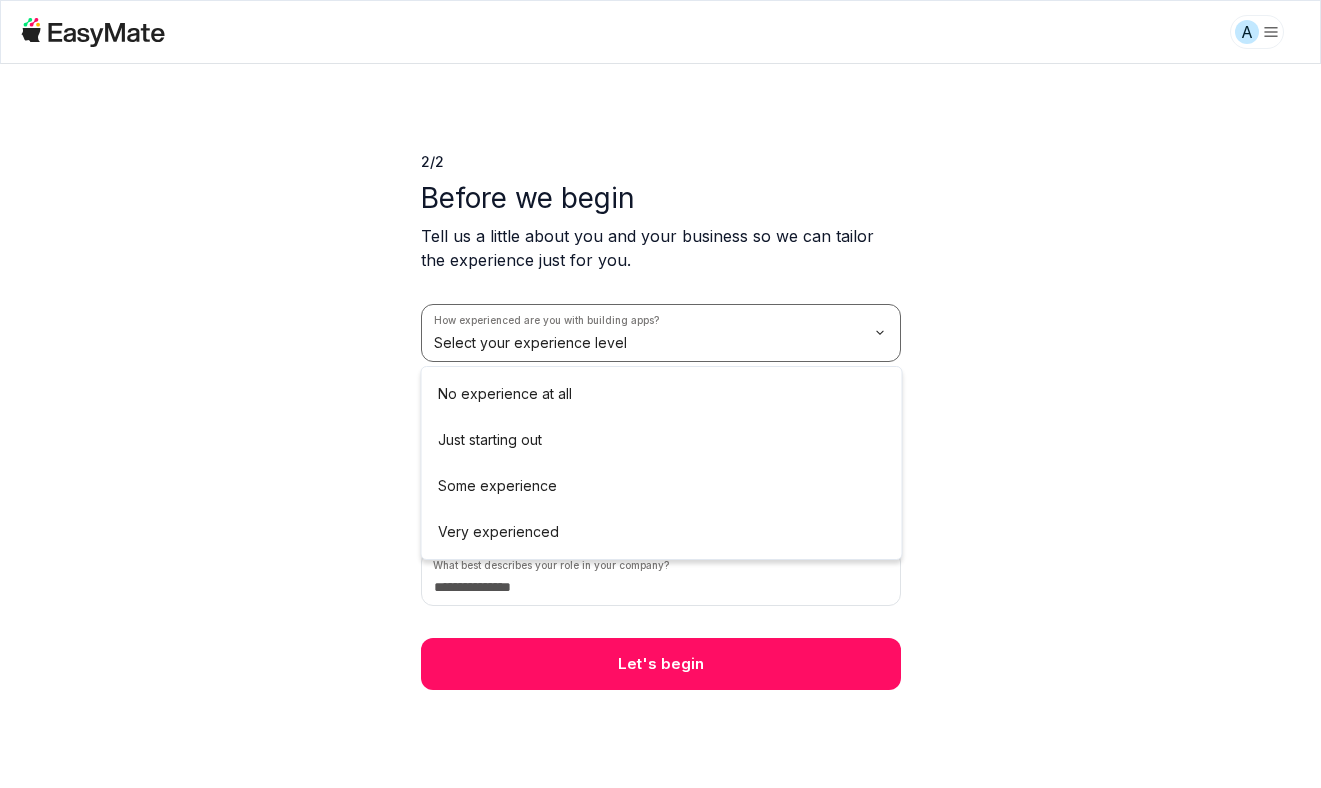 click on "A 2 / 2 Before we begin Tell us a little about you and your business so we can tailor the experience just for you. How experienced are you with building apps? Select your experience level How many employees does your company have? Select company size How did you hear about EasyMate? Select source What best describes your role in your company? Let's begin No experience at all Just starting out Some experience Very experienced" at bounding box center (660, 394) 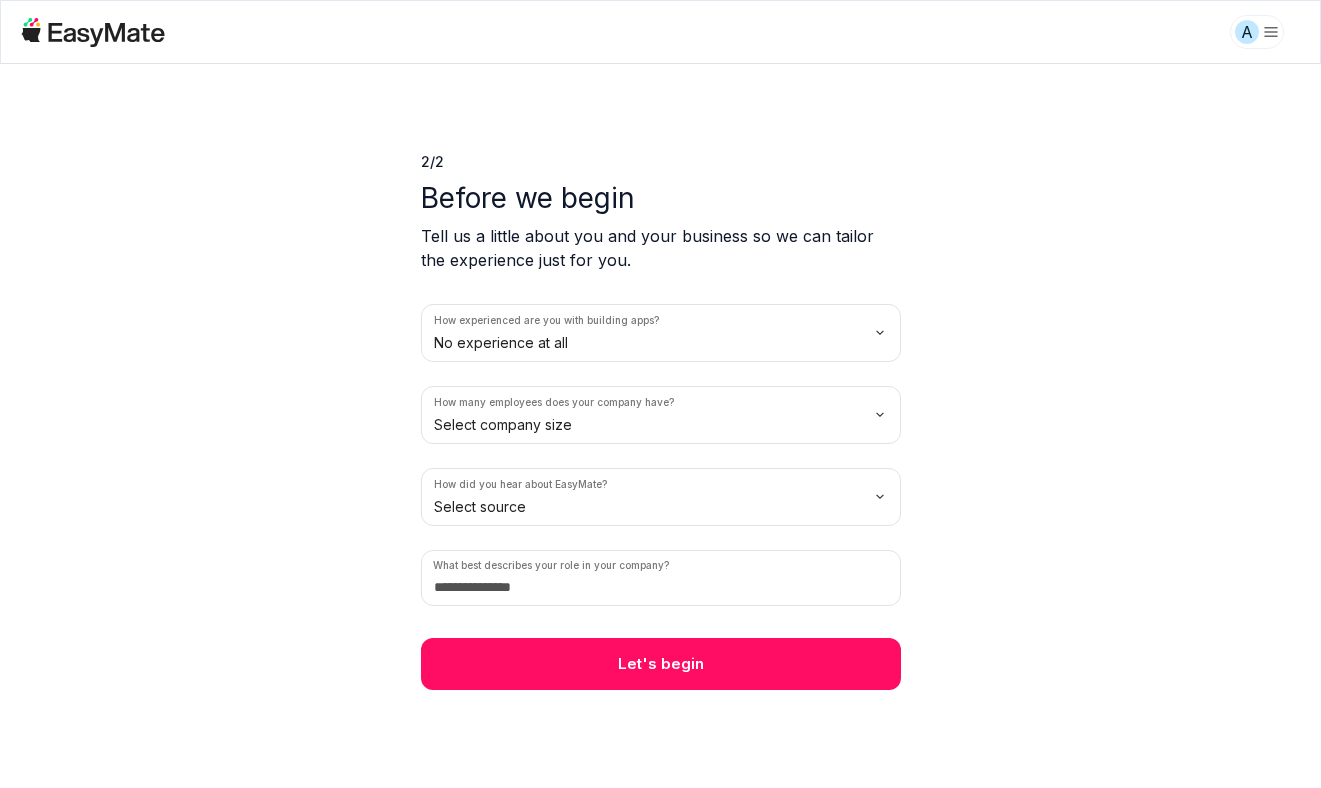 click on "A 2 / 2 Before we begin Tell us a little about you and your business so we can tailor the experience just for you. How experienced are you with building apps? No experience at all How many employees does your company have? Select company size How did you hear about EasyMate? Select source What best describes your role in your company? Let's begin" at bounding box center (660, 394) 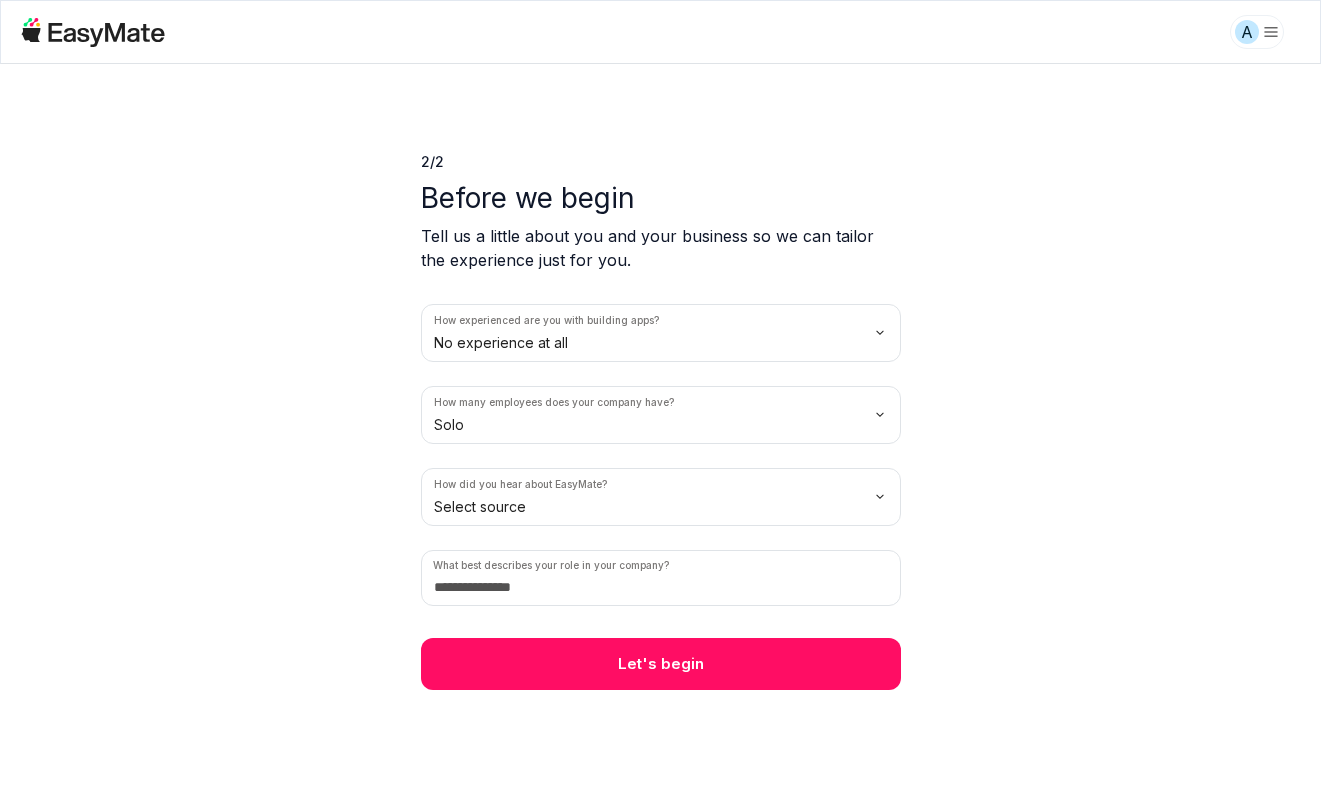 click on "A 2 / 2 Before we begin Tell us a little about you and your business so we can tailor the experience just for you. How experienced are you with building apps? No experience at all How many employees does your company have? Solo How did you hear about EasyMate? Select source What best describes your role in your company? Let's begin" at bounding box center (660, 394) 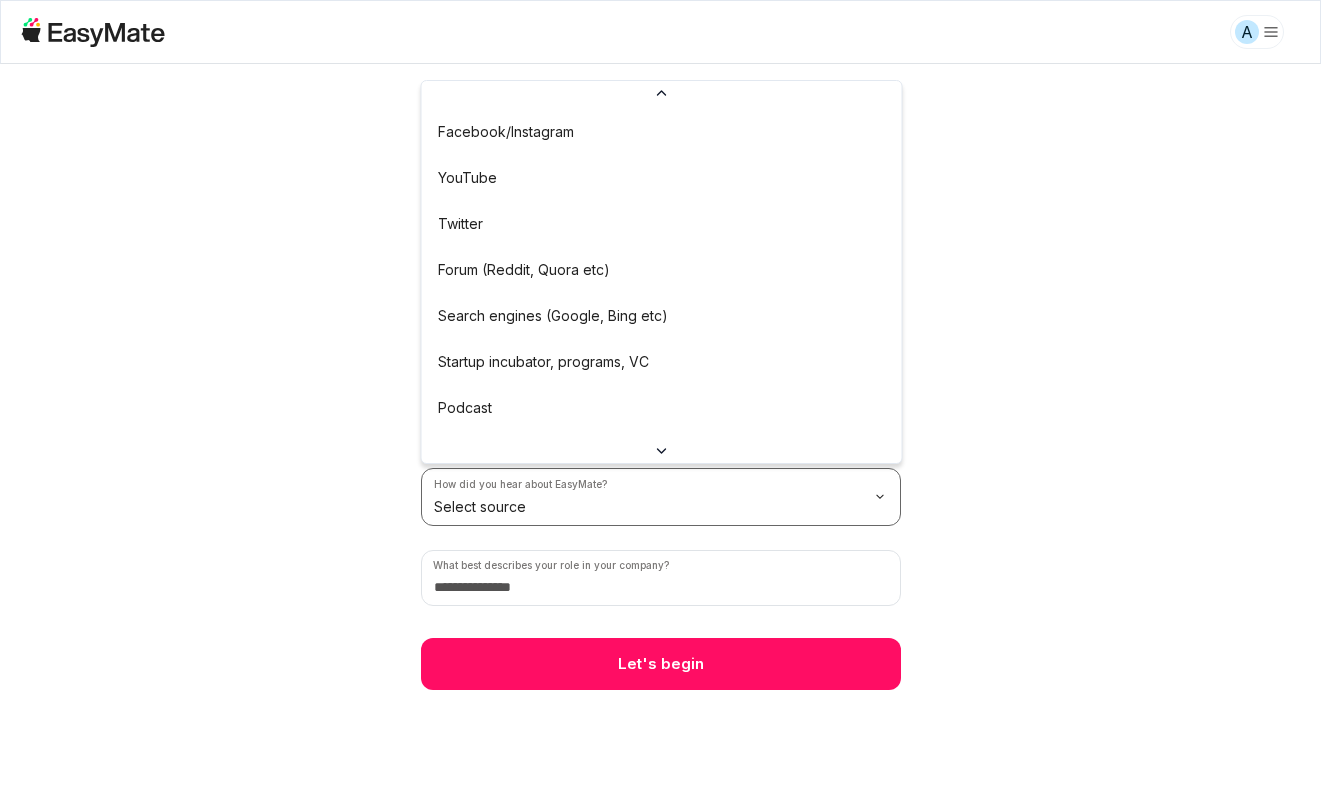scroll, scrollTop: 156, scrollLeft: 0, axis: vertical 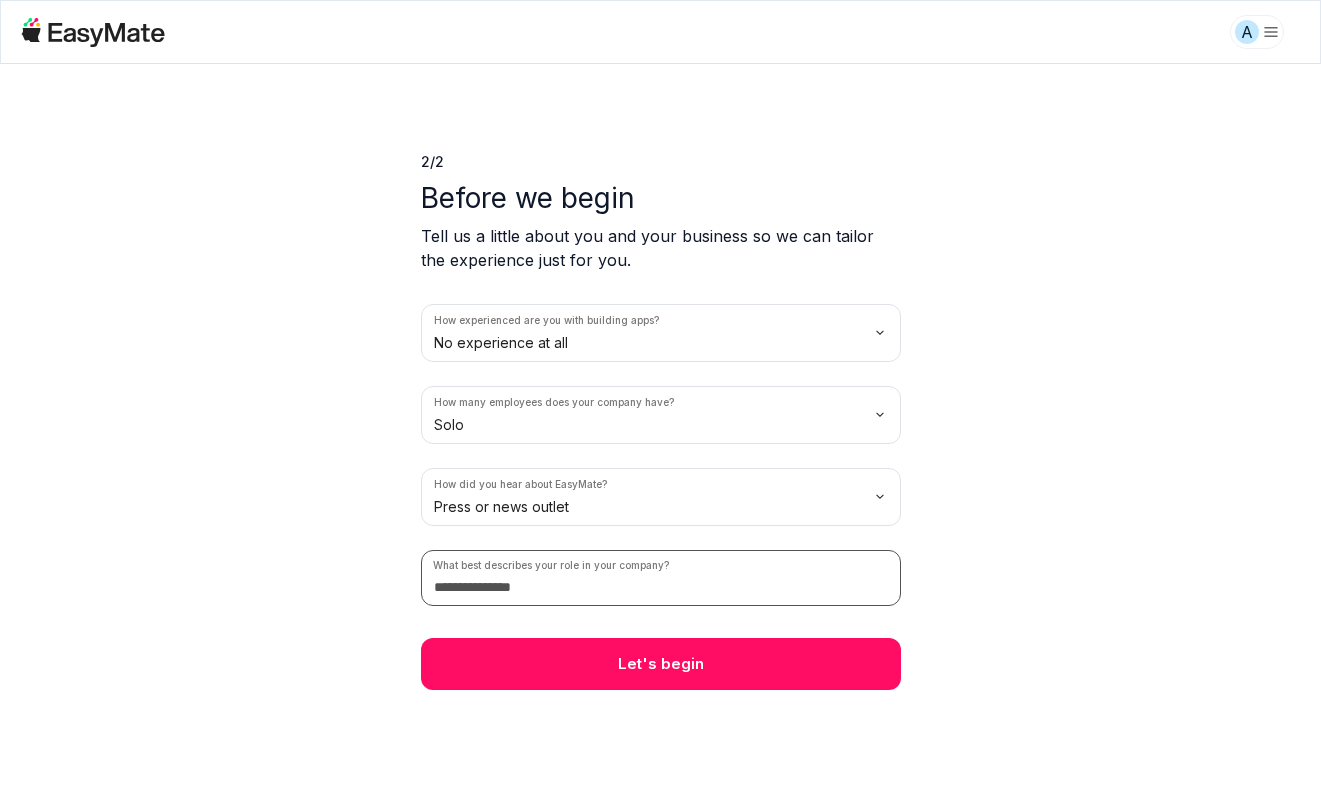 click at bounding box center [661, 578] 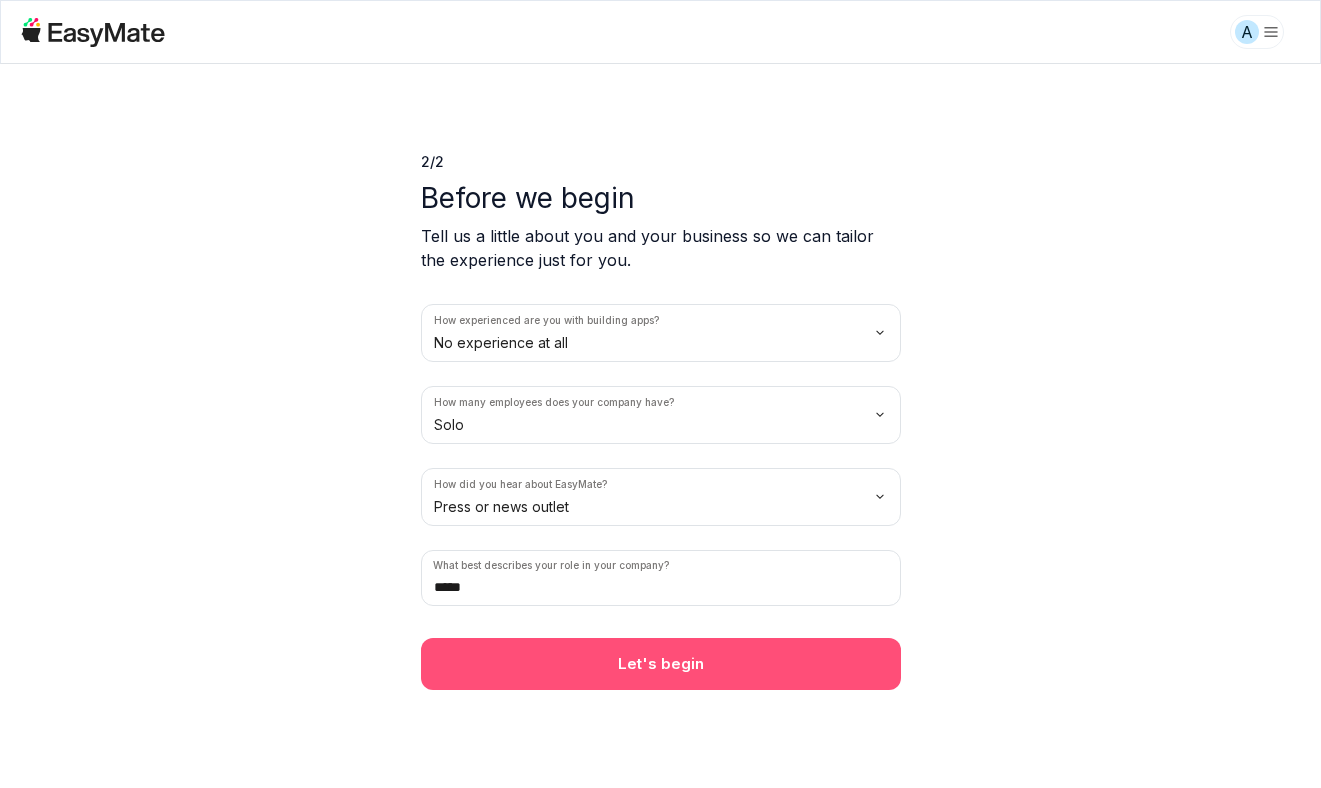 click on "Let's begin" at bounding box center (661, 664) 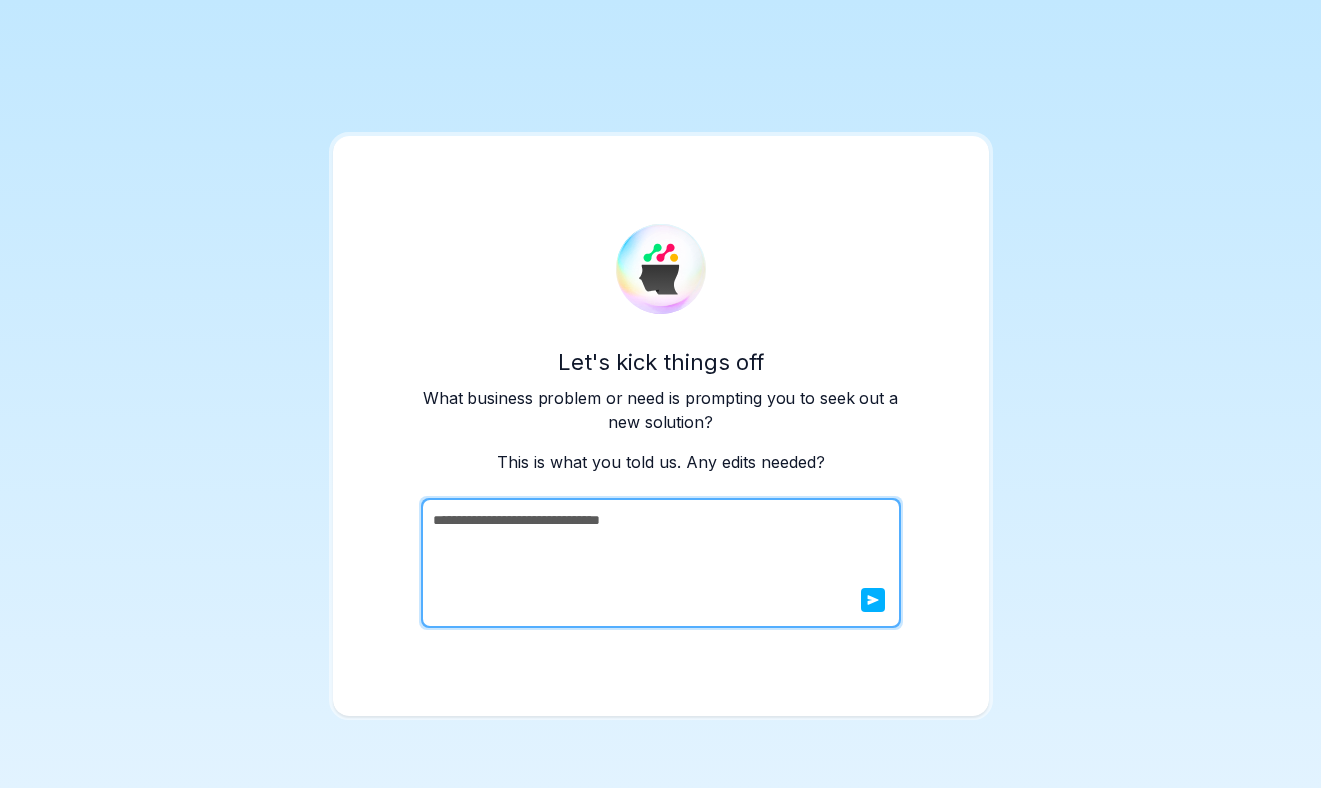click 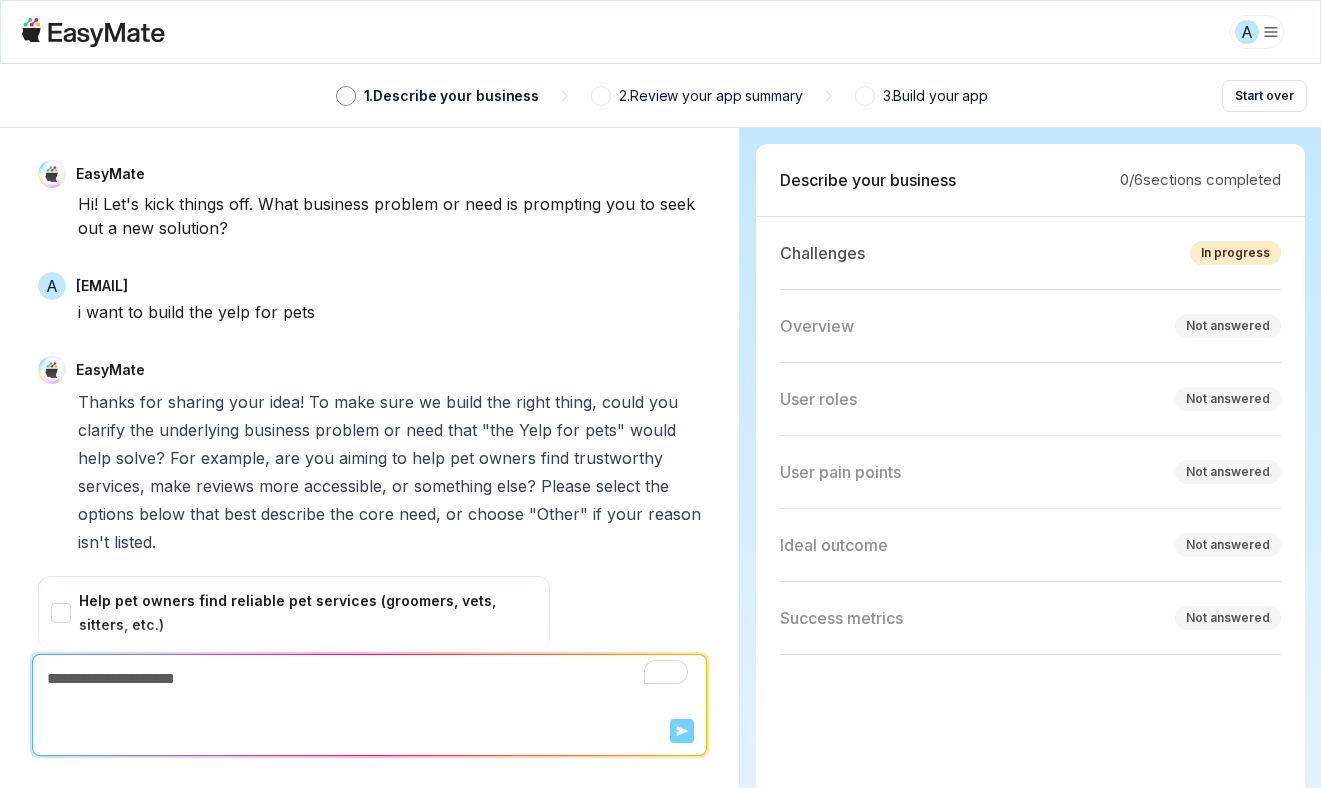scroll, scrollTop: 318, scrollLeft: 0, axis: vertical 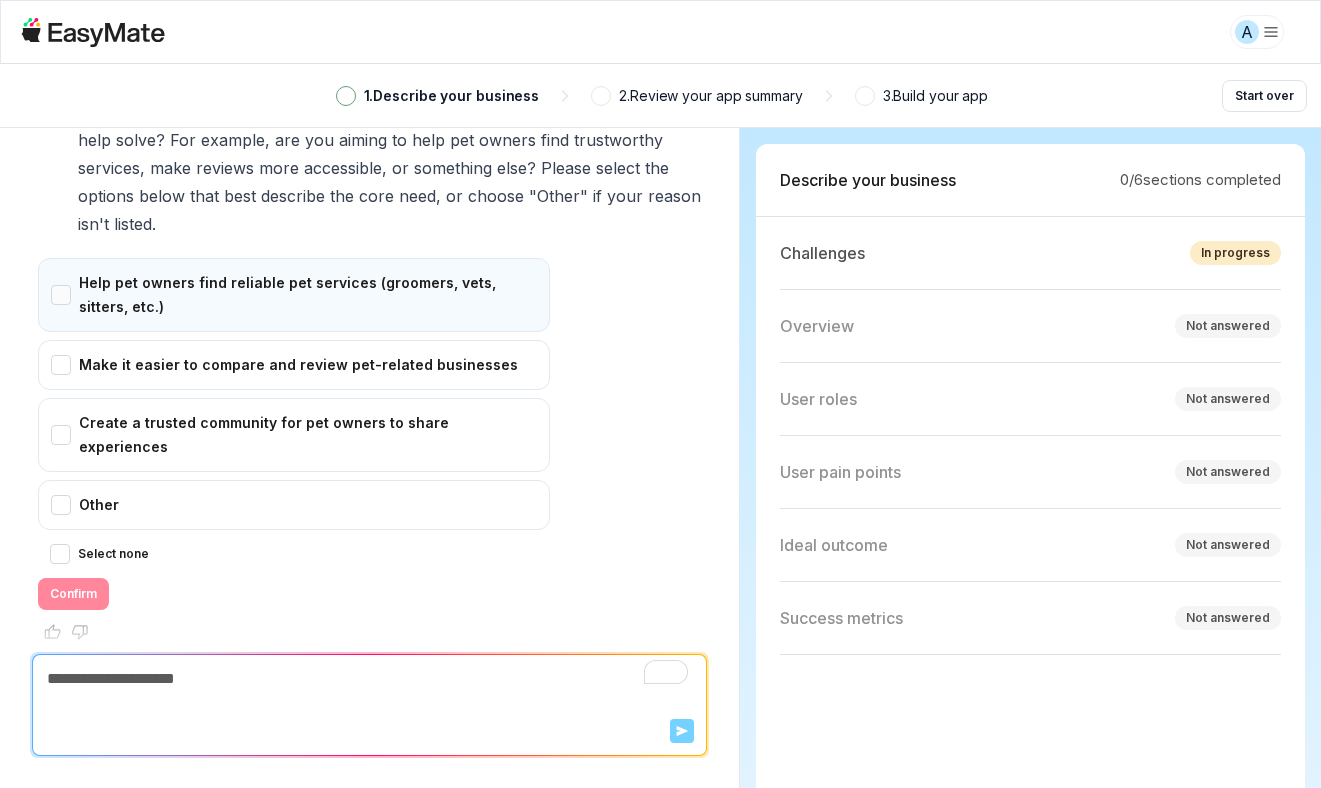 click on "Help pet owners find reliable pet services (groomers, vets, sitters, etc.)" at bounding box center (294, 295) 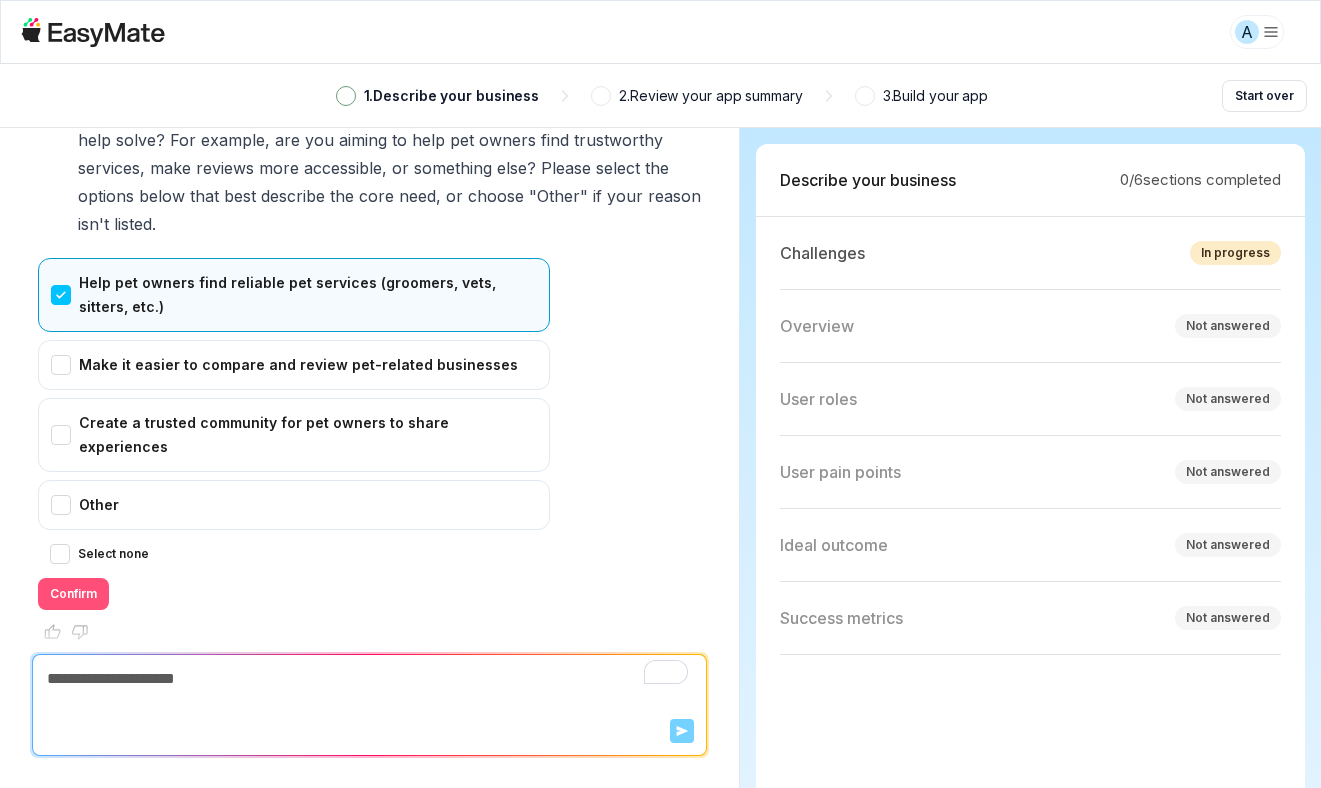 click on "Confirm" at bounding box center (73, 594) 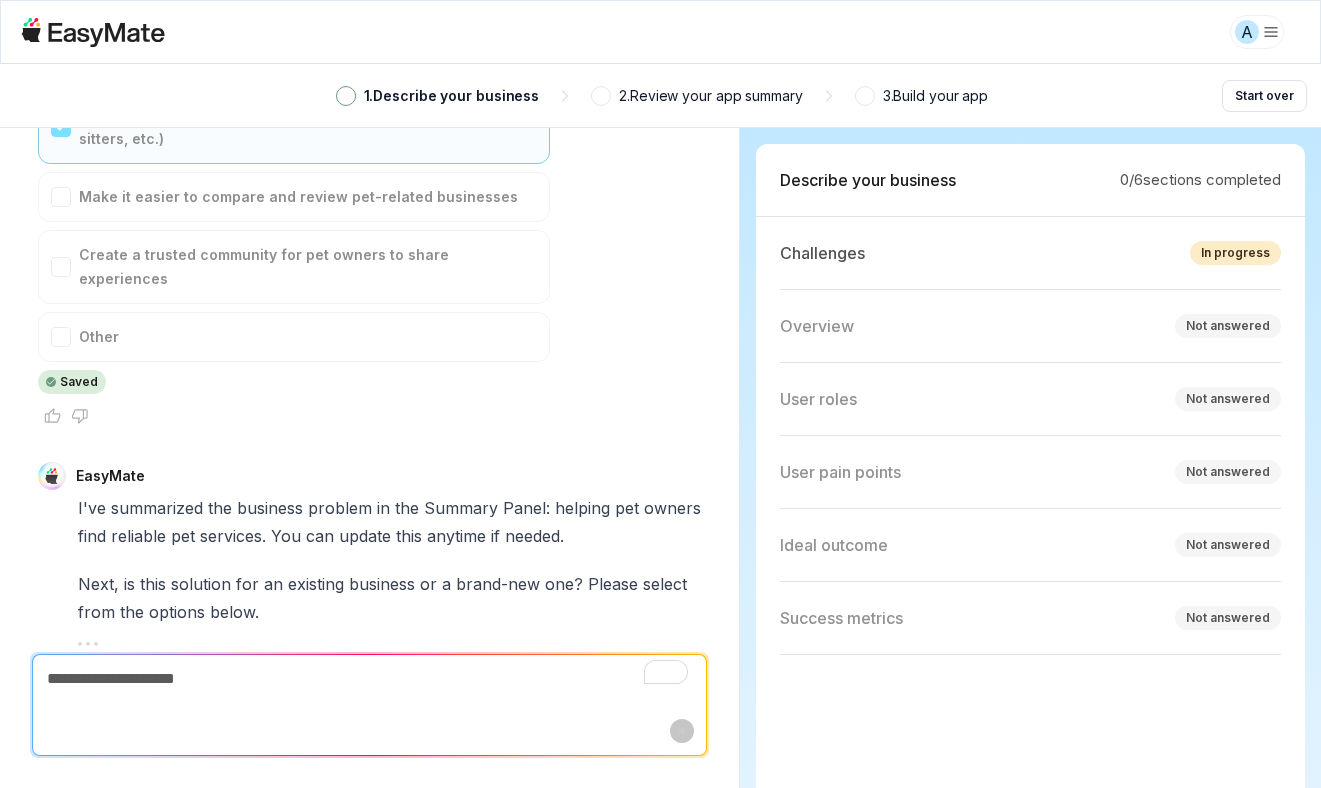scroll, scrollTop: 630, scrollLeft: 0, axis: vertical 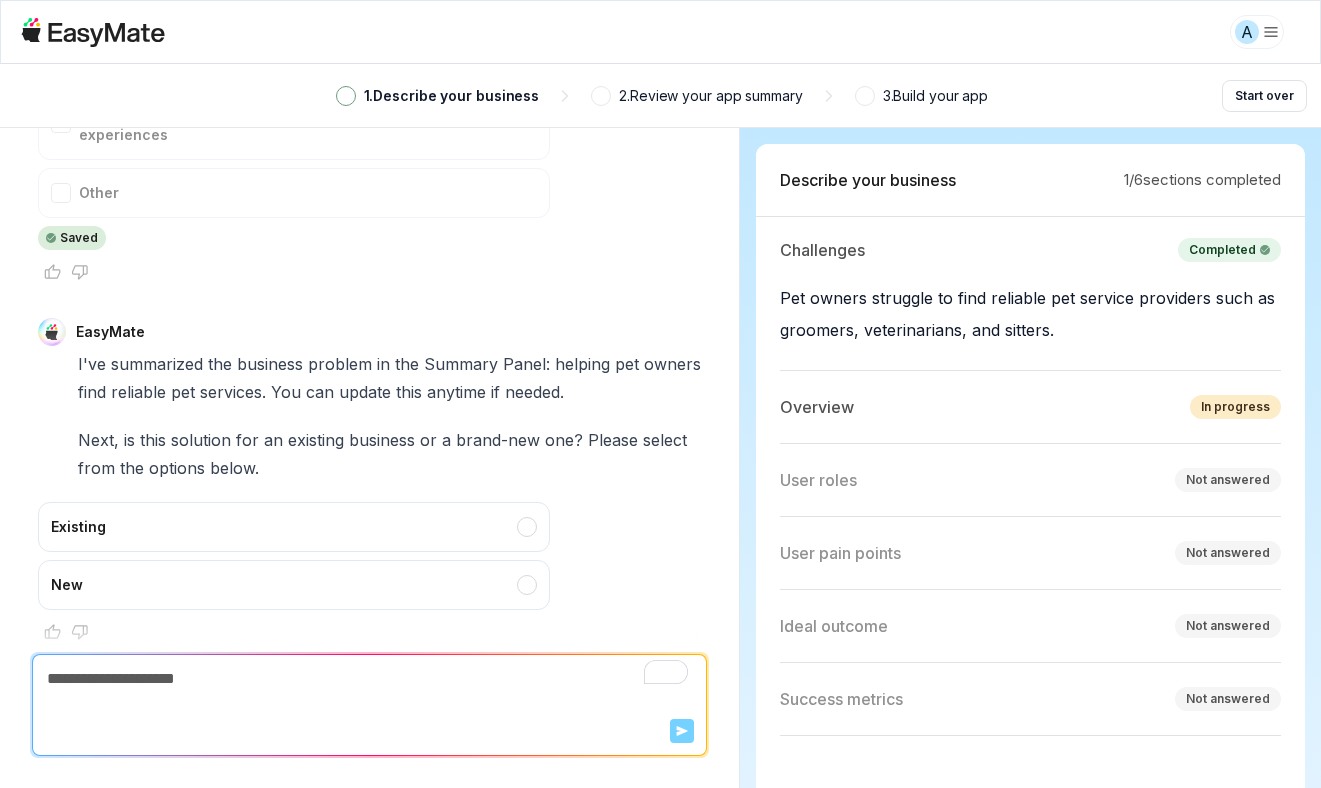 type on "*" 